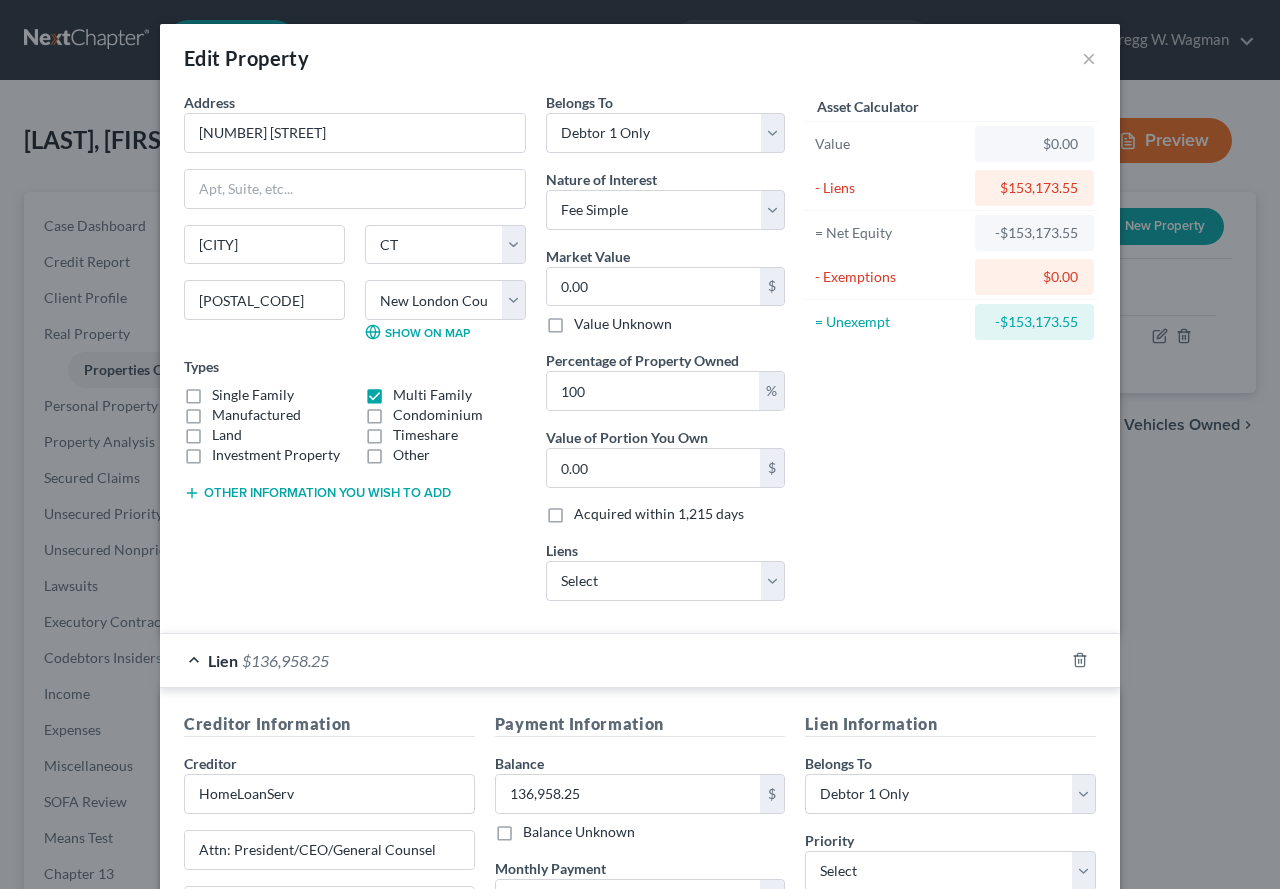 select on "6" 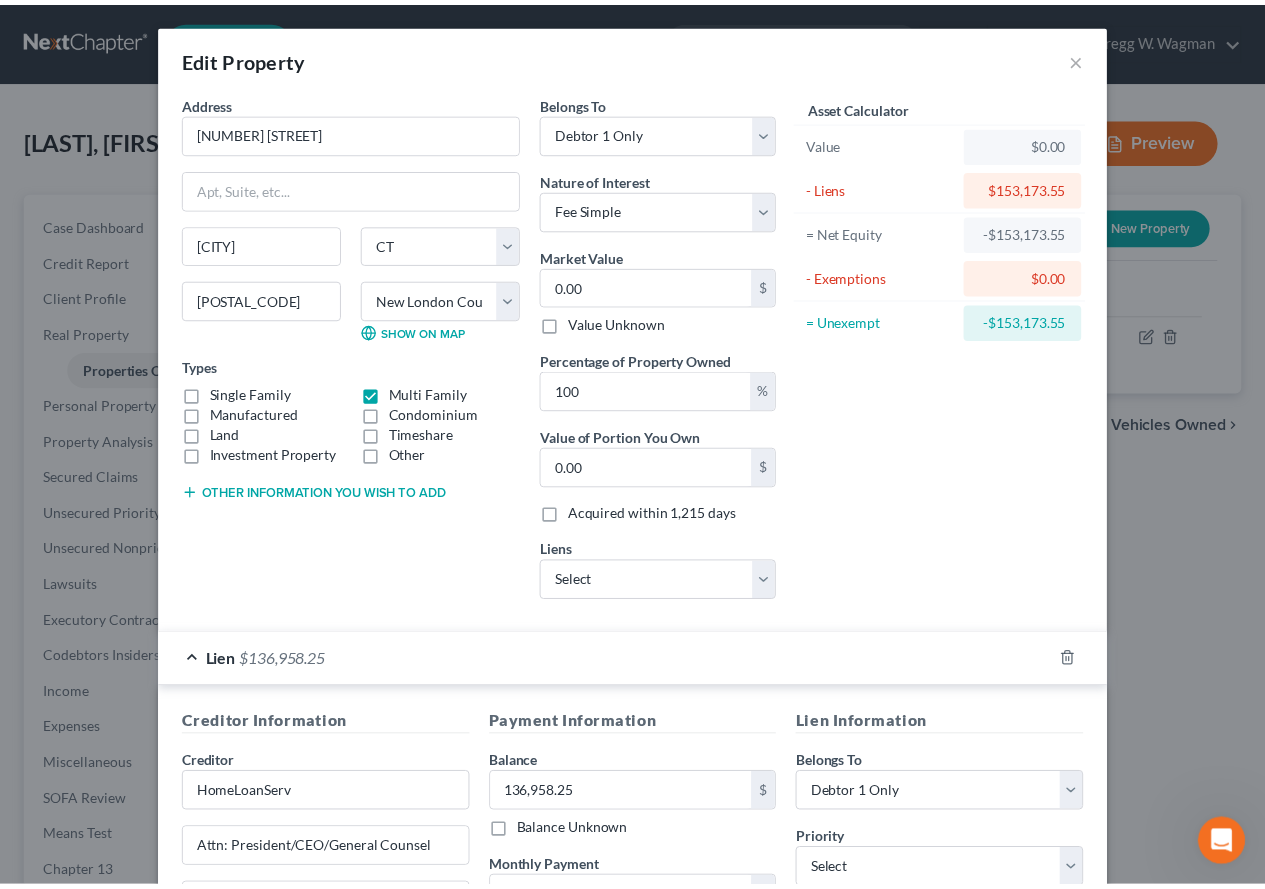 scroll, scrollTop: 0, scrollLeft: 0, axis: both 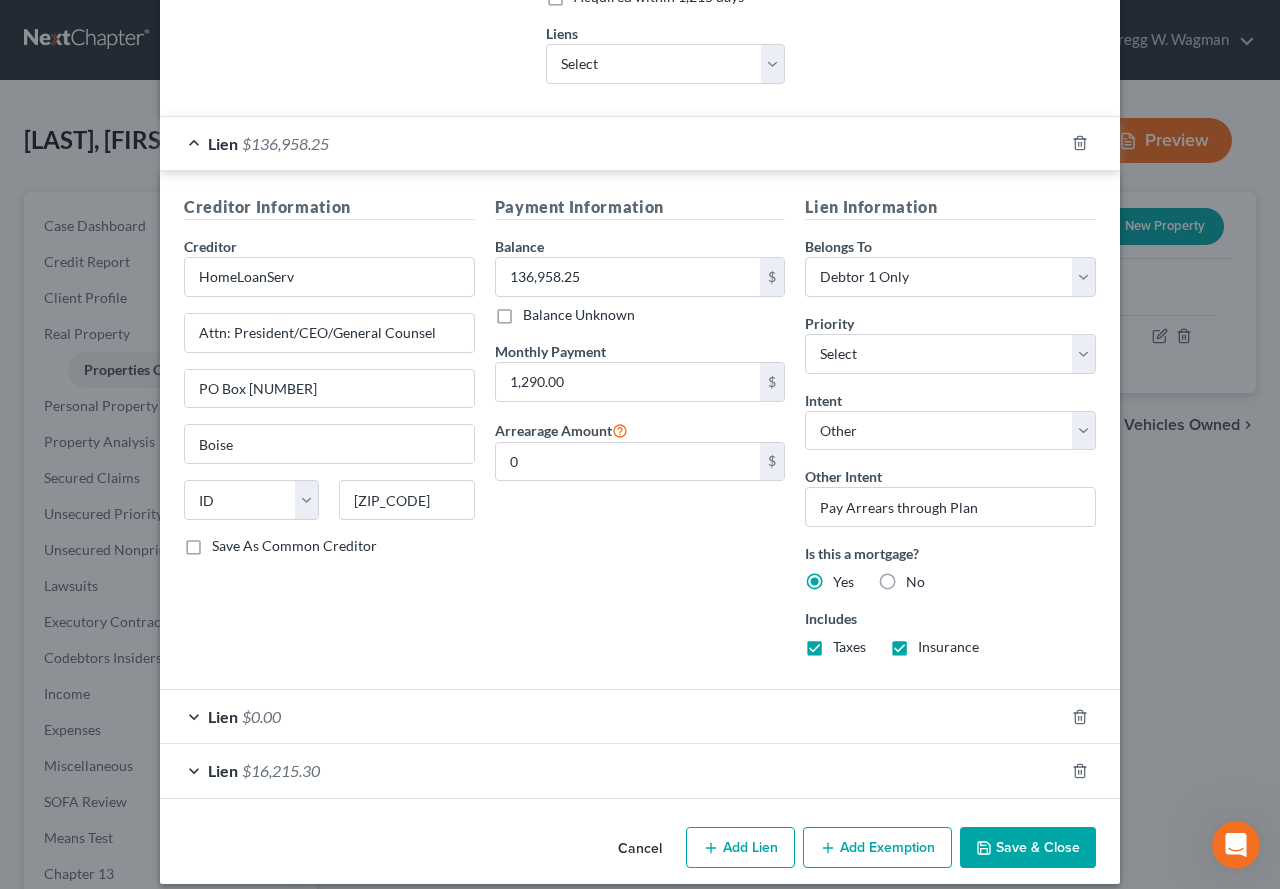 click on "Save & Close" at bounding box center (1028, 848) 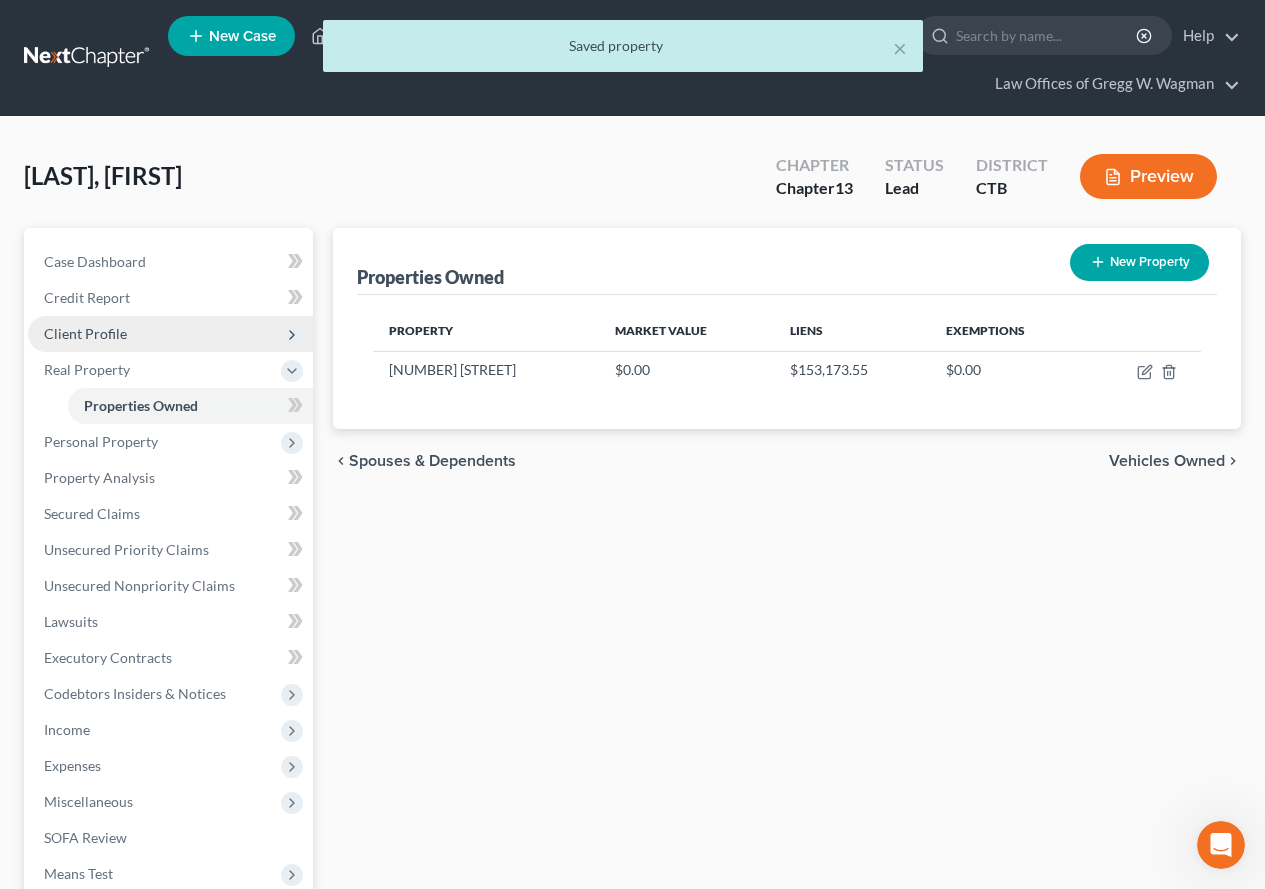 click on "Client Profile" at bounding box center [85, 333] 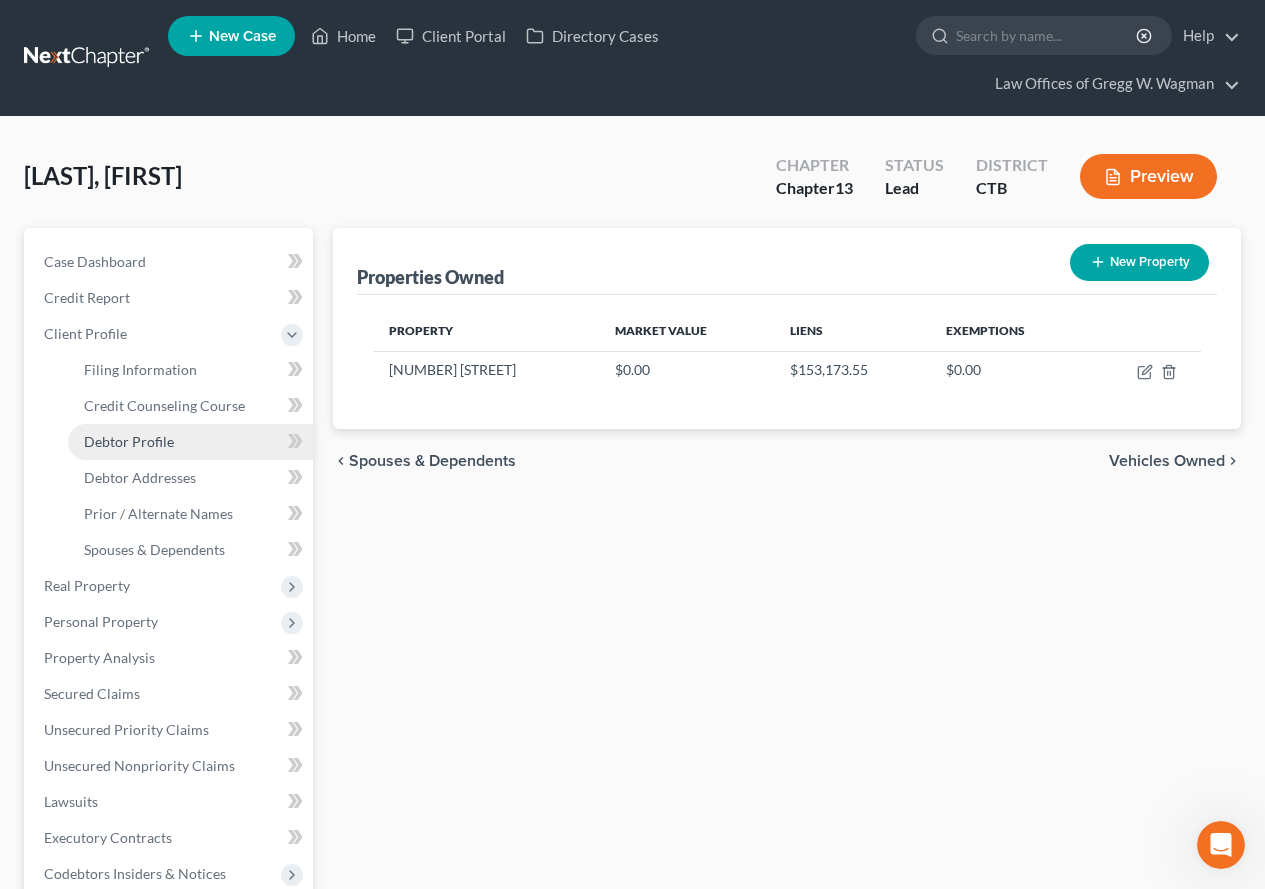click on "Debtor Profile" at bounding box center [129, 441] 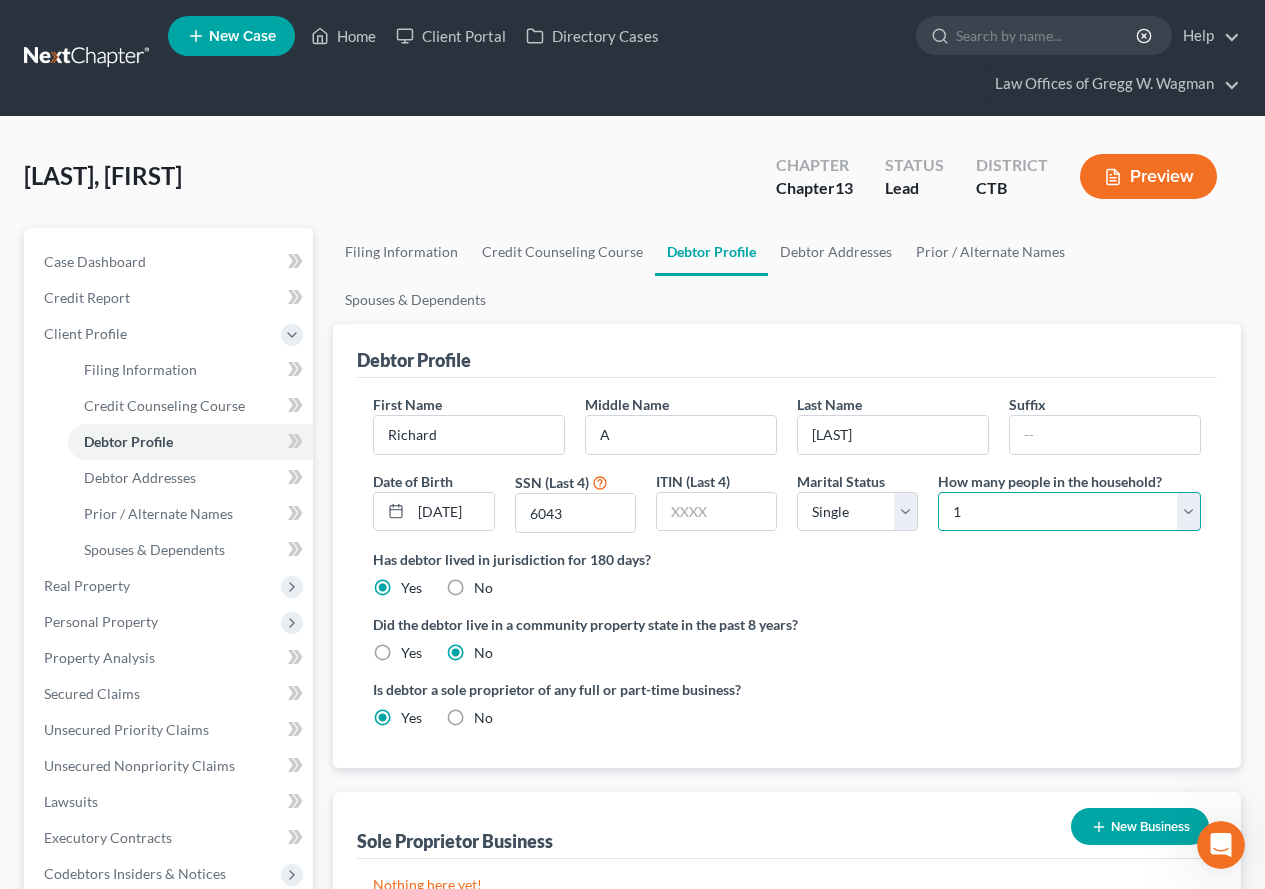 click on "Select 1 2 3 4 5 6 7 8 9 10 11 12 13 14 15 16 17 18 19 20" at bounding box center (1069, 512) 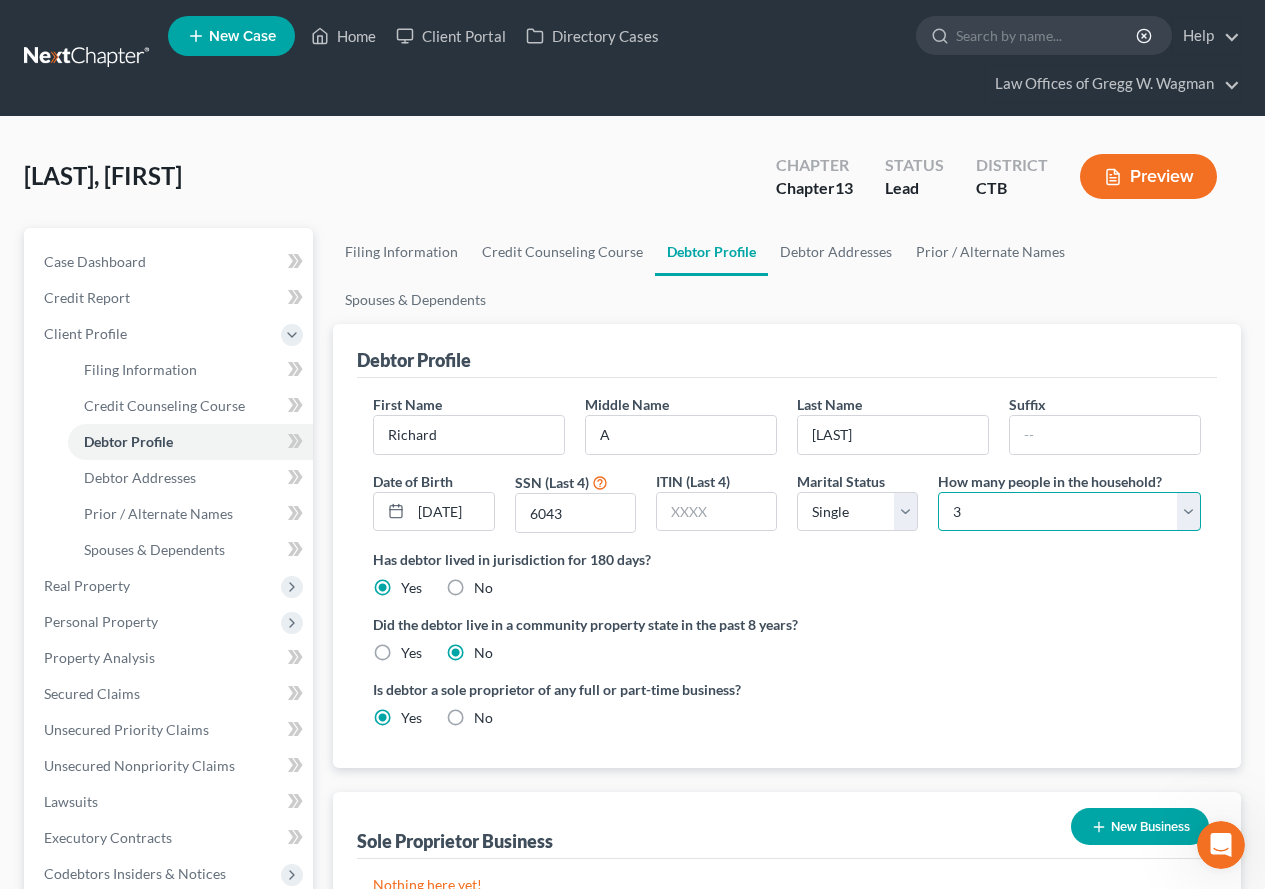 click on "Select 1 2 3 4 5 6 7 8 9 10 11 12 13 14 15 16 17 18 19 20" at bounding box center (1069, 512) 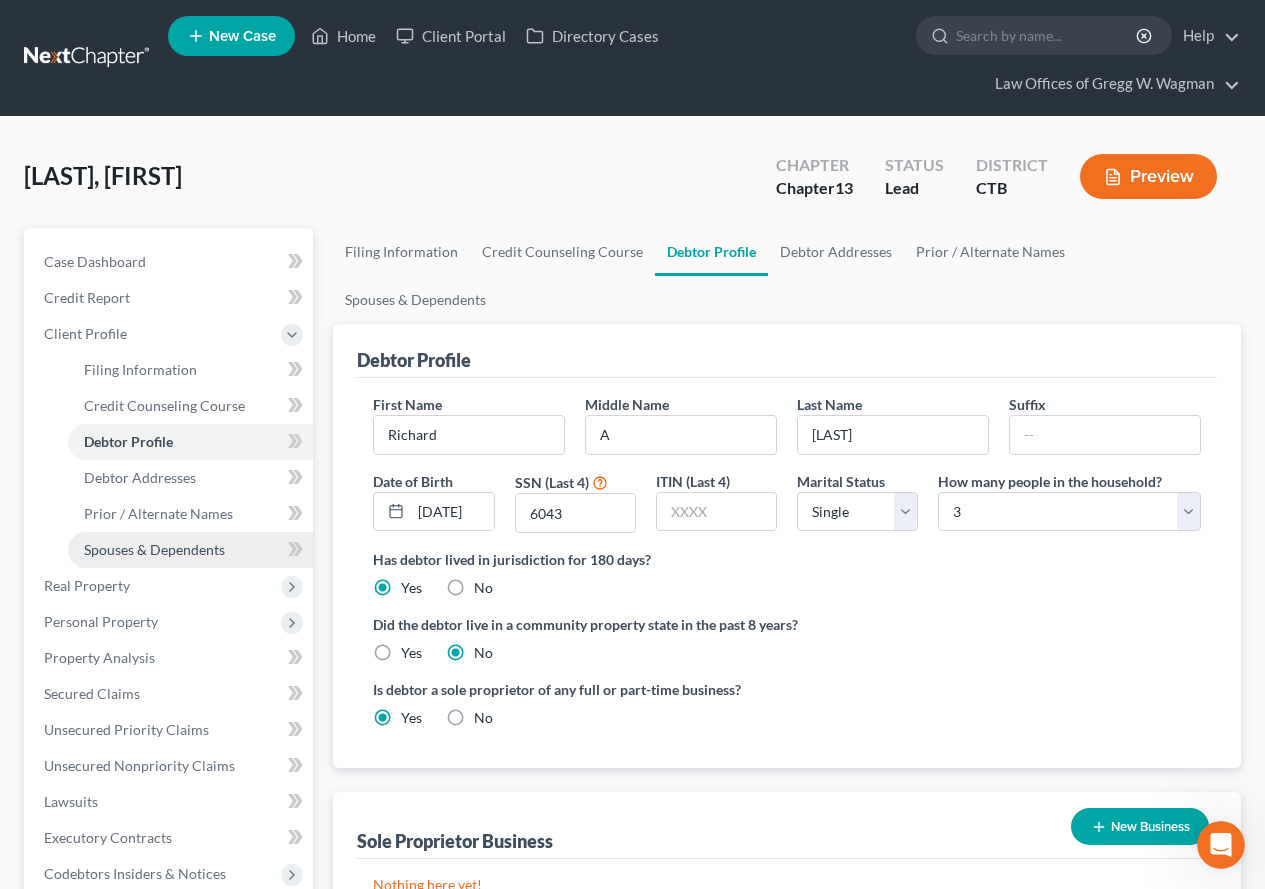 click on "Spouses & Dependents" at bounding box center [154, 549] 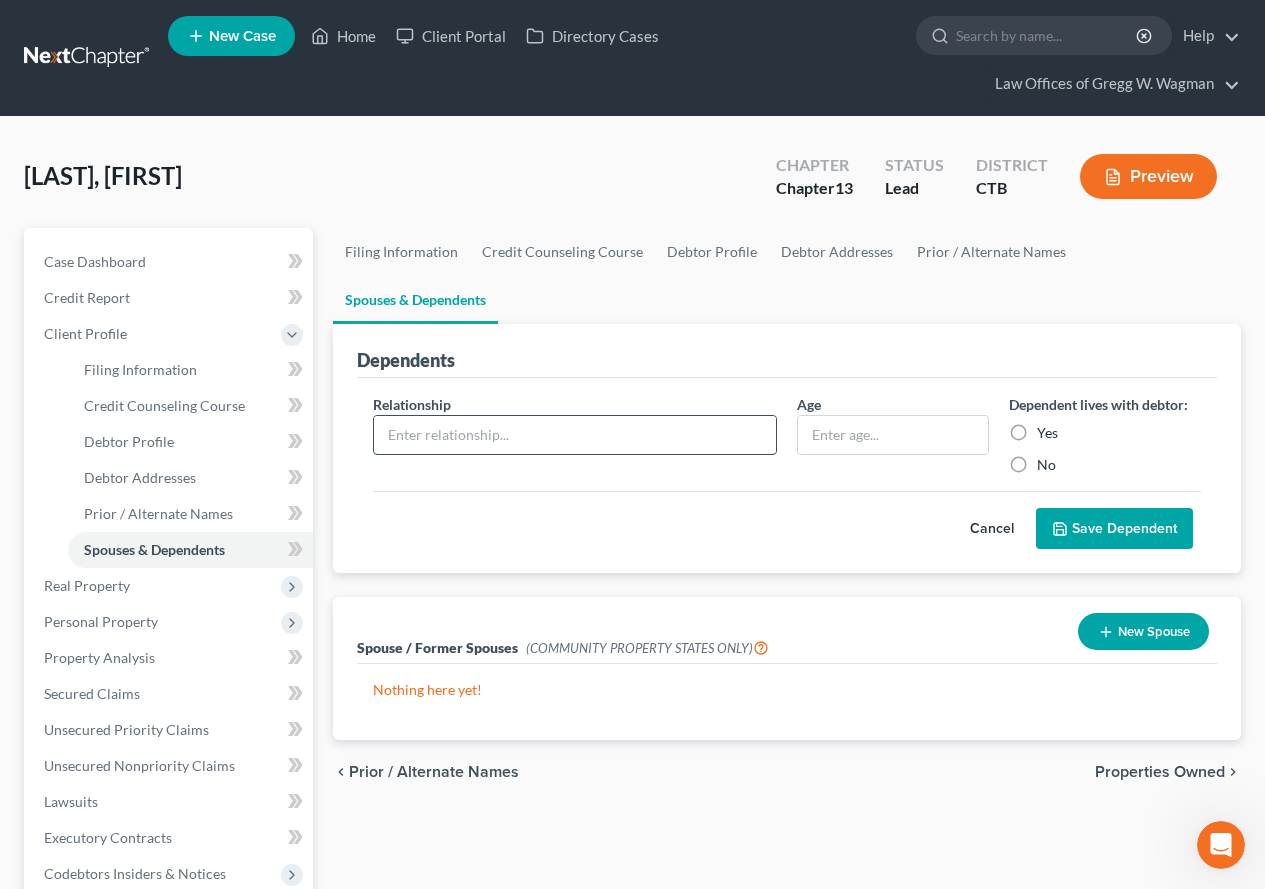click at bounding box center (575, 435) 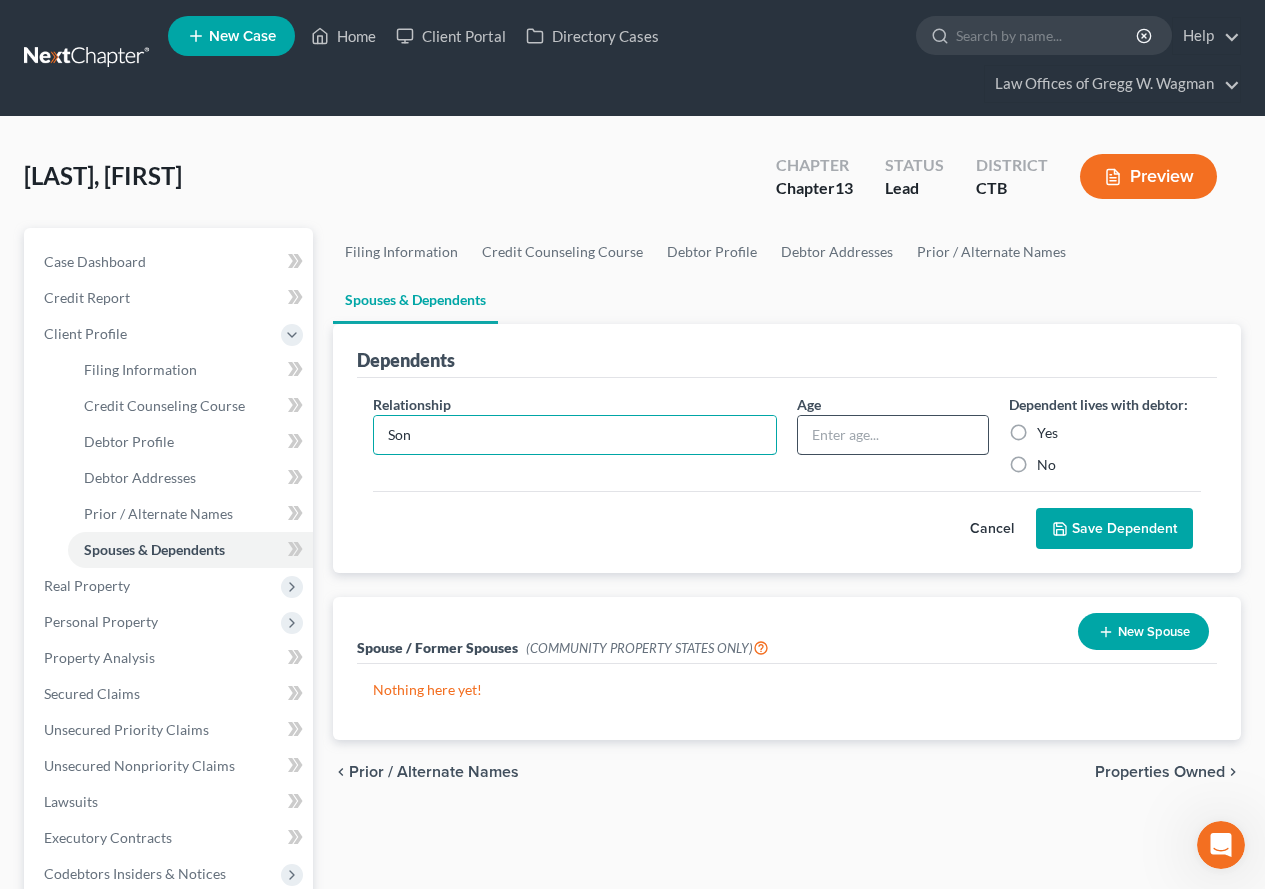 type on "Son" 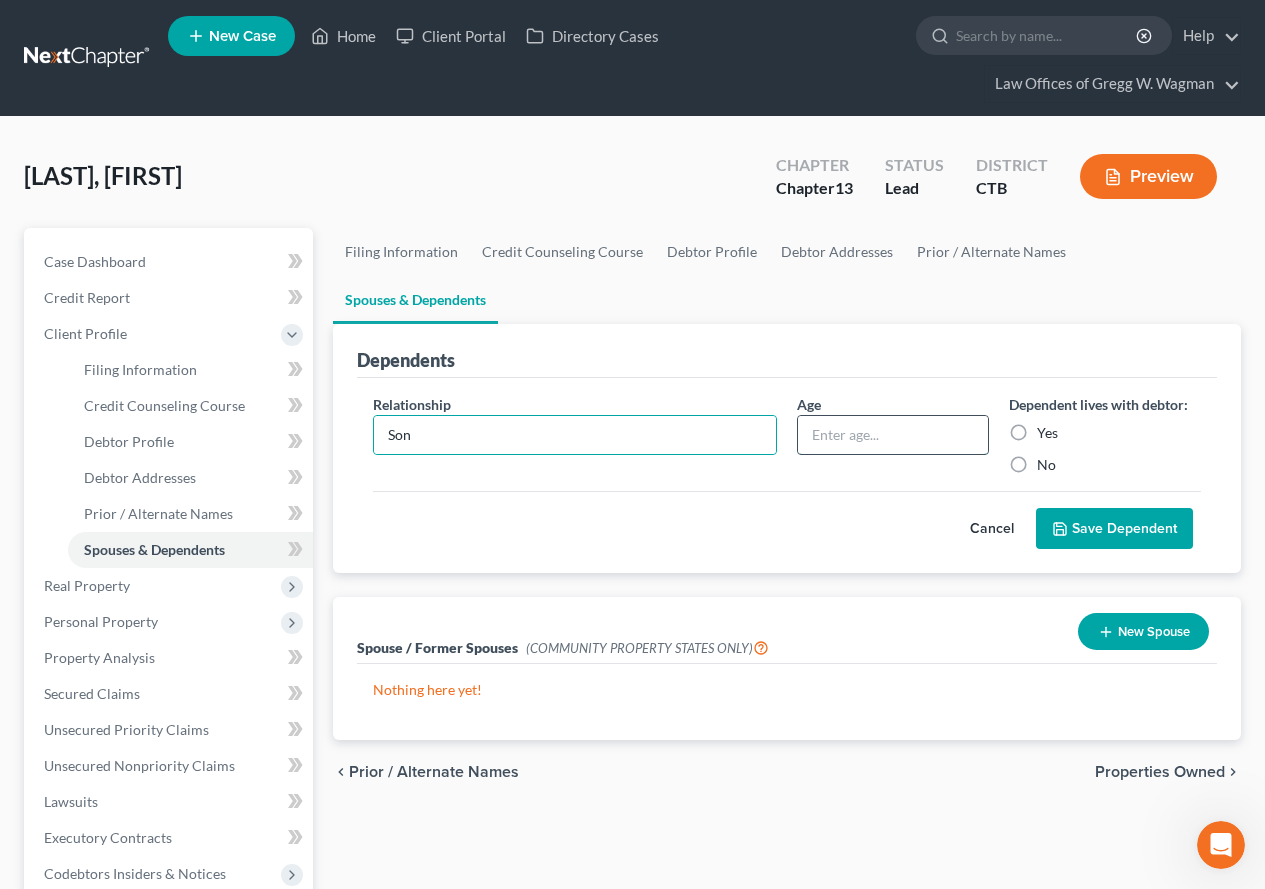 click at bounding box center (893, 435) 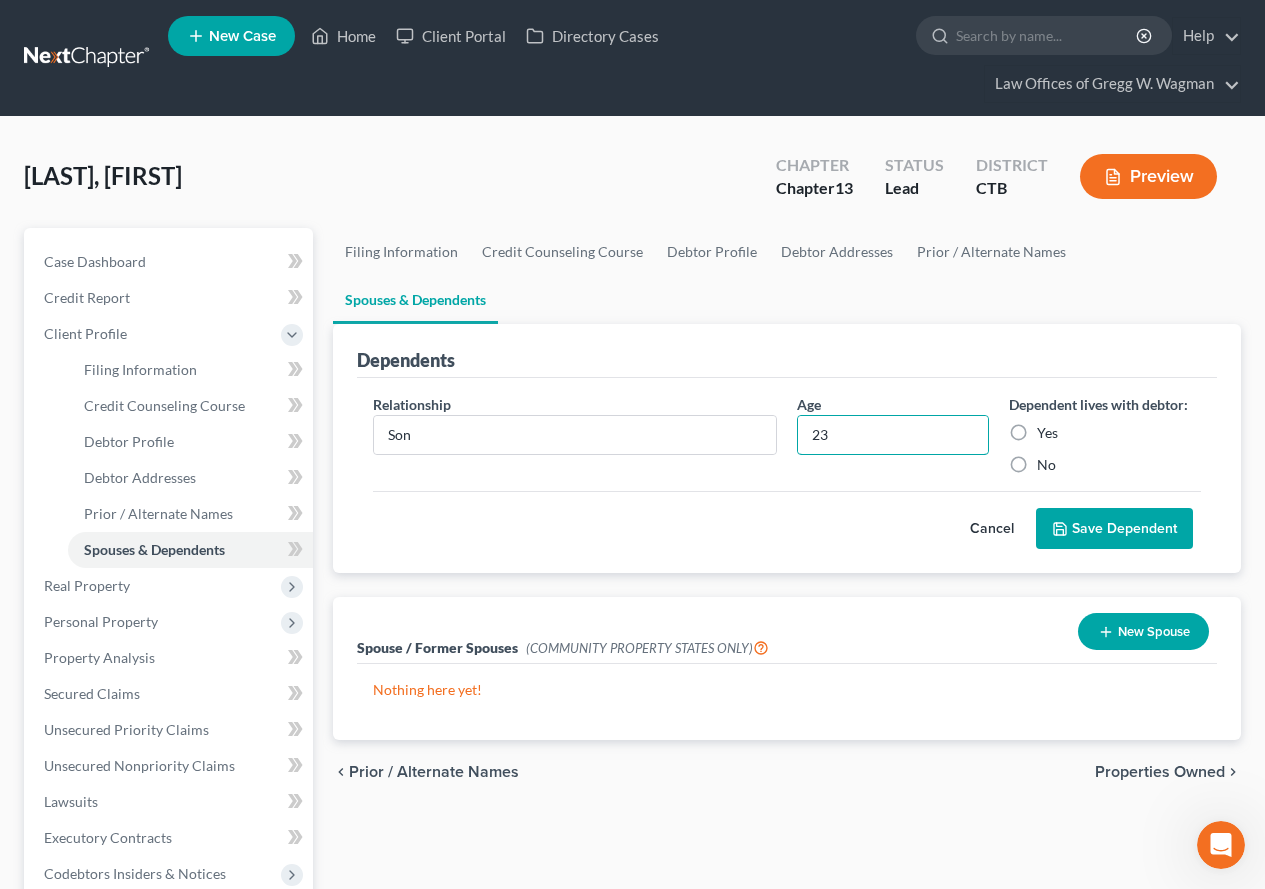 type on "23" 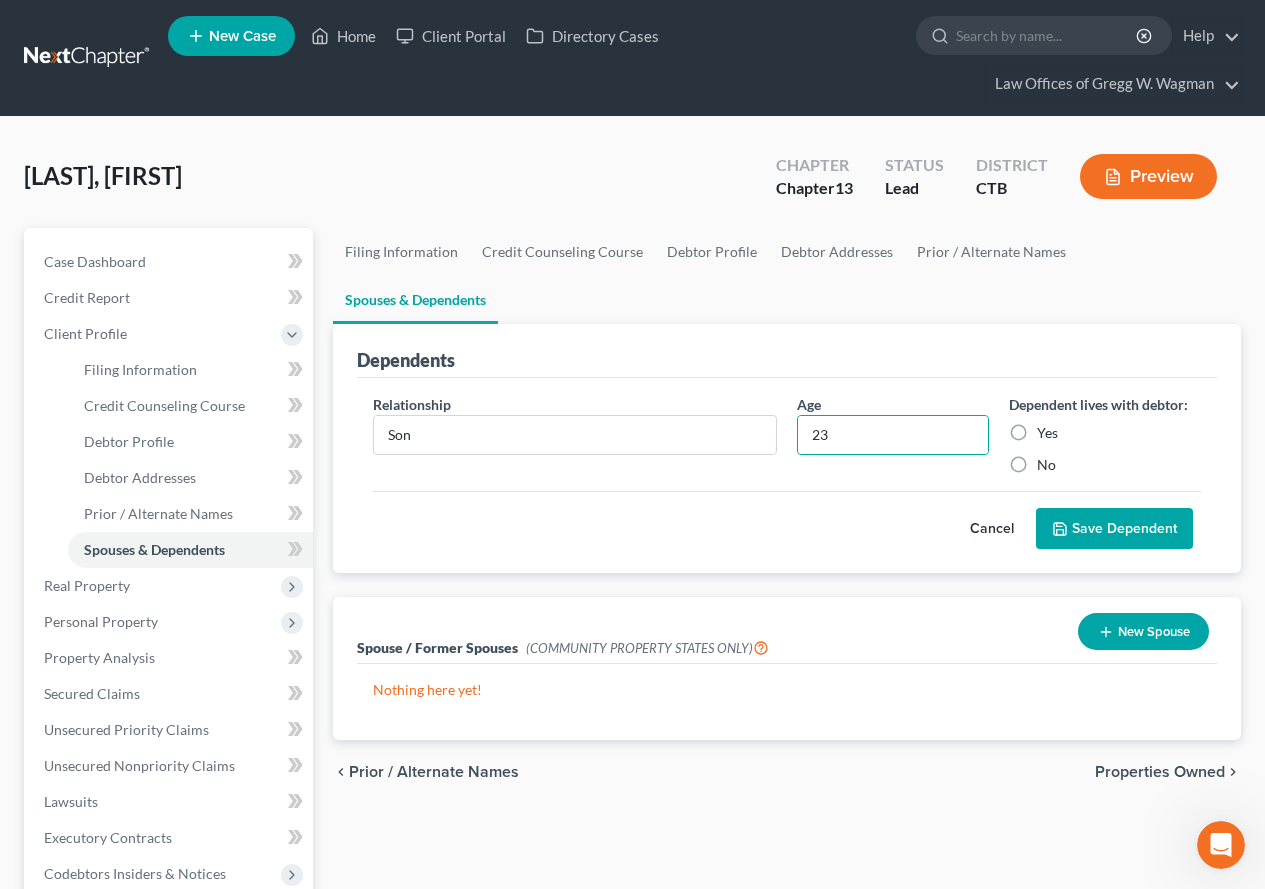 click on "Yes" at bounding box center (1047, 433) 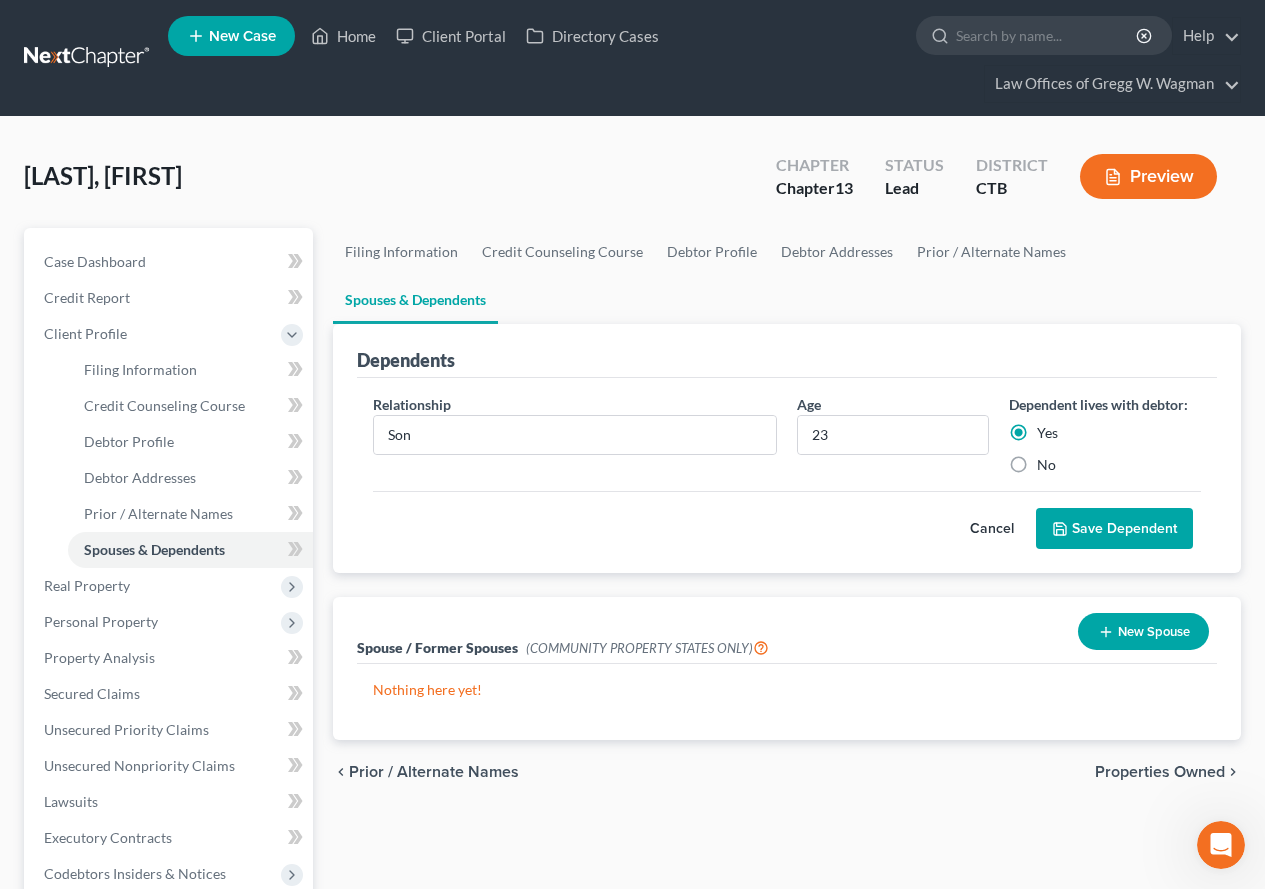 click on "Save Dependent" at bounding box center [1114, 529] 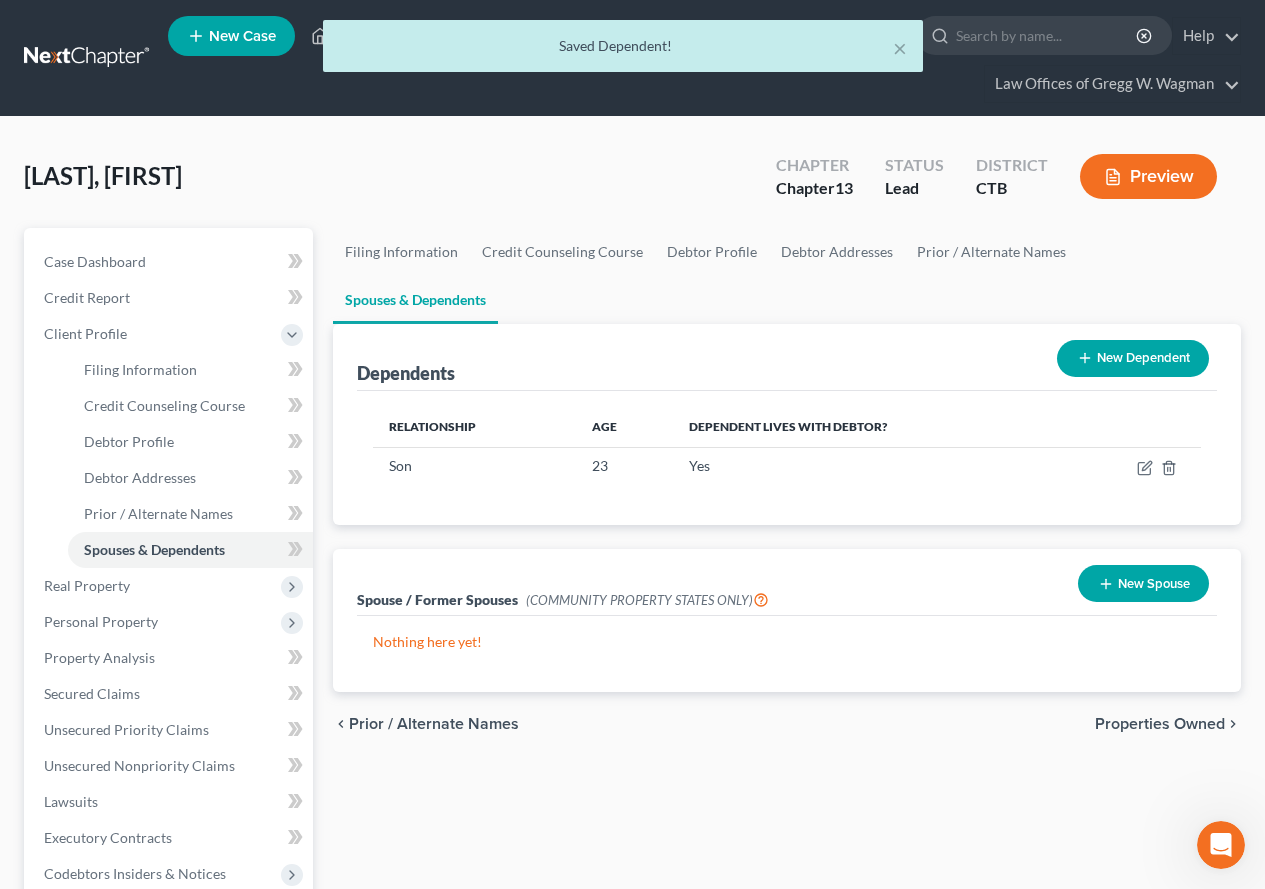 click on "New Dependent" at bounding box center [1133, 358] 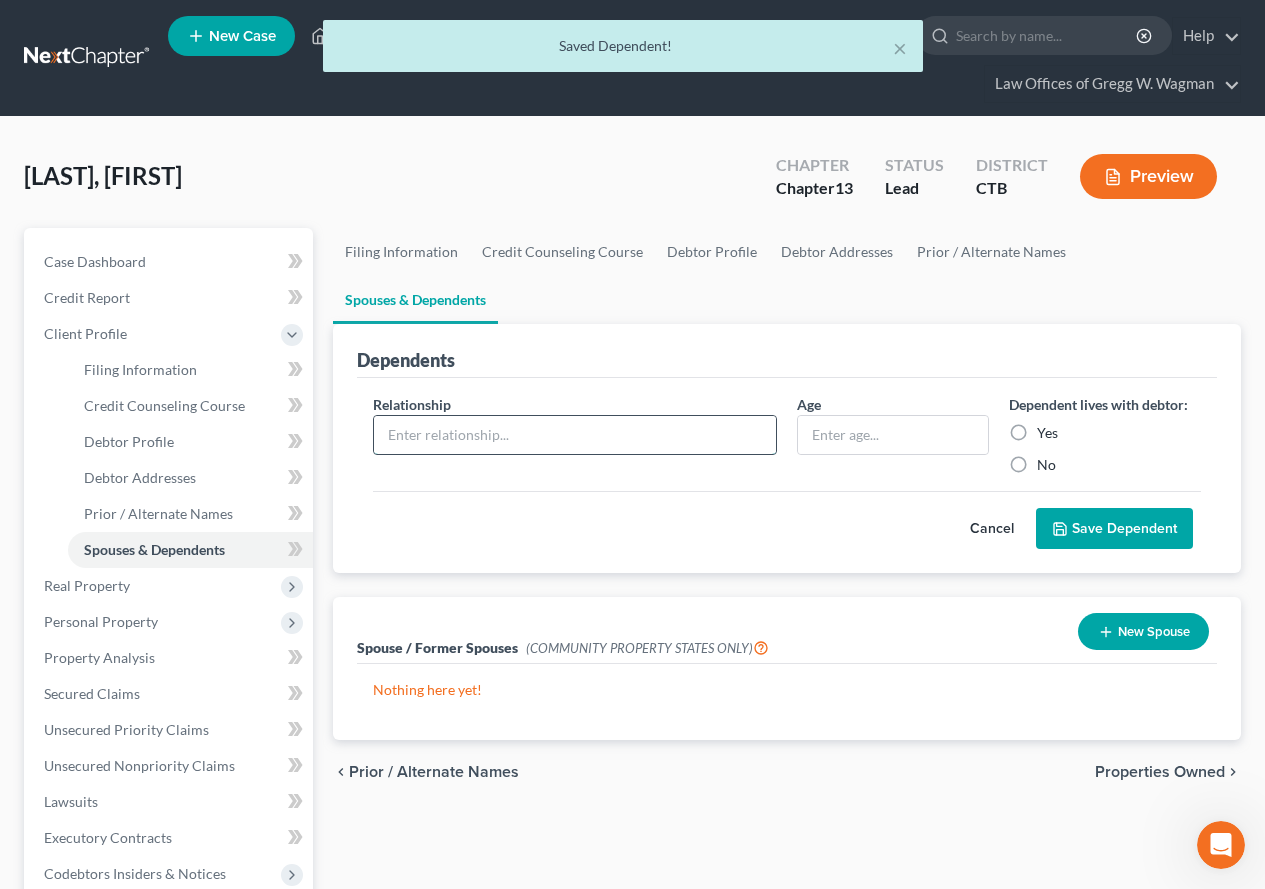 click at bounding box center [575, 435] 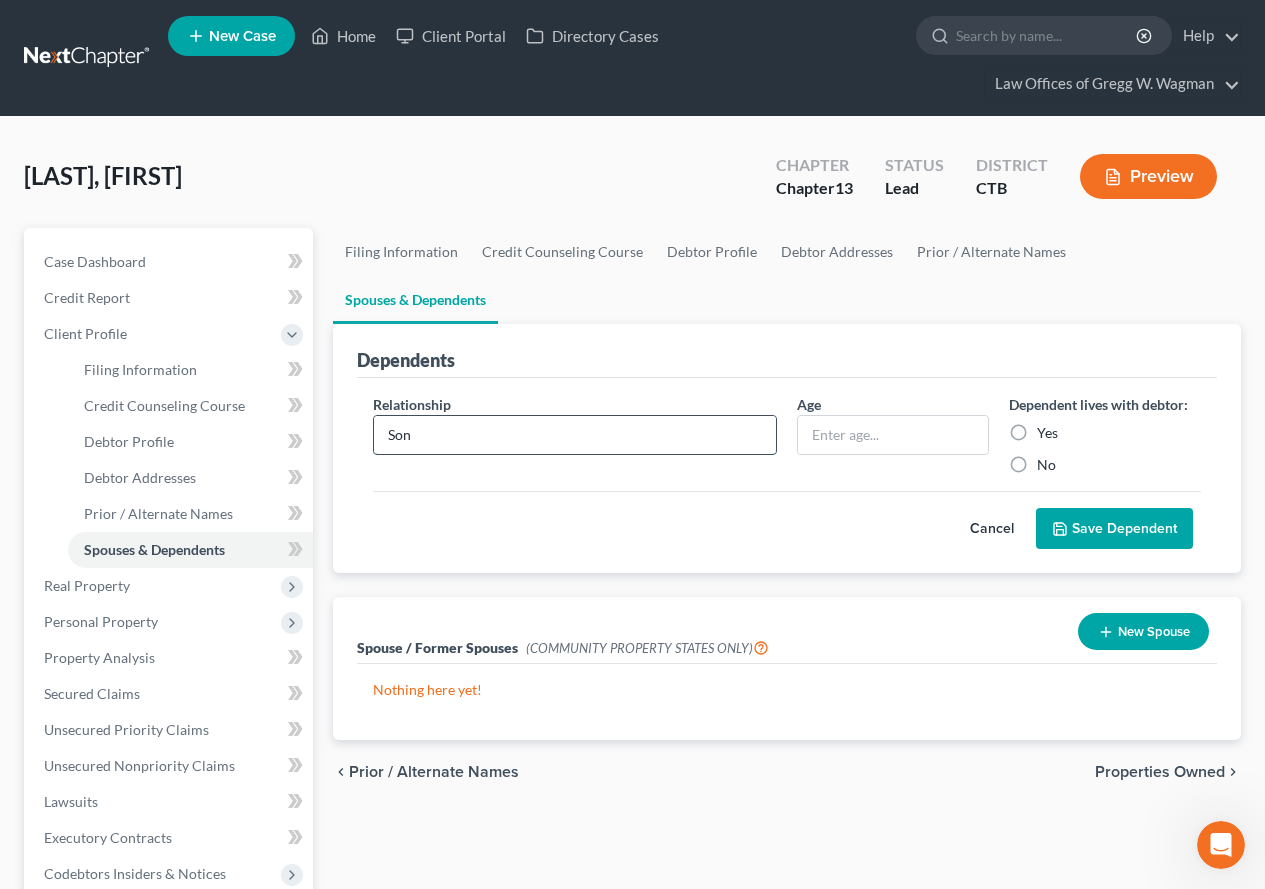 type on "Son" 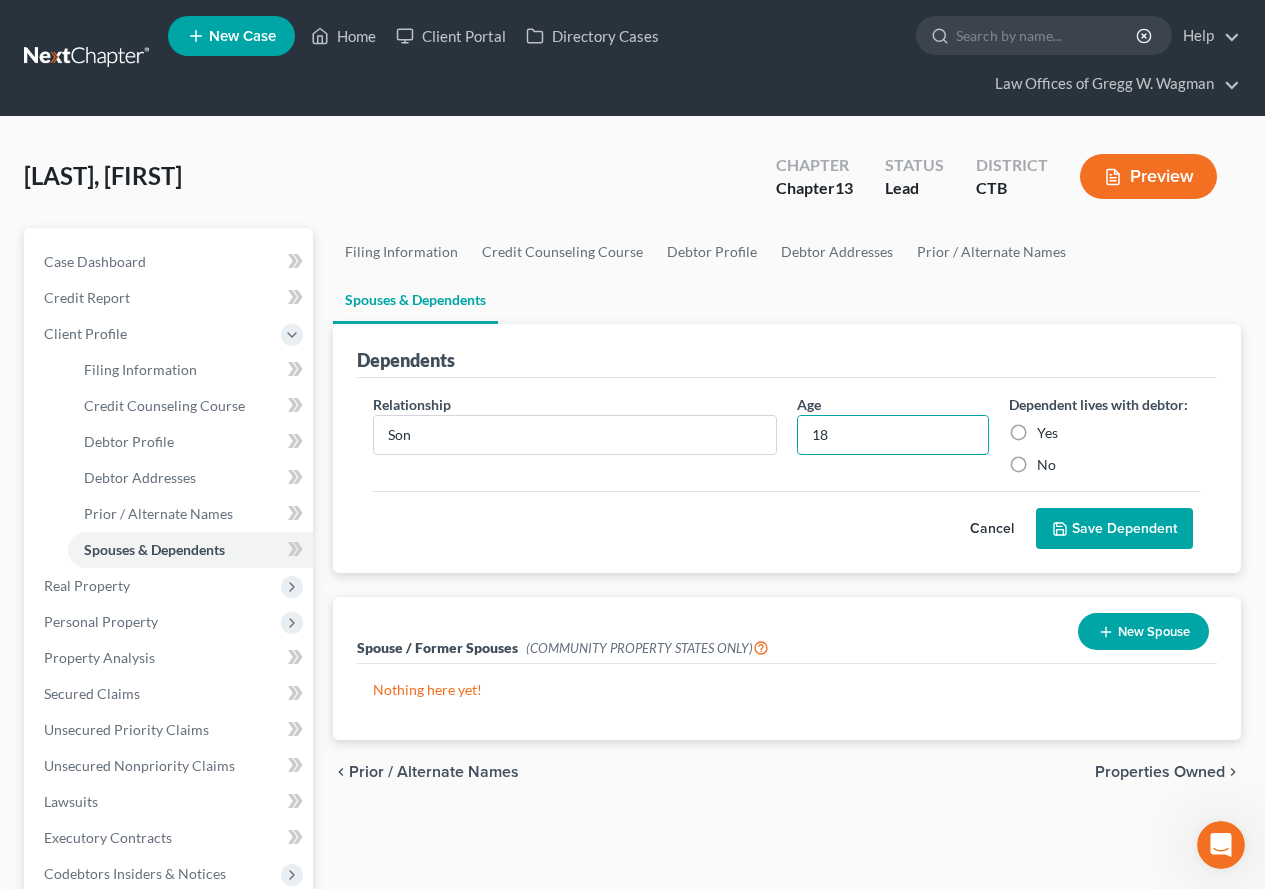 type on "18" 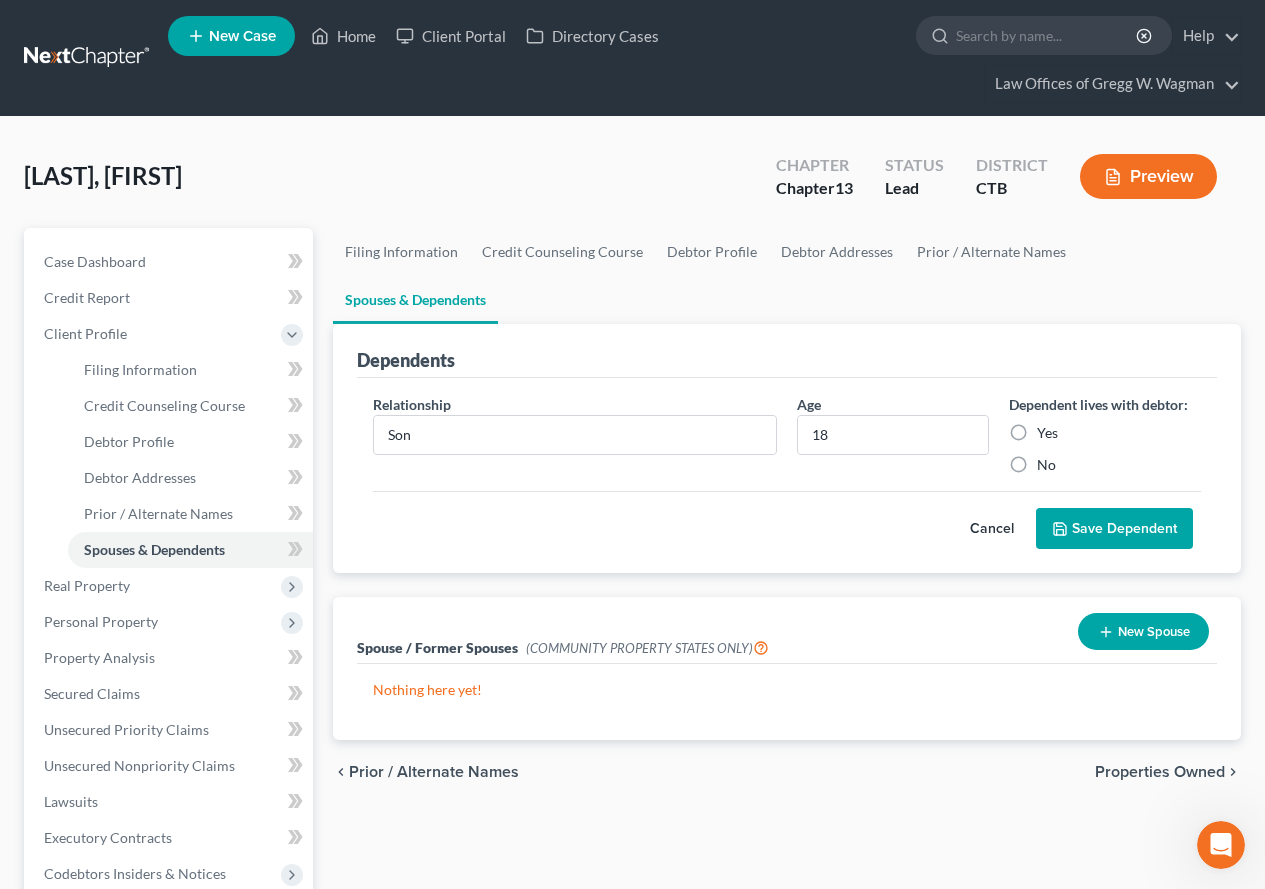 click on "Yes" at bounding box center (1047, 433) 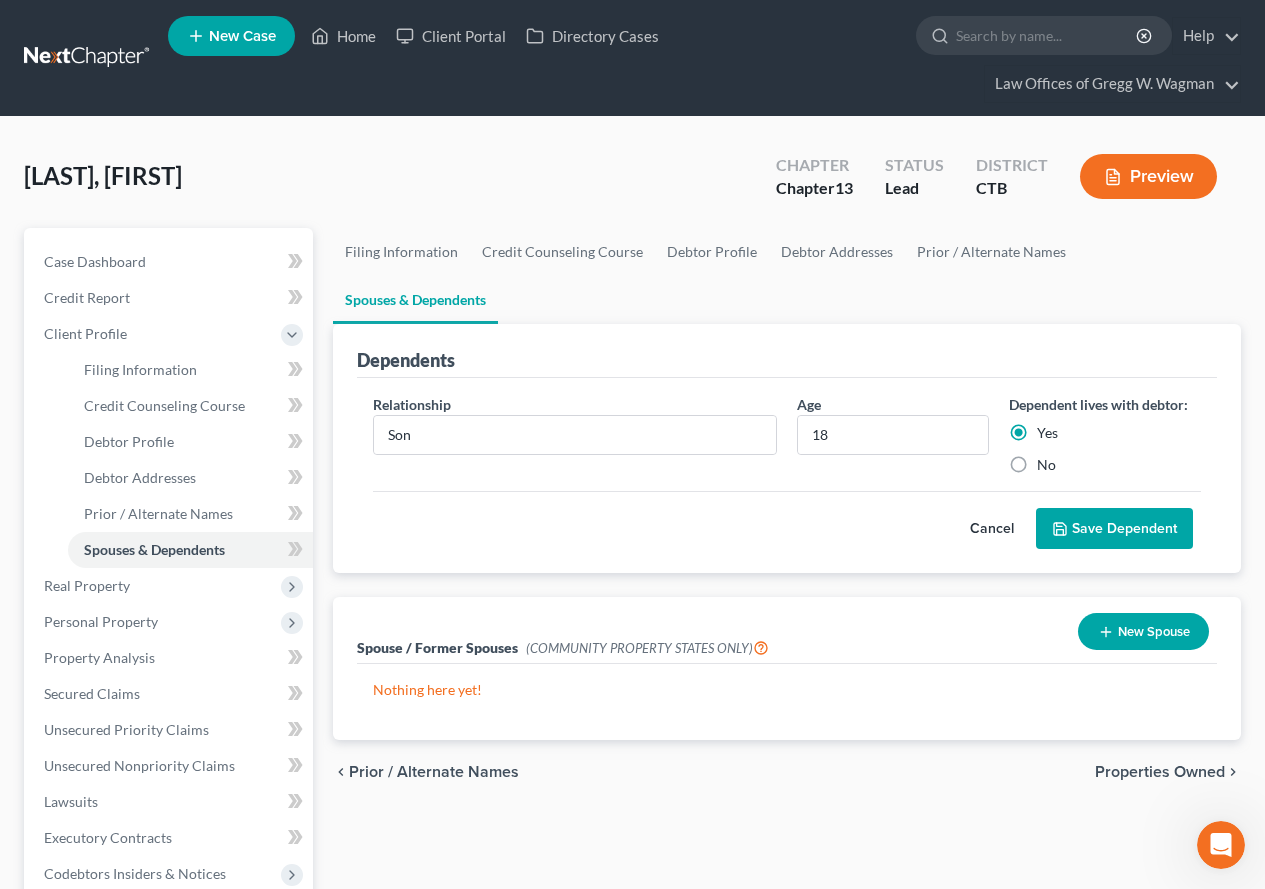 click on "Save Dependent" at bounding box center [1114, 529] 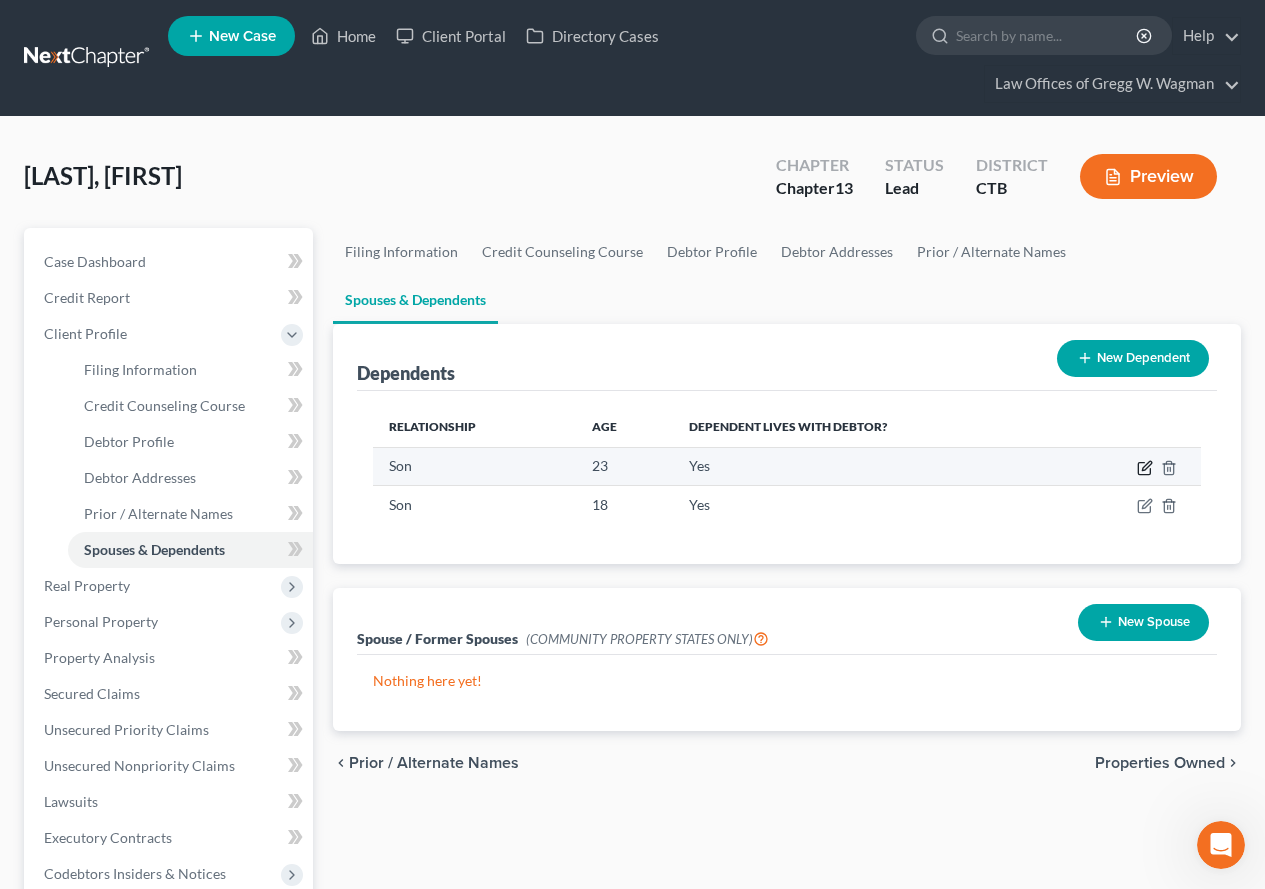 click 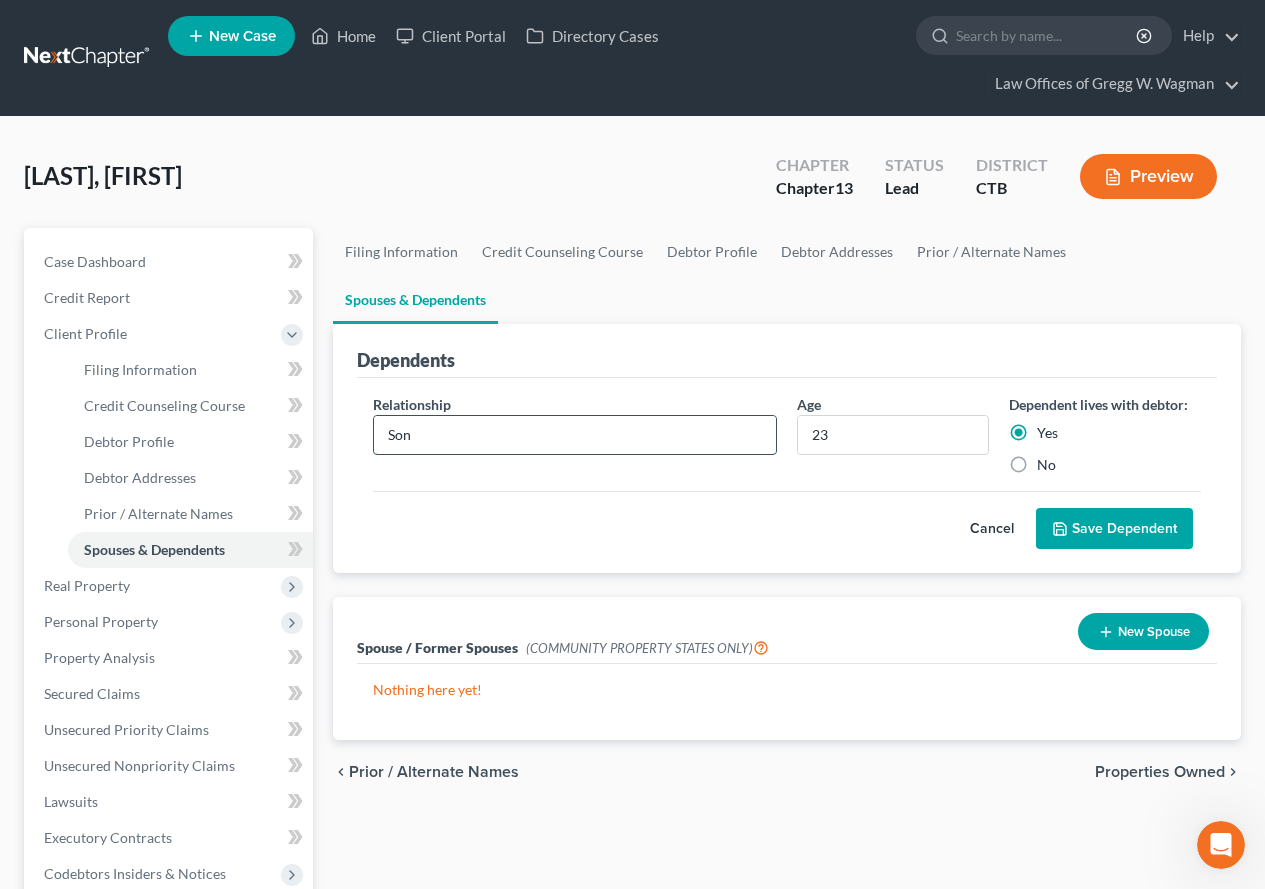 click on "Son" at bounding box center [575, 435] 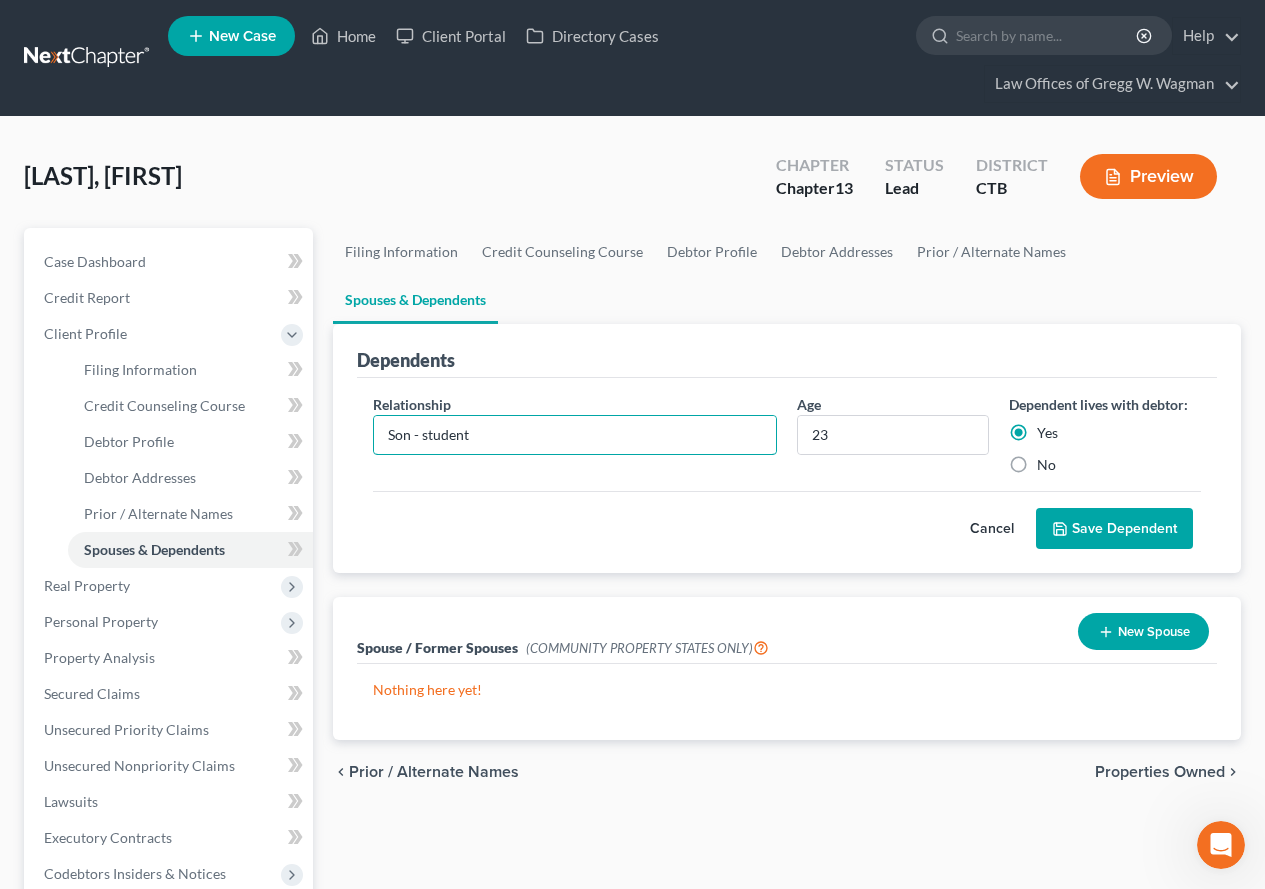 type on "Son - student" 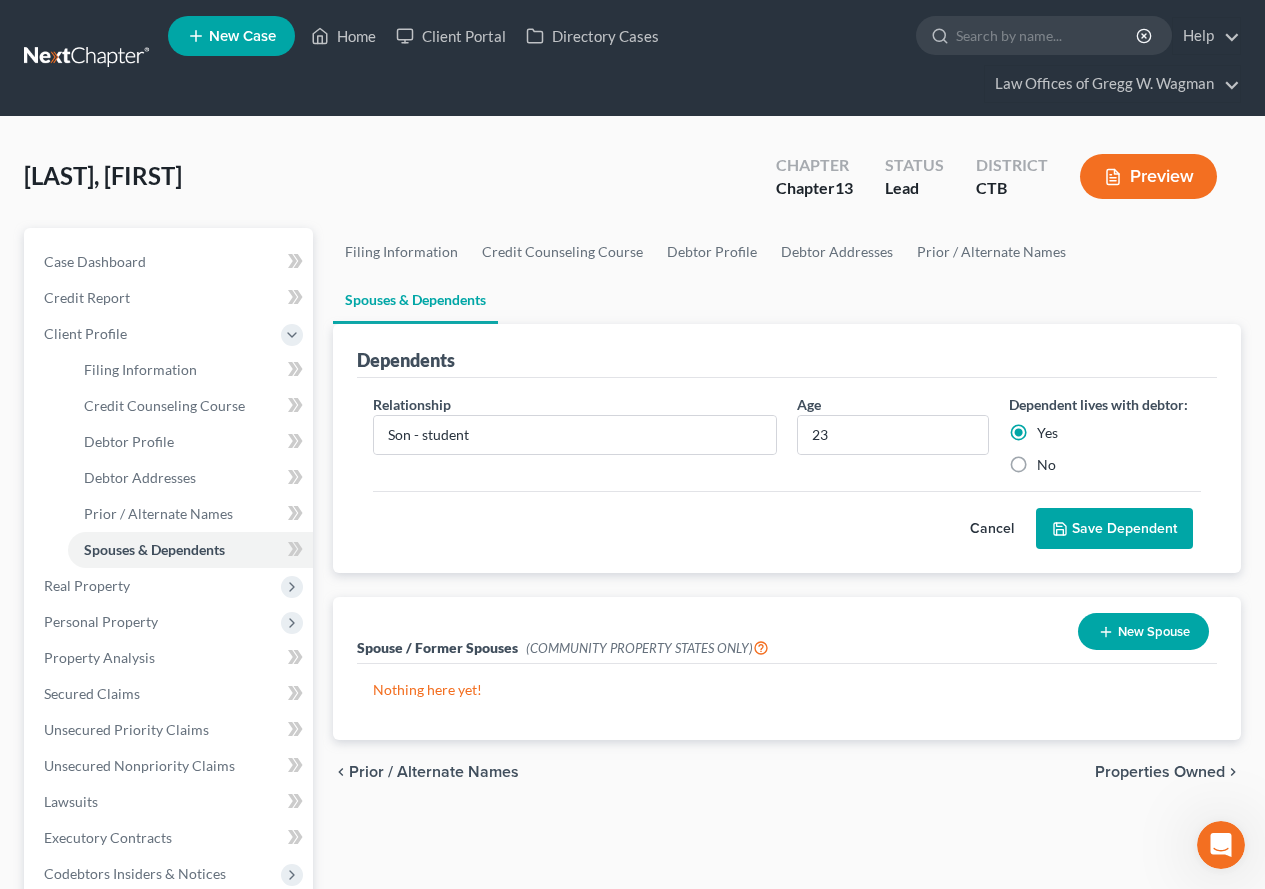 click on "Save Dependent" at bounding box center [1114, 529] 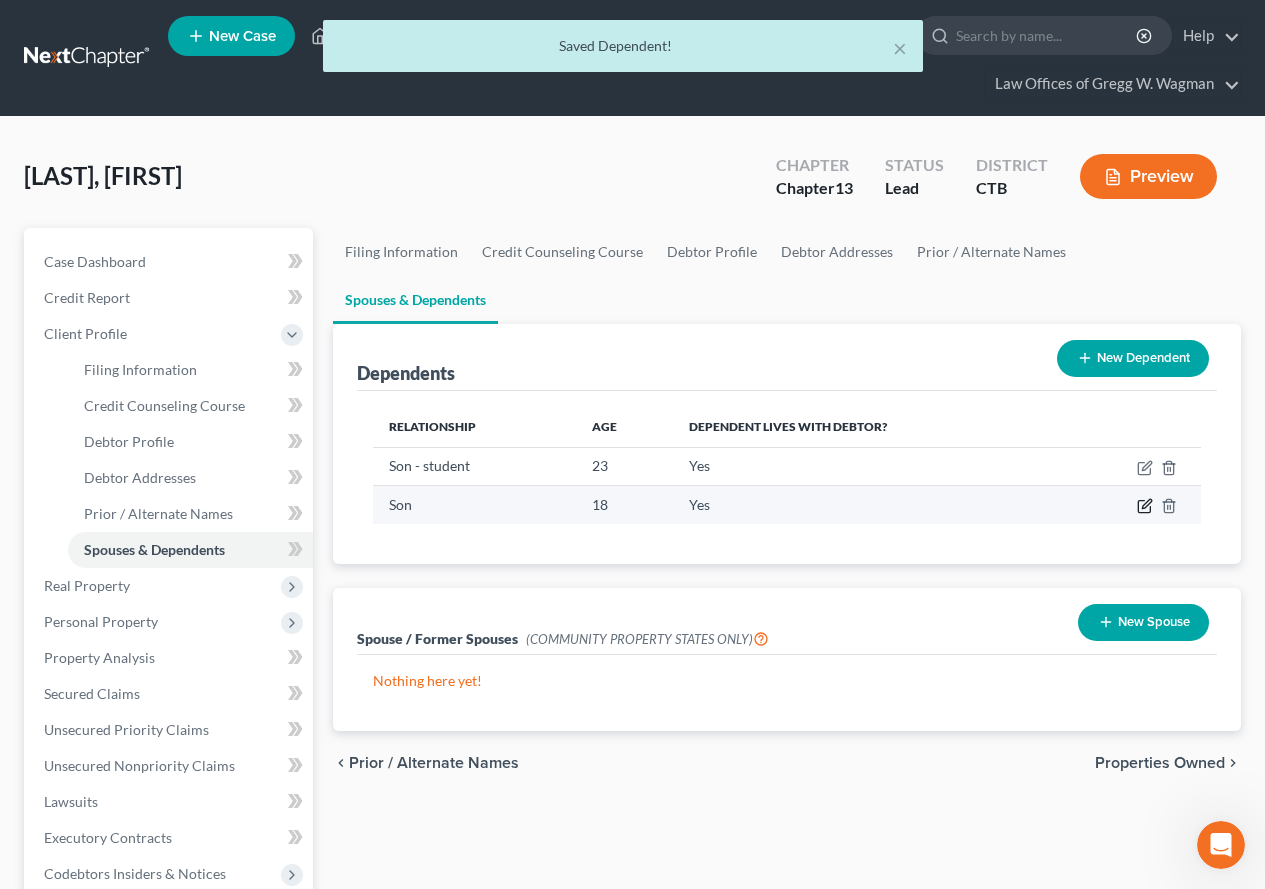 click 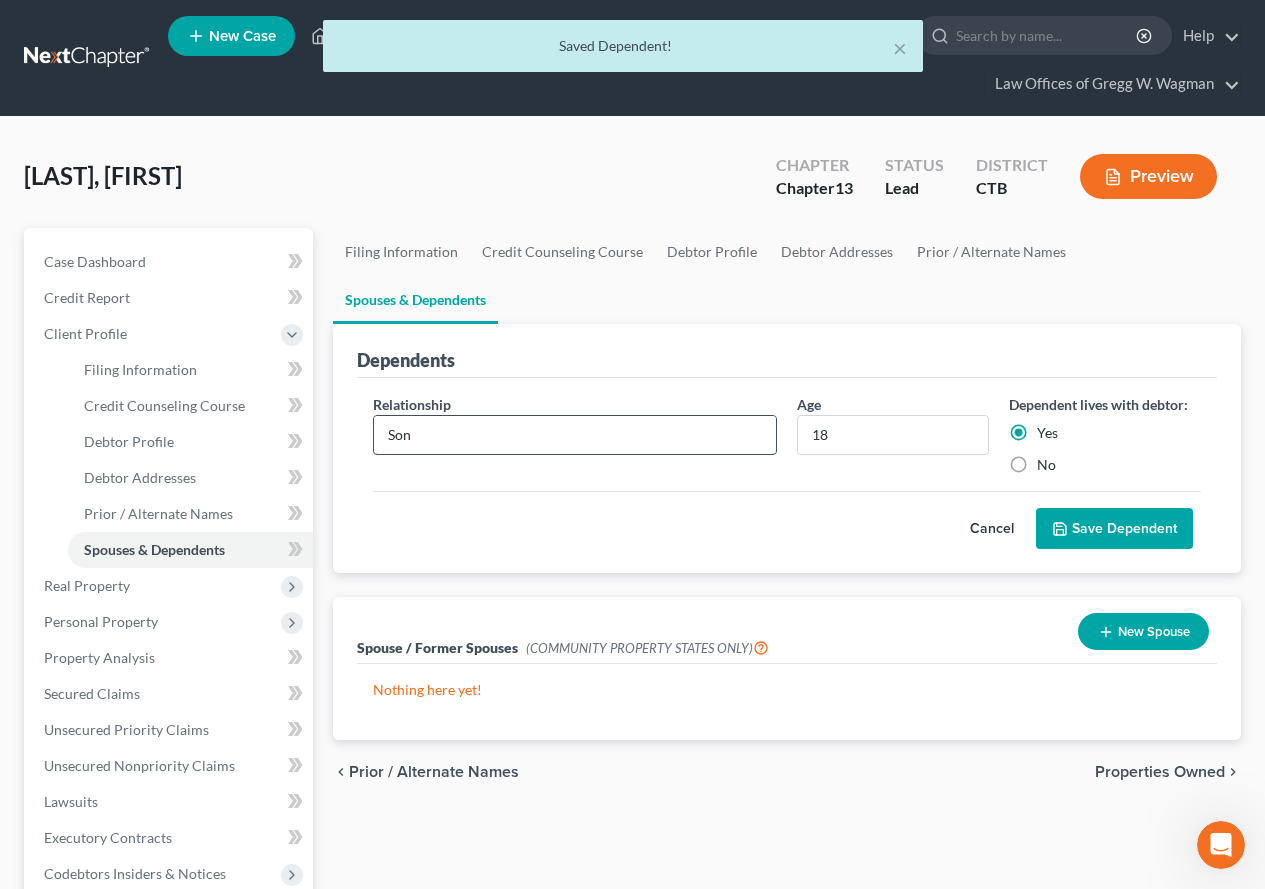 click on "Son" at bounding box center [575, 435] 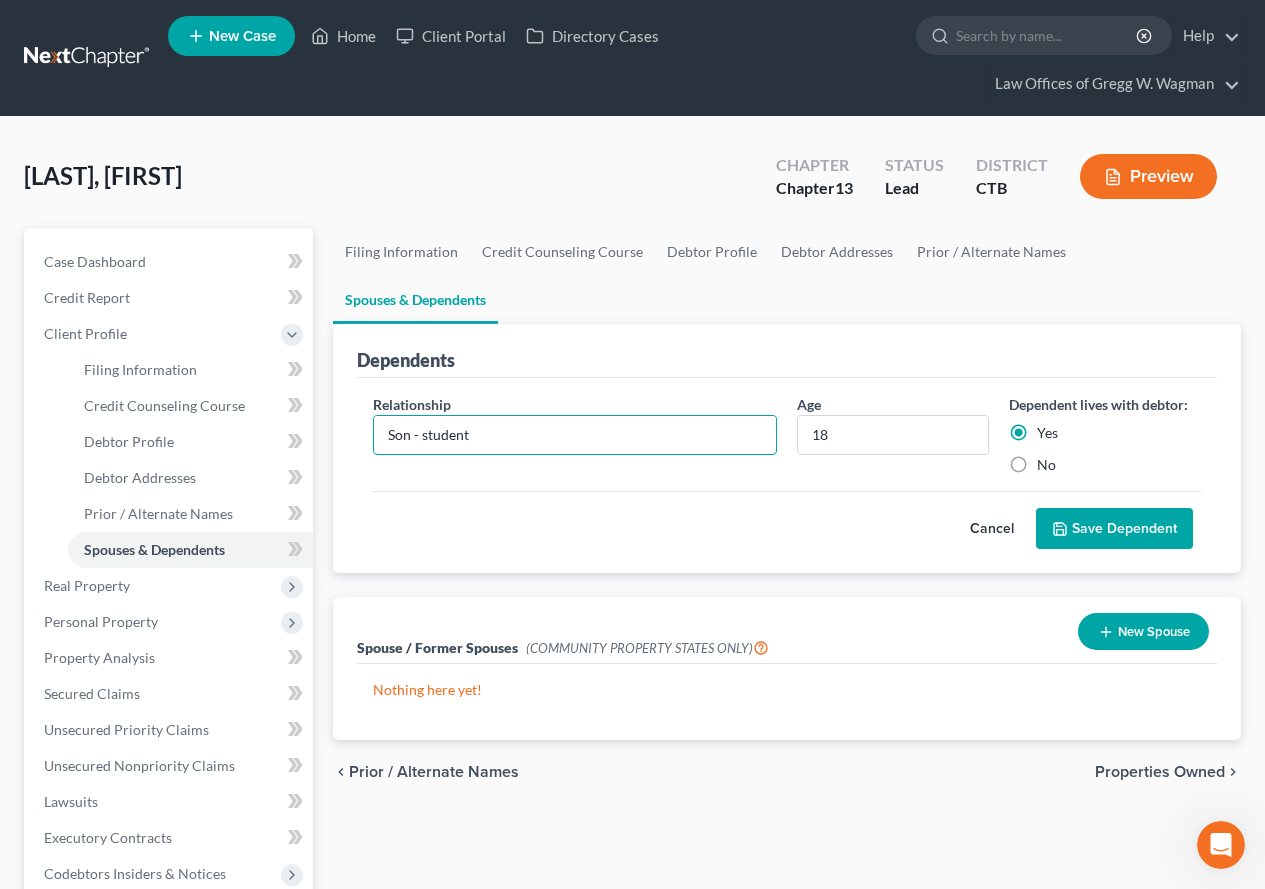 type on "Son - student" 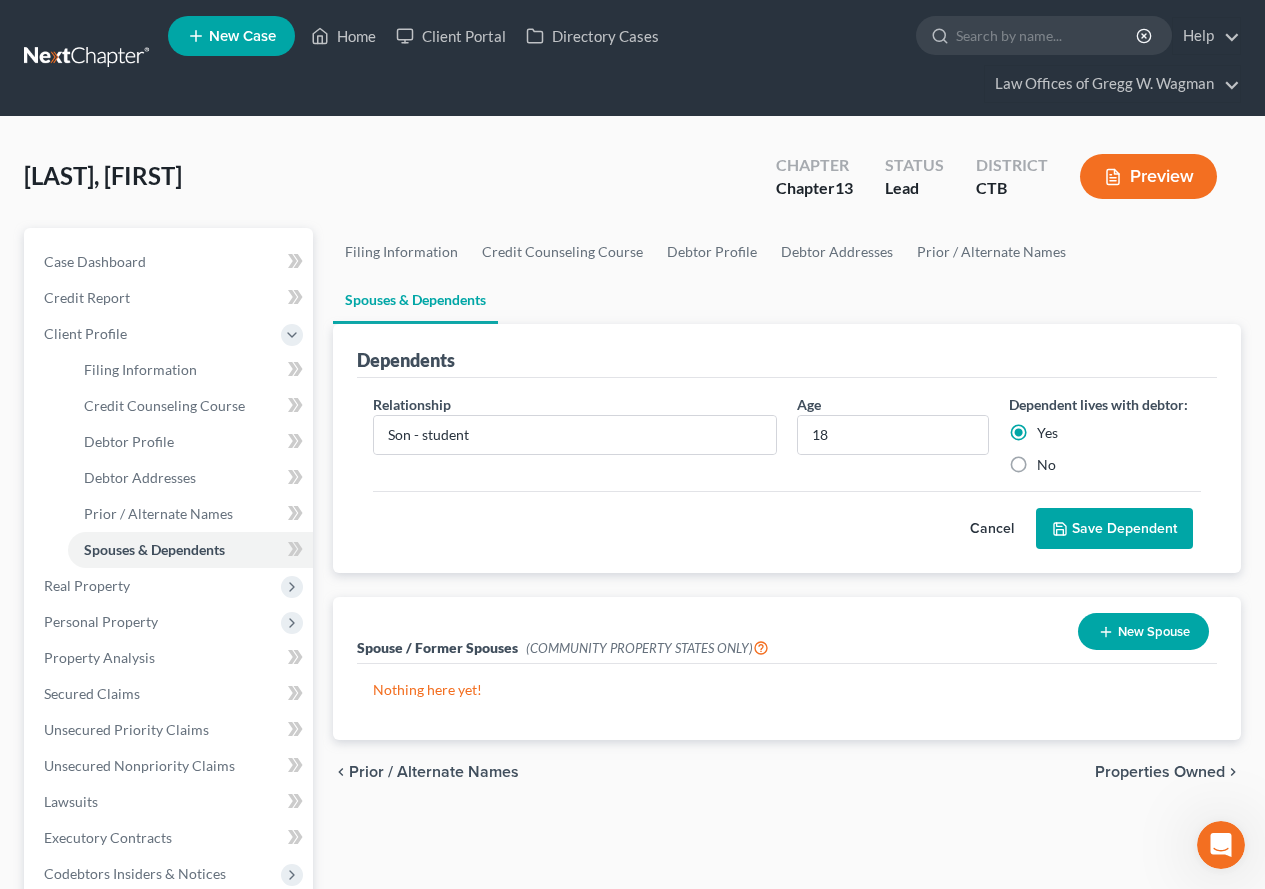 click on "Save Dependent" at bounding box center [1114, 529] 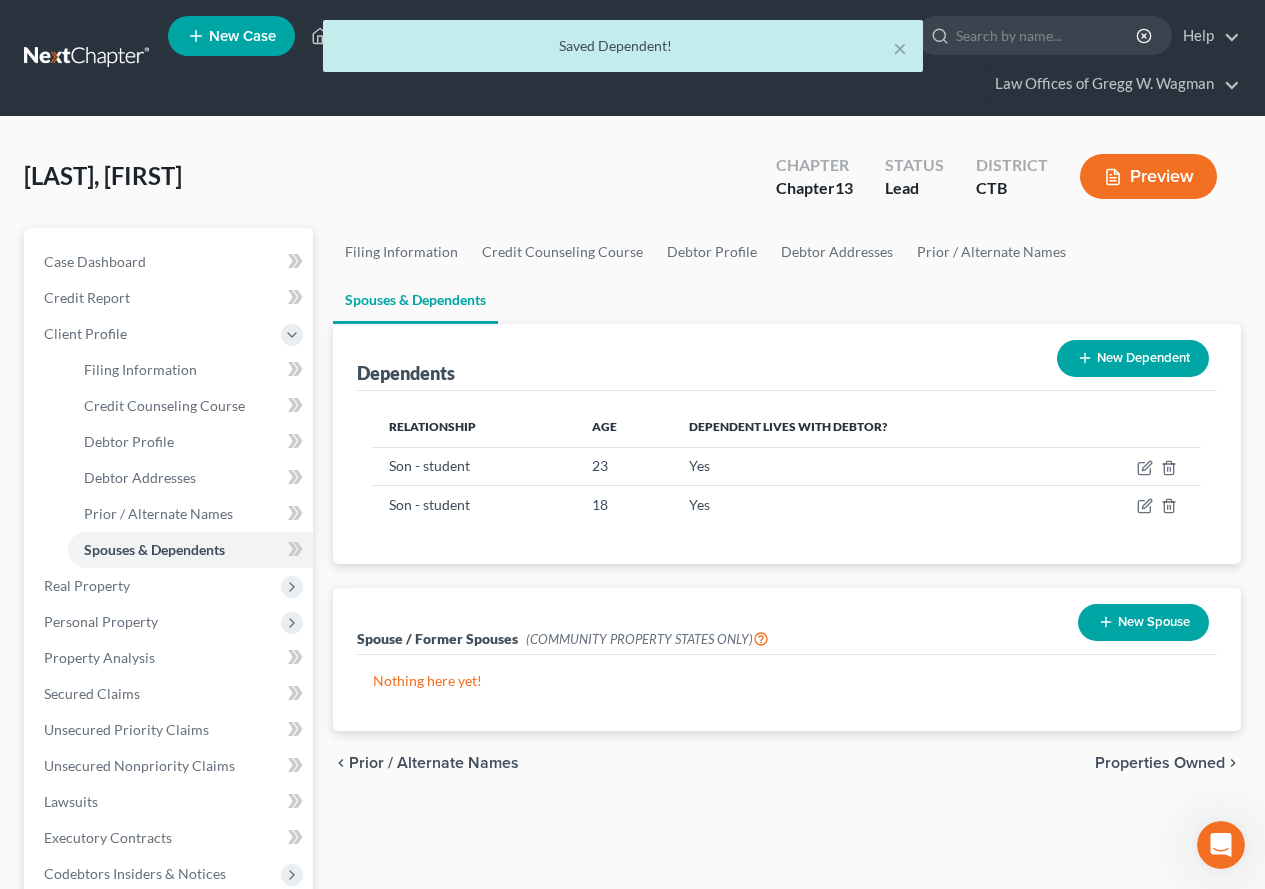 scroll, scrollTop: 100, scrollLeft: 0, axis: vertical 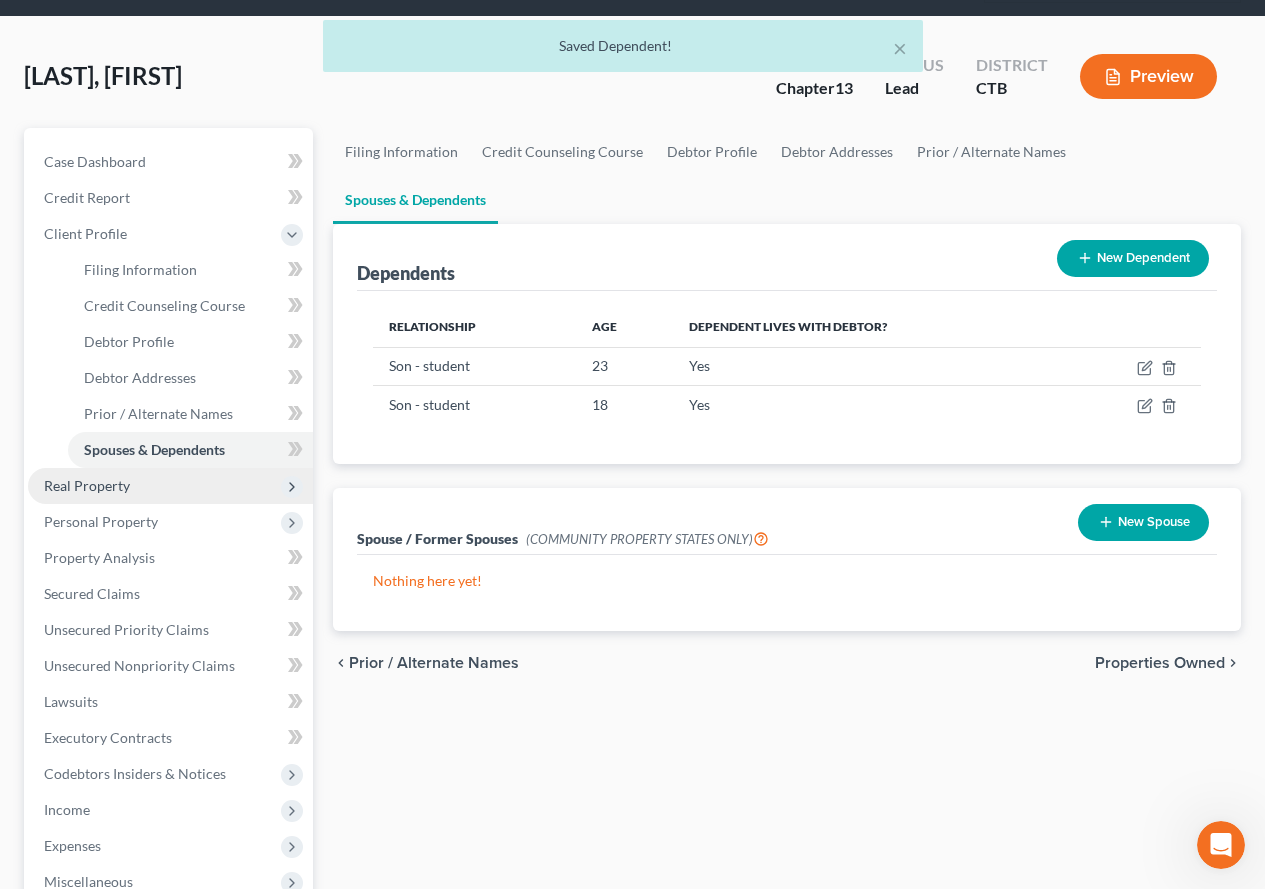 click on "Real Property" at bounding box center [87, 485] 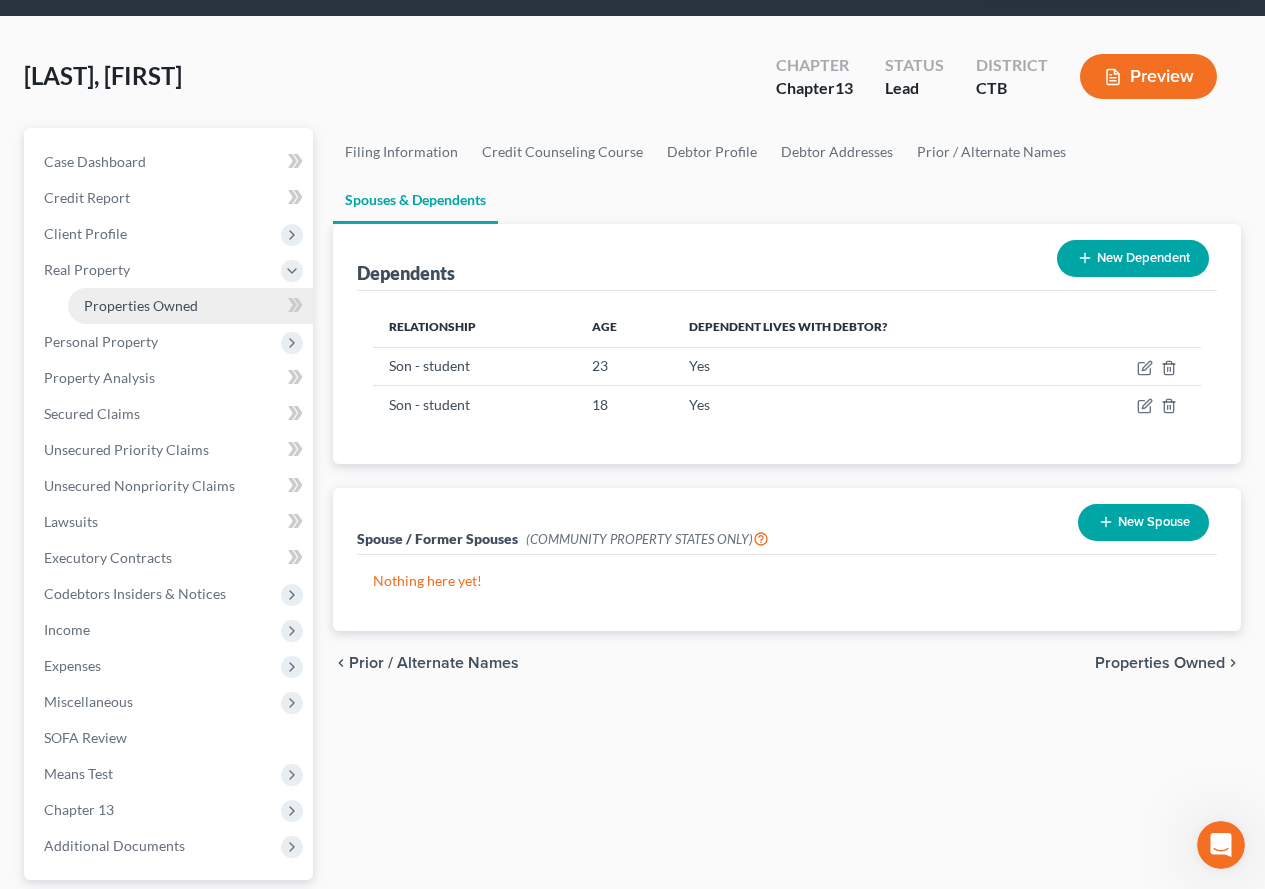 click on "Properties Owned" at bounding box center (141, 305) 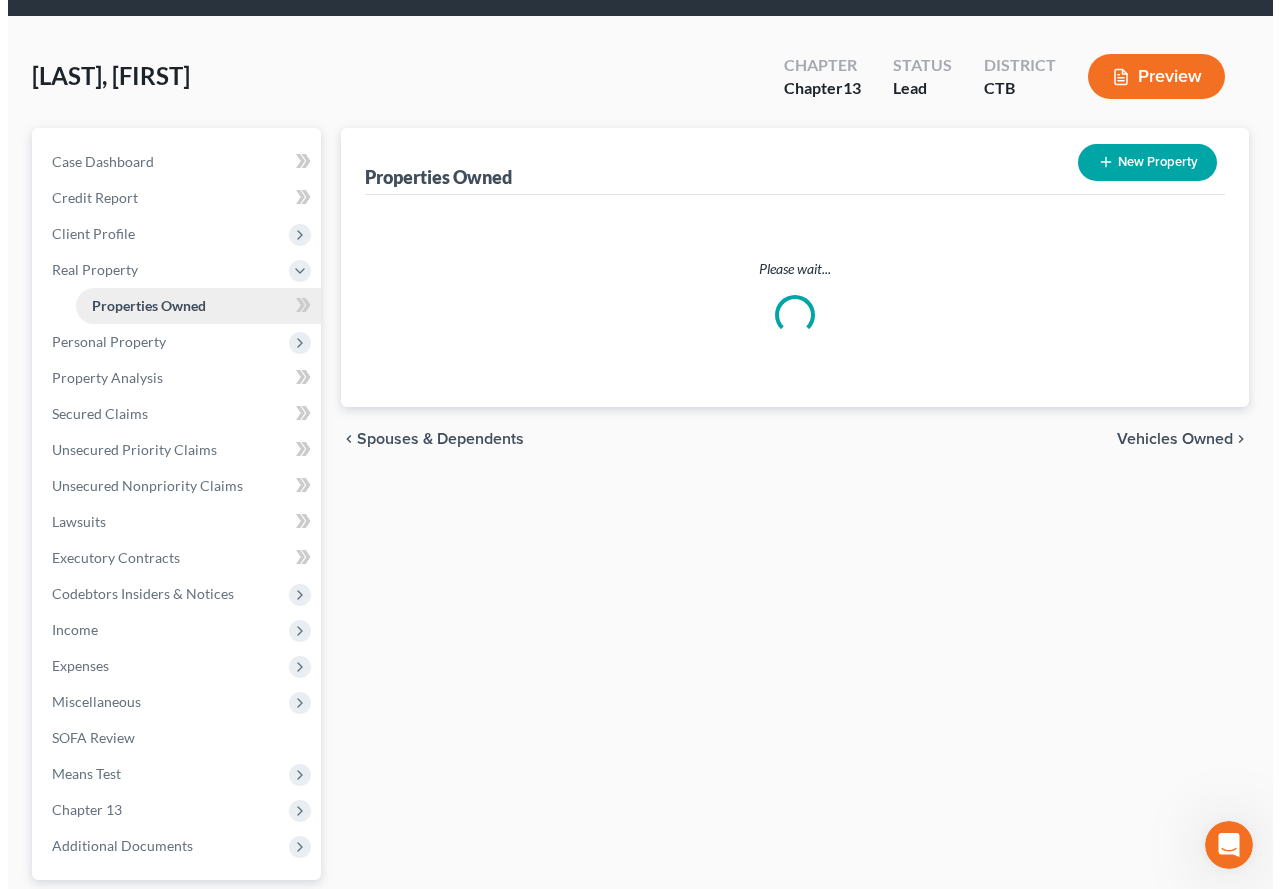 scroll, scrollTop: 0, scrollLeft: 0, axis: both 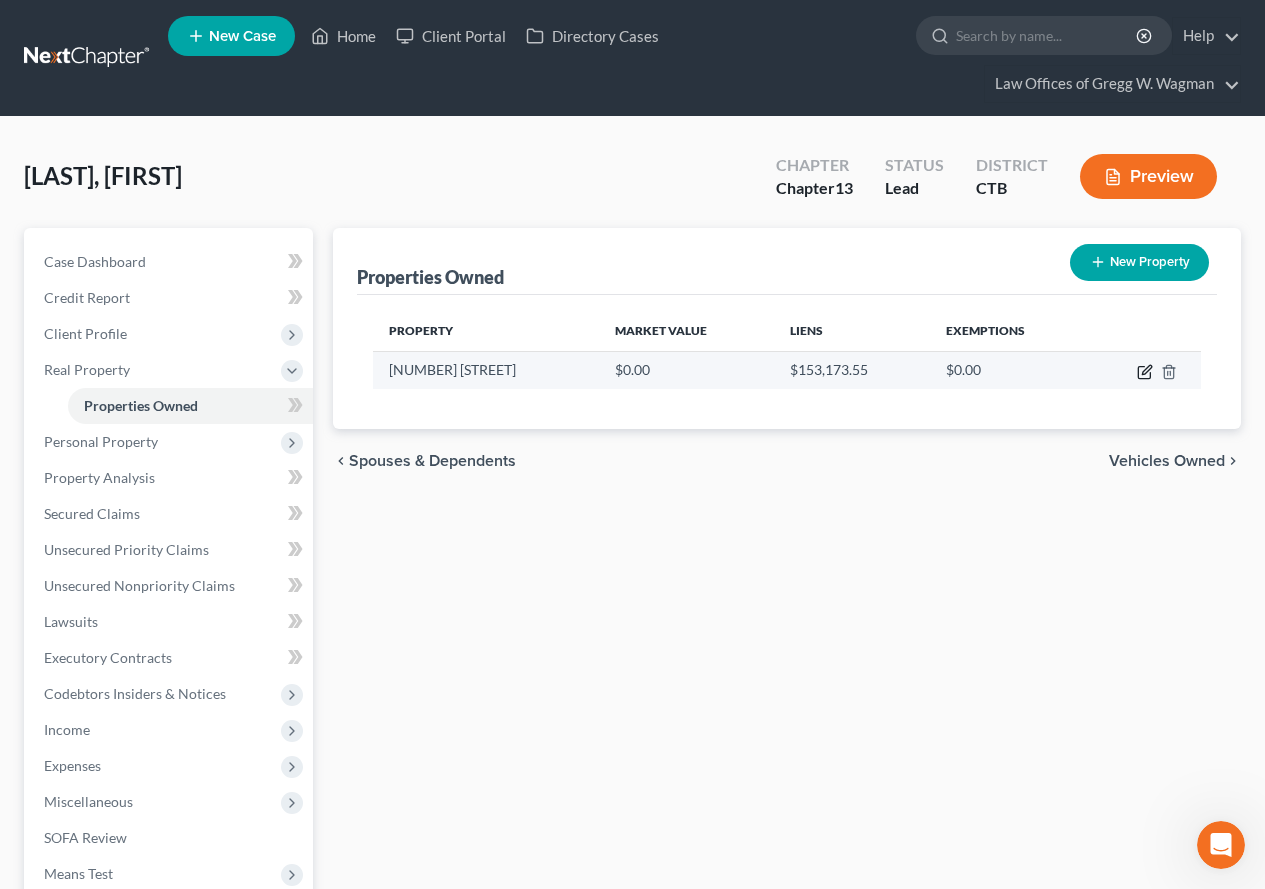 click 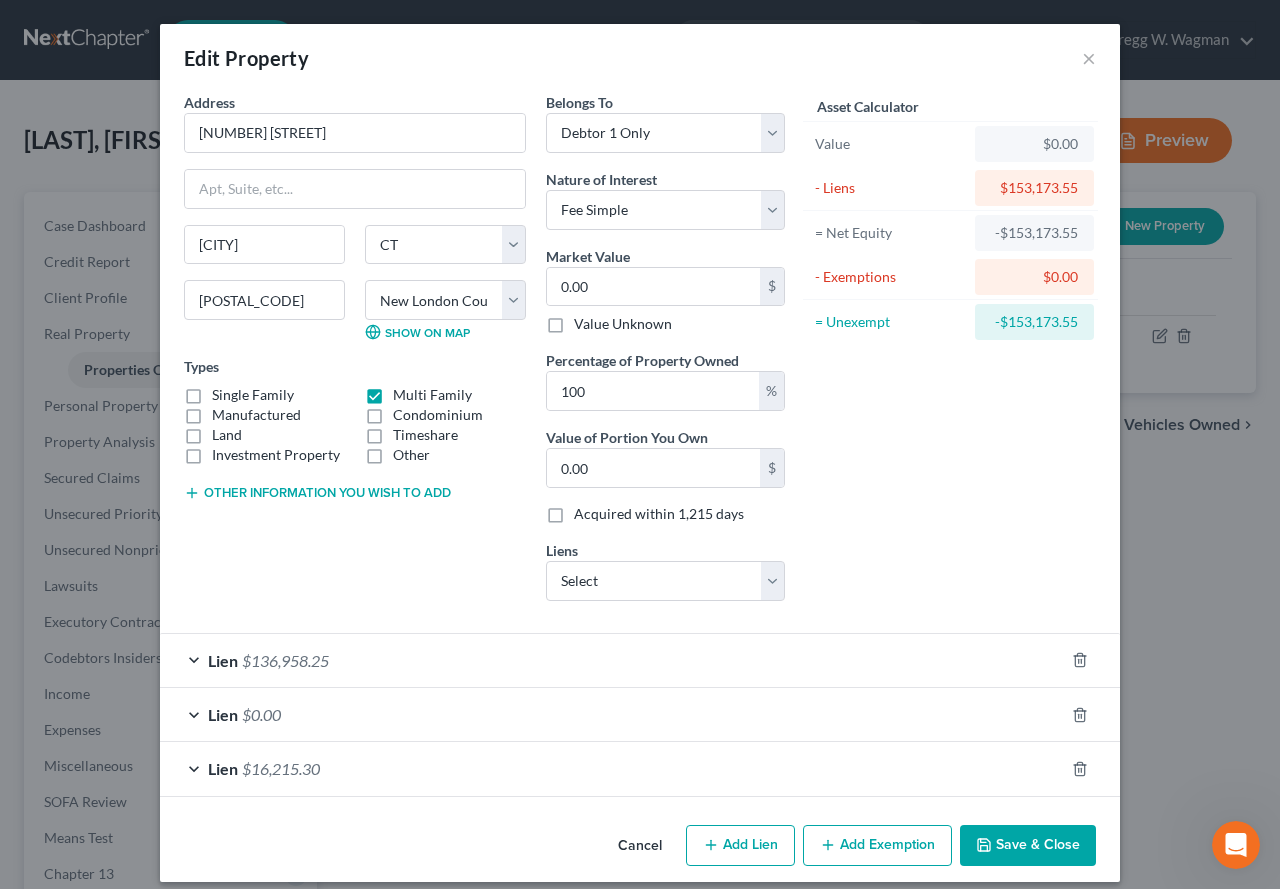 click on "Lien $0.00" at bounding box center (612, 714) 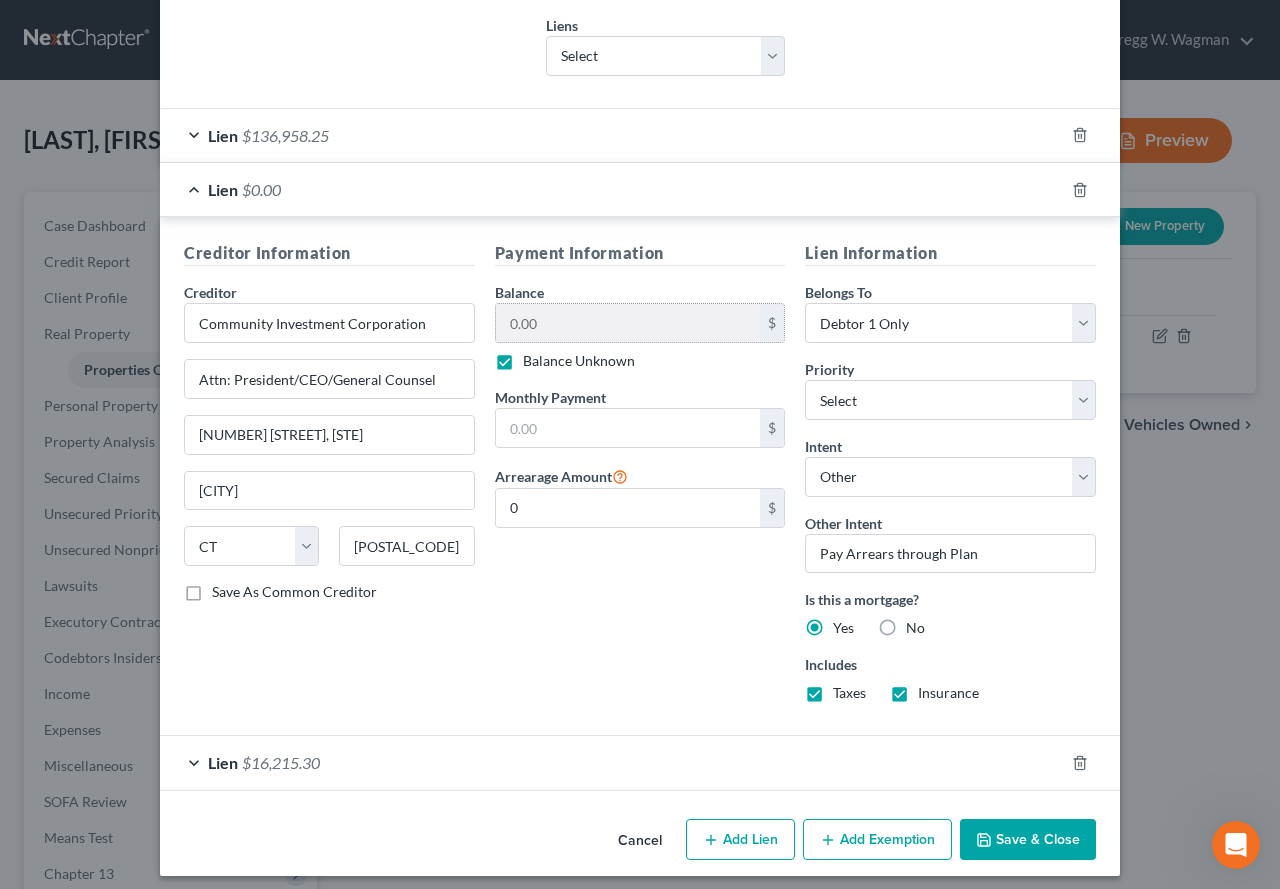 scroll, scrollTop: 536, scrollLeft: 0, axis: vertical 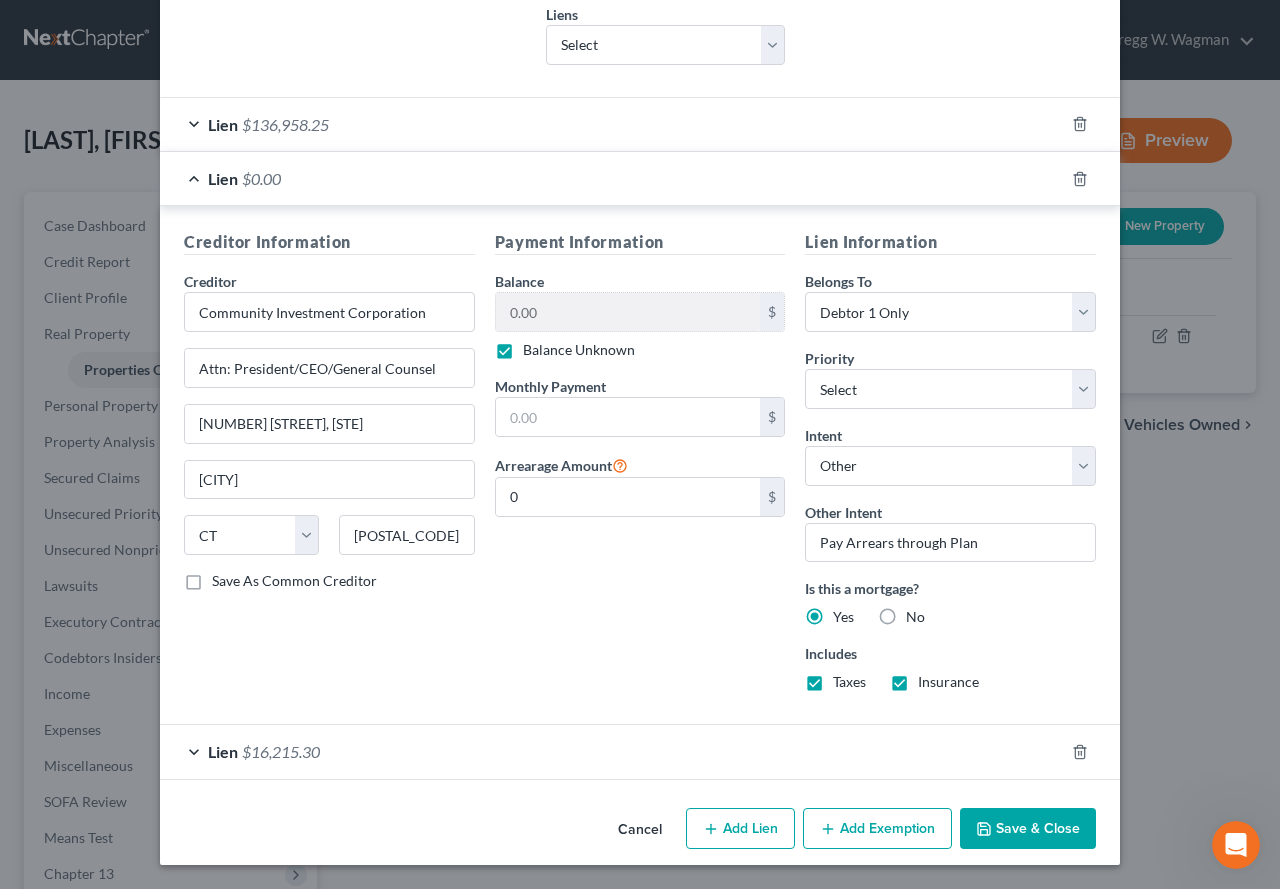 click on "Lien $16,215.30" at bounding box center (612, 751) 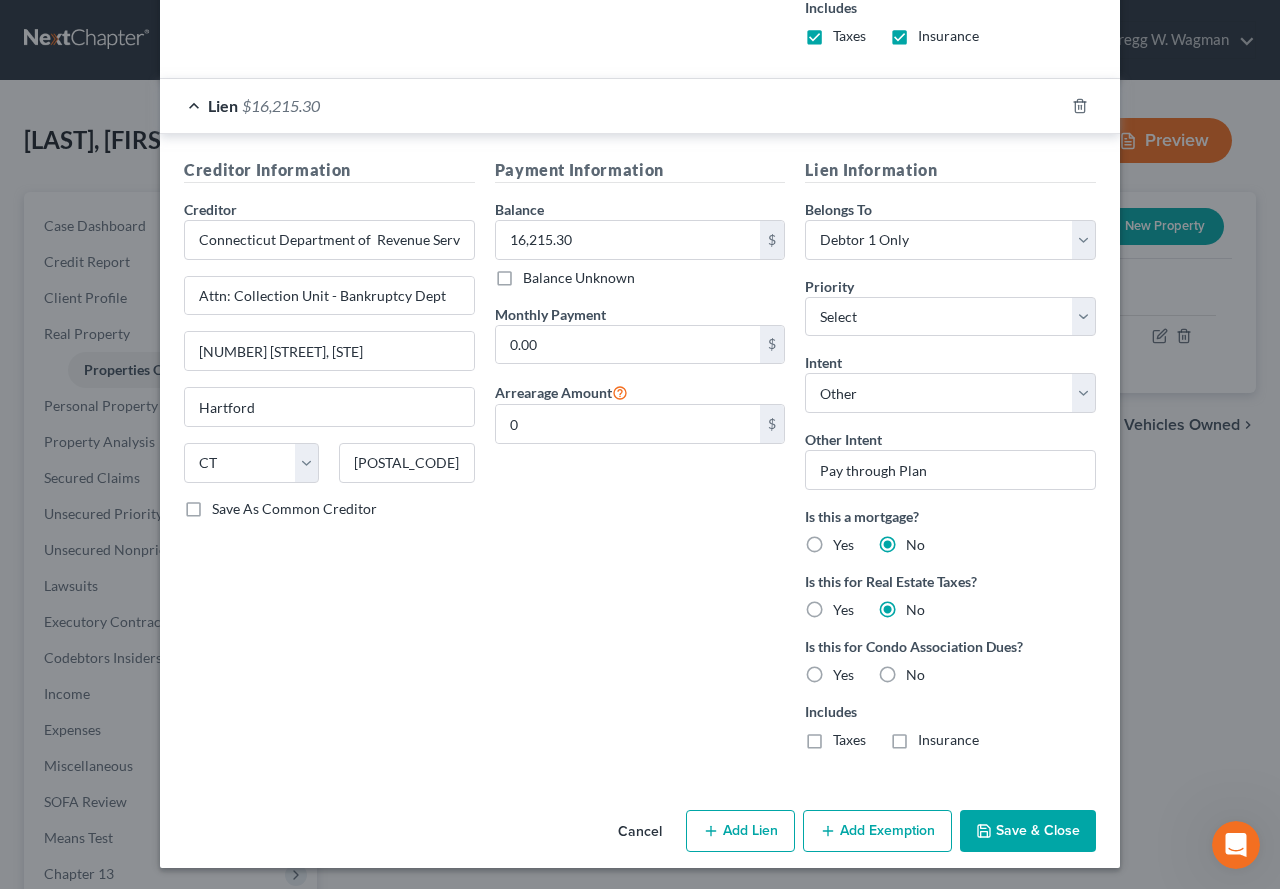 scroll, scrollTop: 1185, scrollLeft: 0, axis: vertical 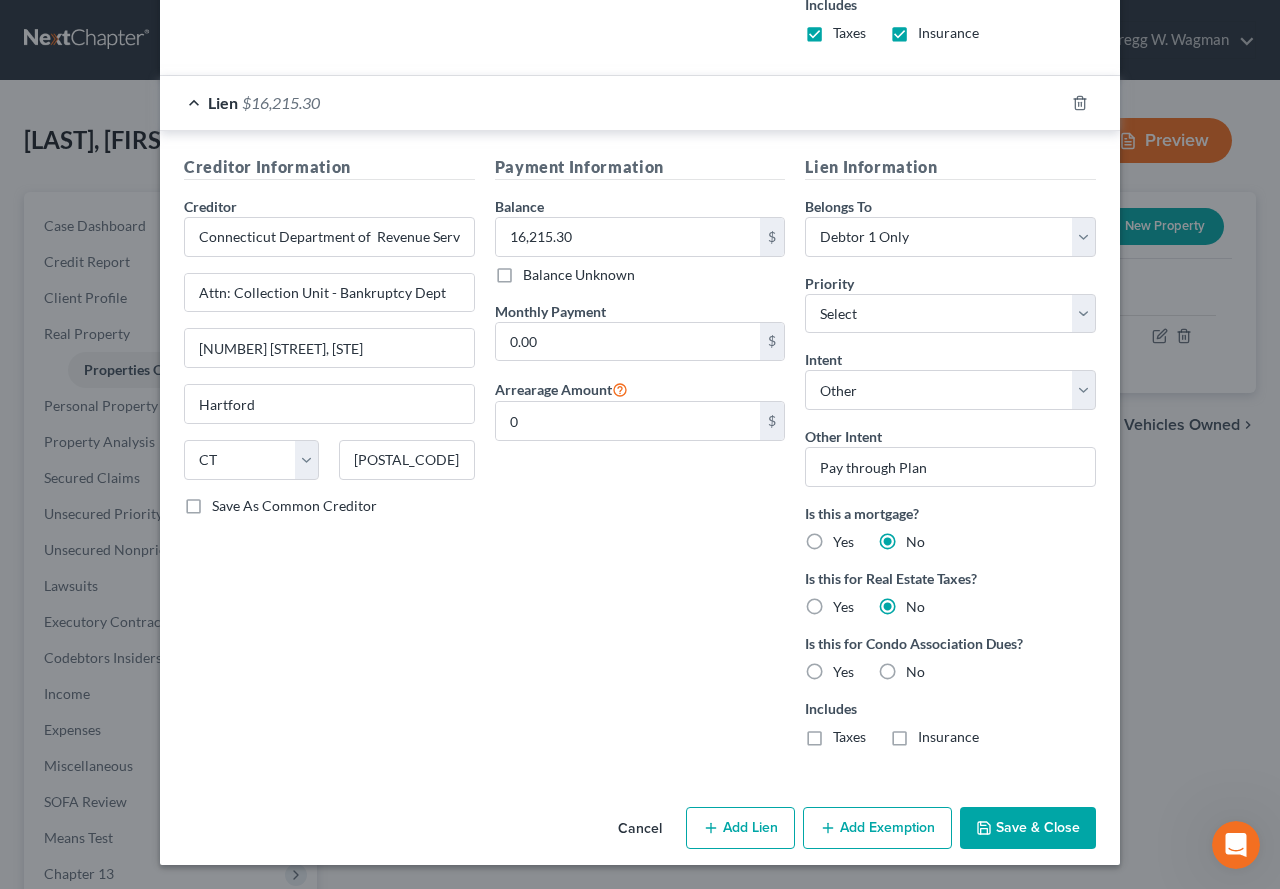 click on "No" at bounding box center [915, 672] 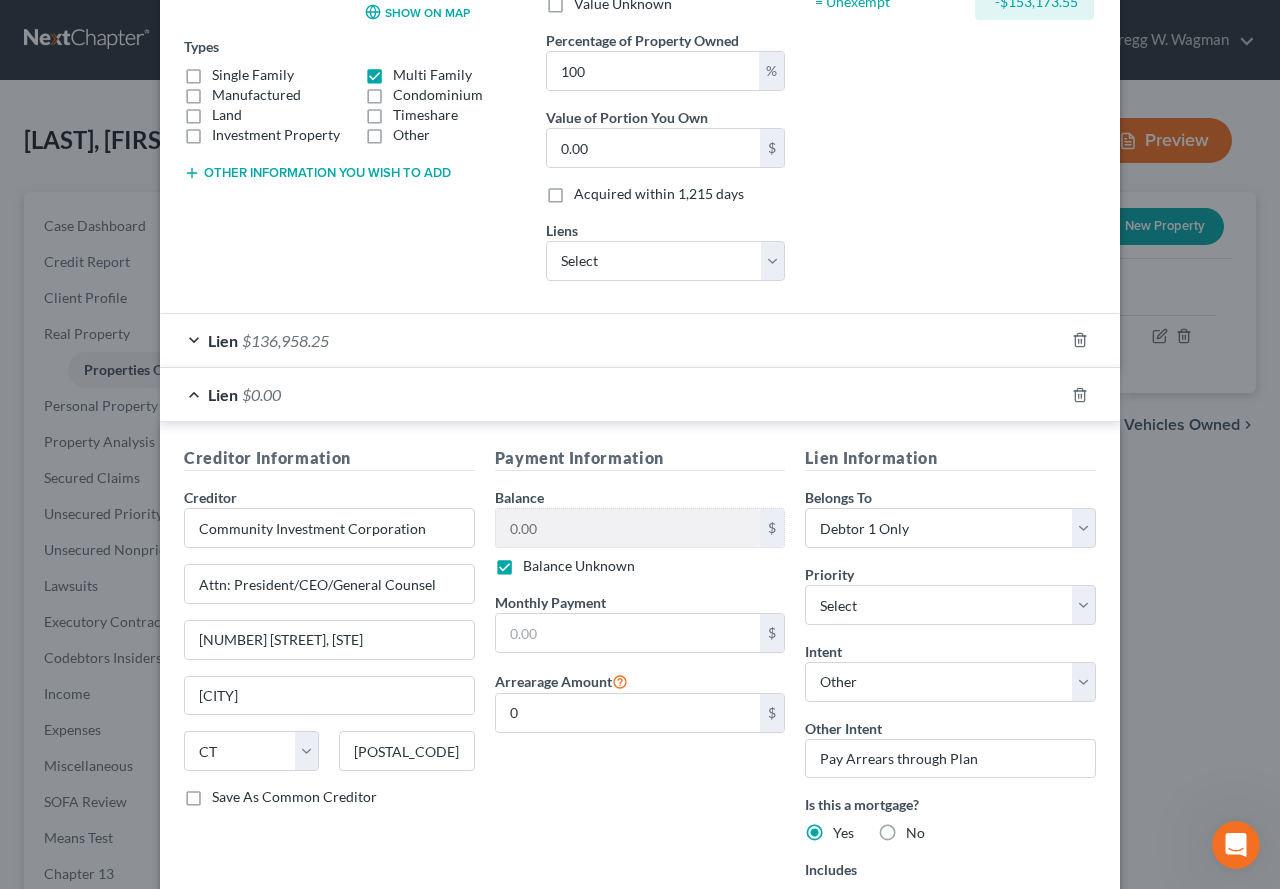 scroll, scrollTop: 285, scrollLeft: 0, axis: vertical 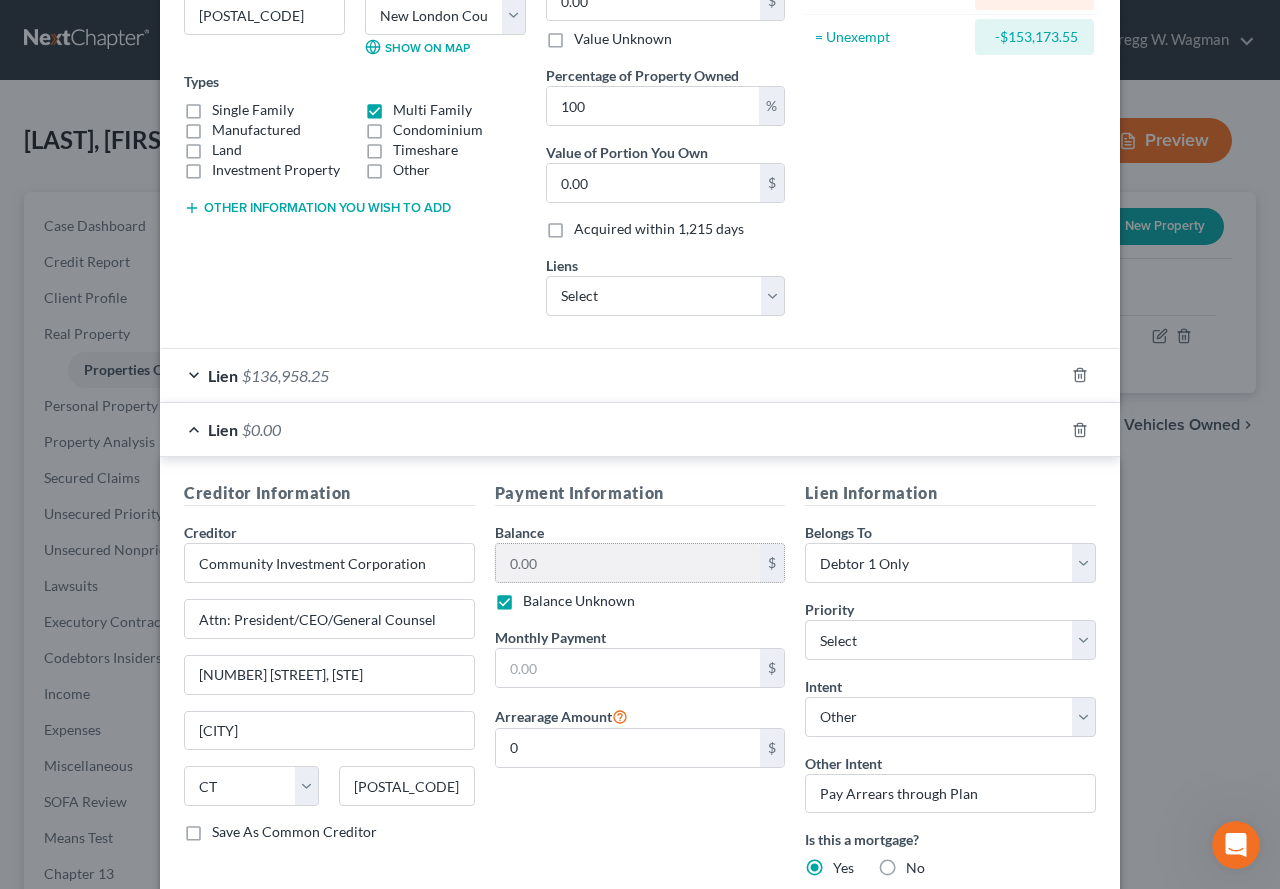drag, startPoint x: 498, startPoint y: 608, endPoint x: 532, endPoint y: 578, distance: 45.343136 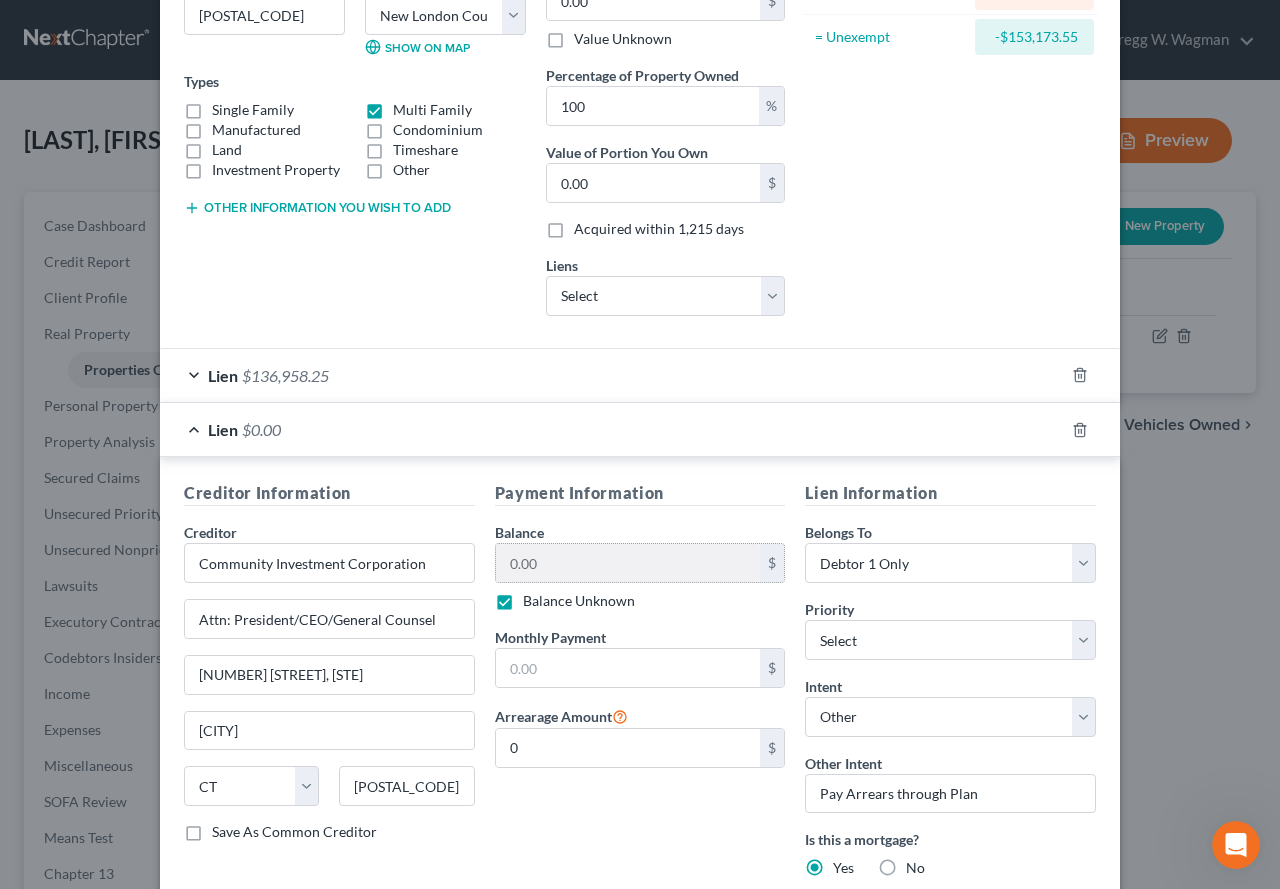 click on "Balance Unknown" at bounding box center [537, 597] 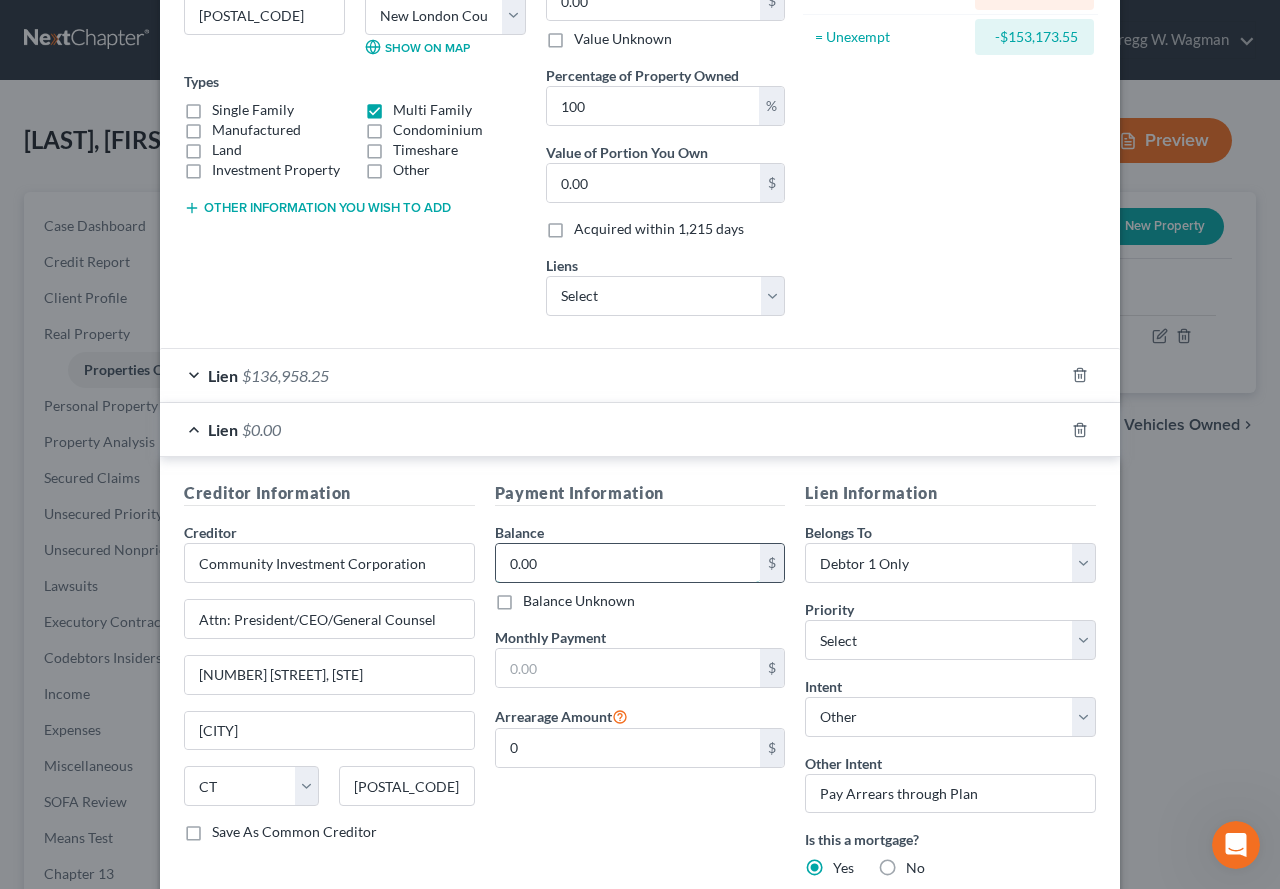 click on "0.00" at bounding box center [628, 563] 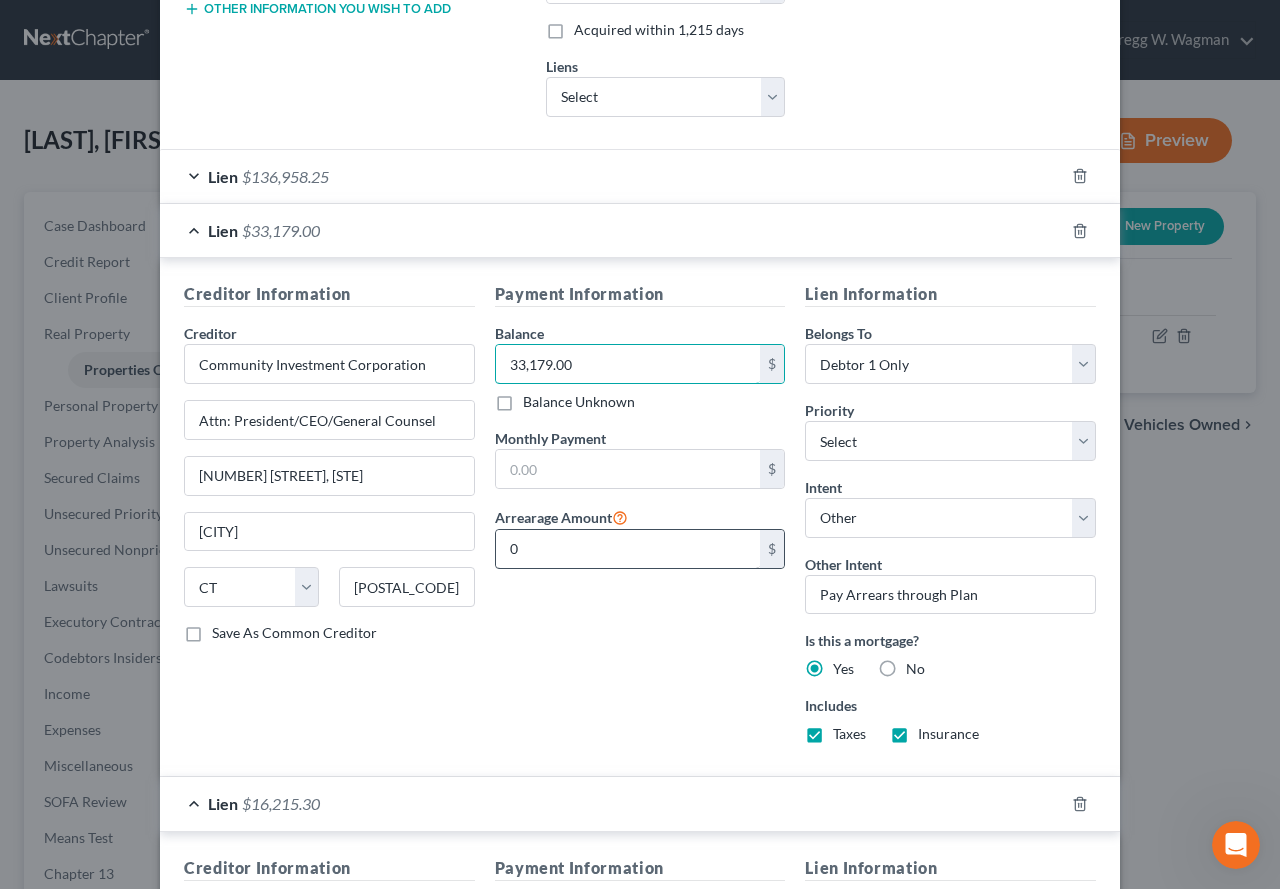 scroll, scrollTop: 485, scrollLeft: 0, axis: vertical 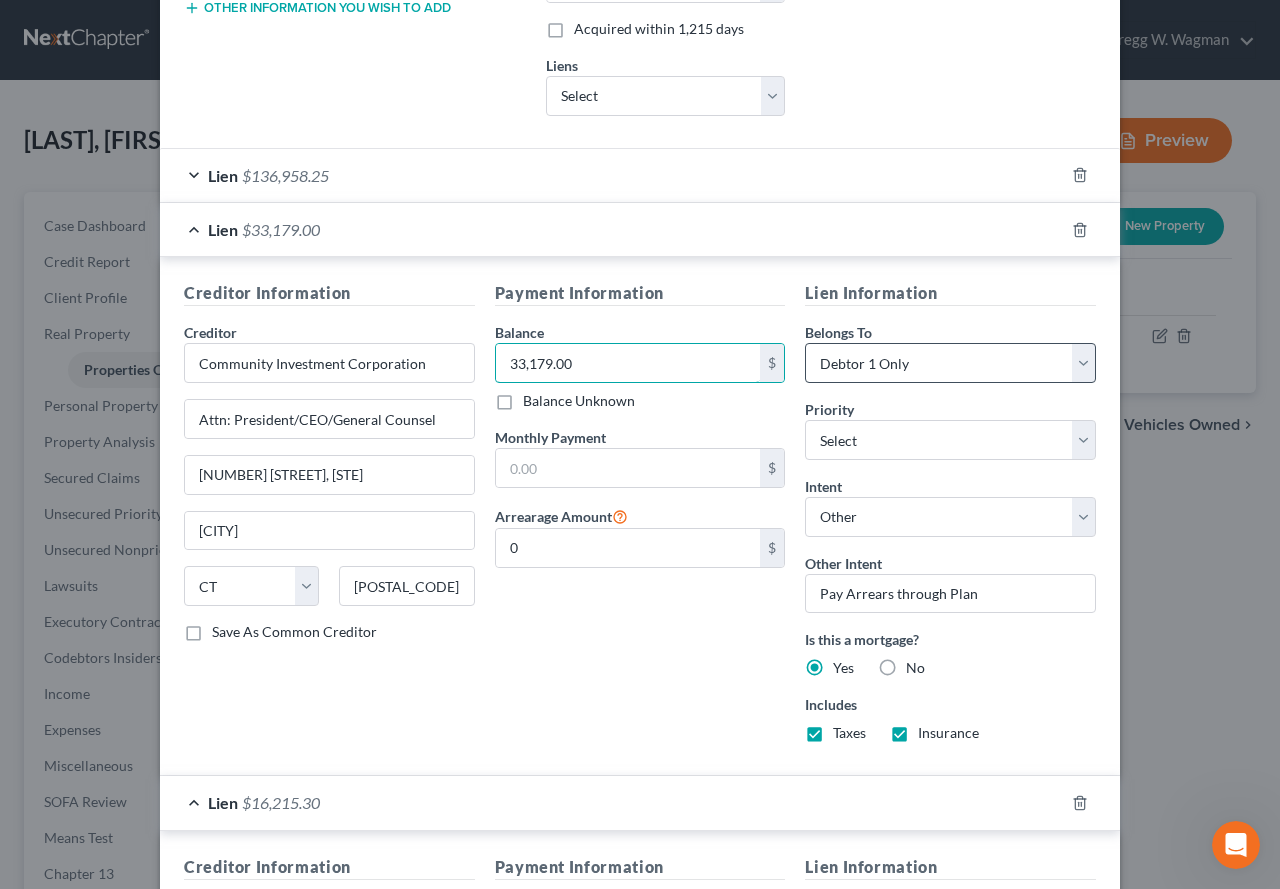 type on "33,179.00" 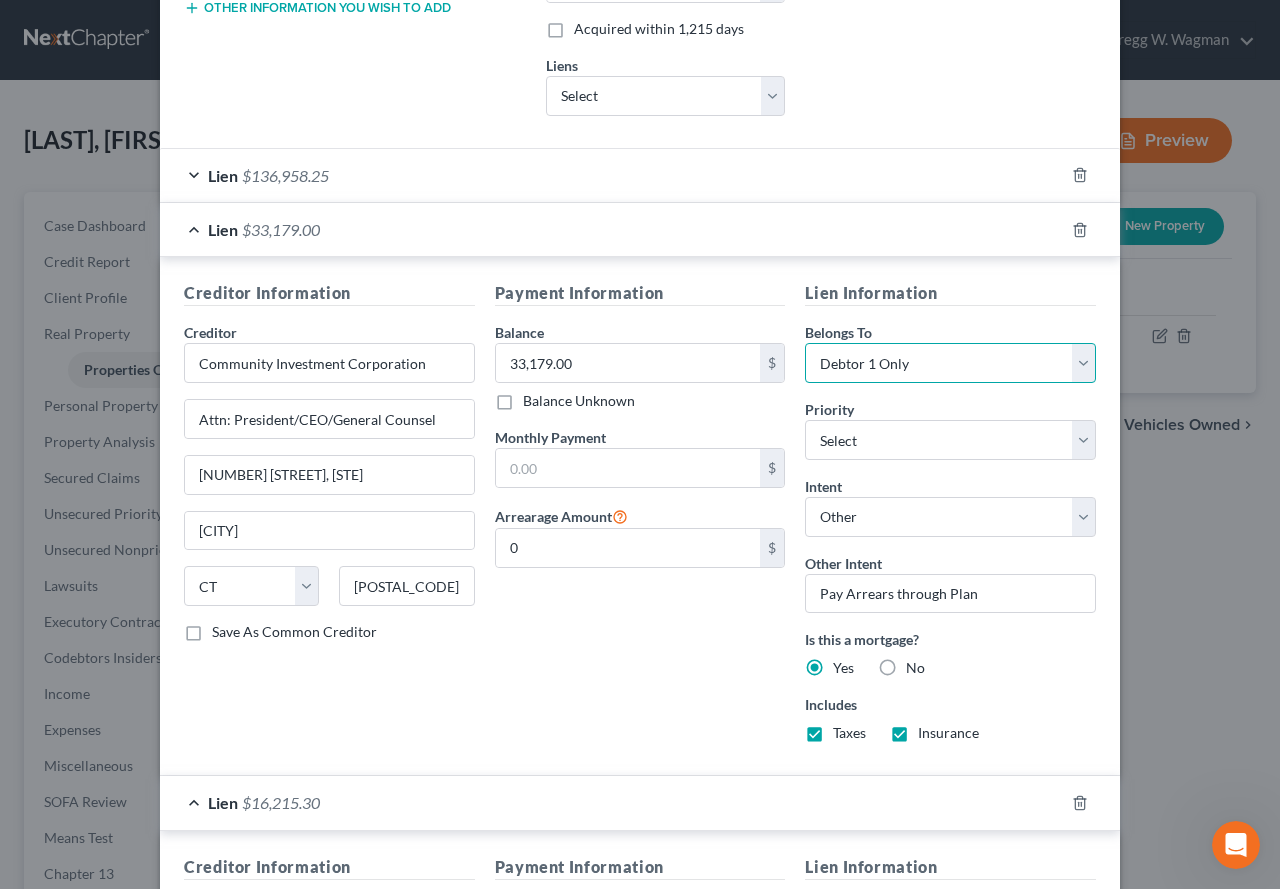 click on "Select Debtor 1 Only Debtor 2 Only Debtor 1 And Debtor 2 Only At Least One Of The Debtors And Another Community Property" at bounding box center [950, 363] 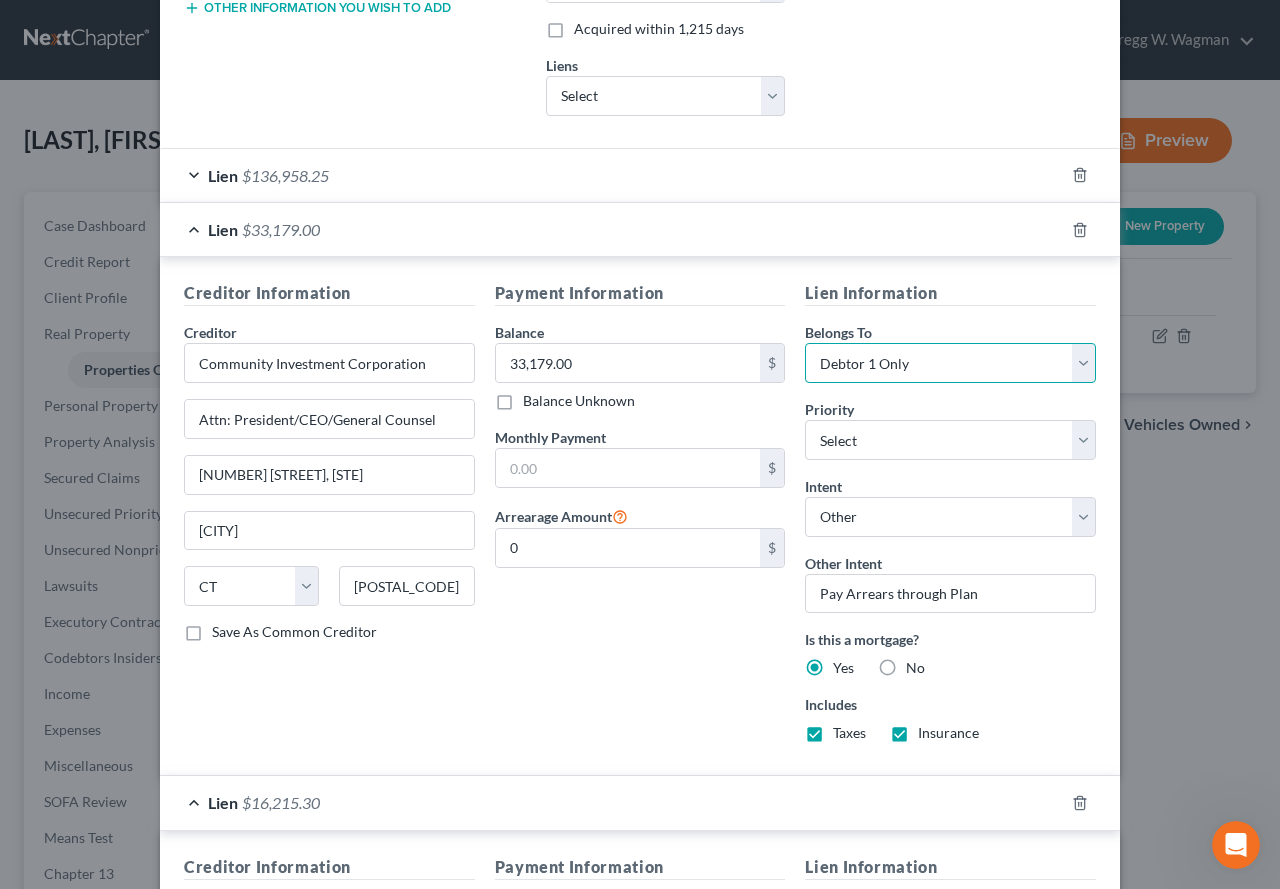 select on "3" 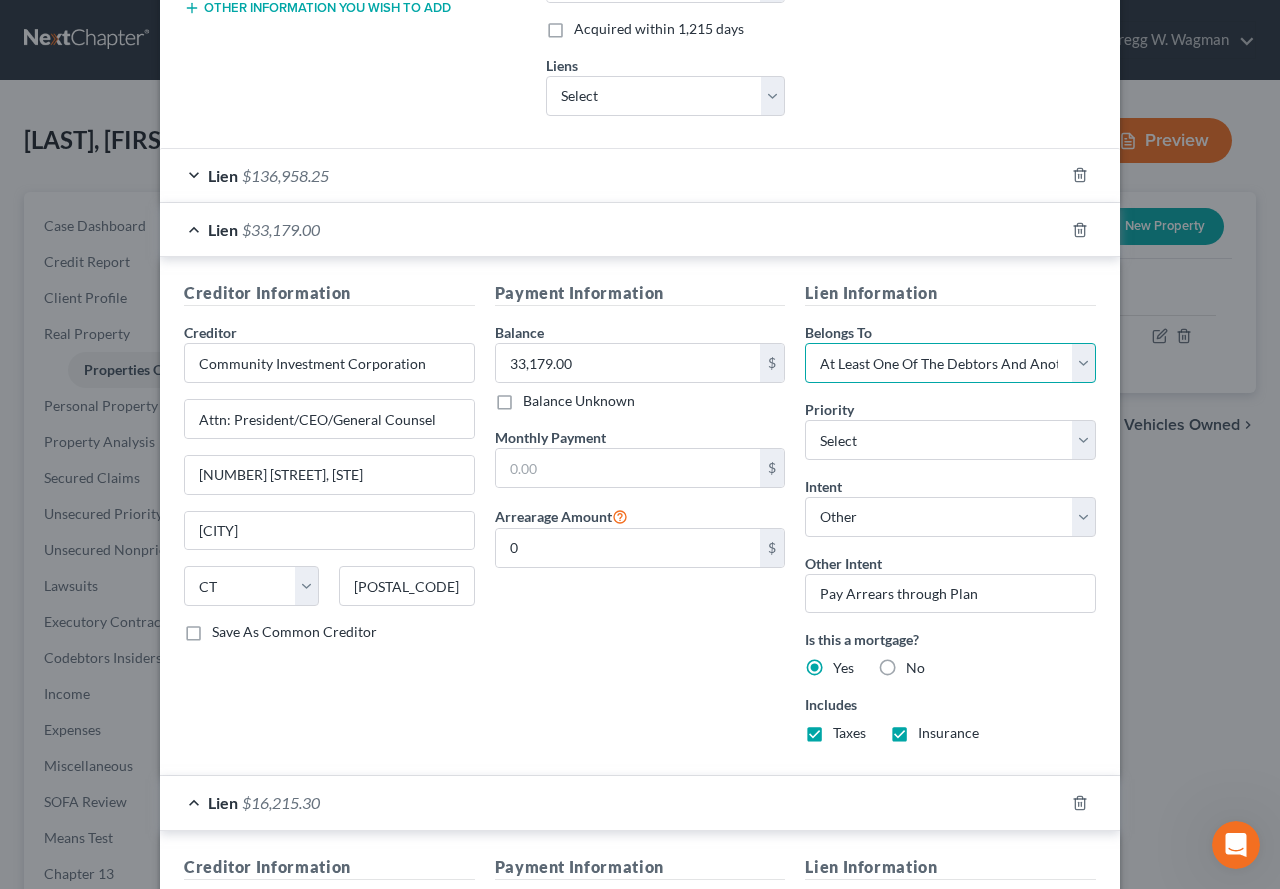 click on "Select Debtor 1 Only Debtor 2 Only Debtor 1 And Debtor 2 Only At Least One Of The Debtors And Another Community Property" at bounding box center (950, 363) 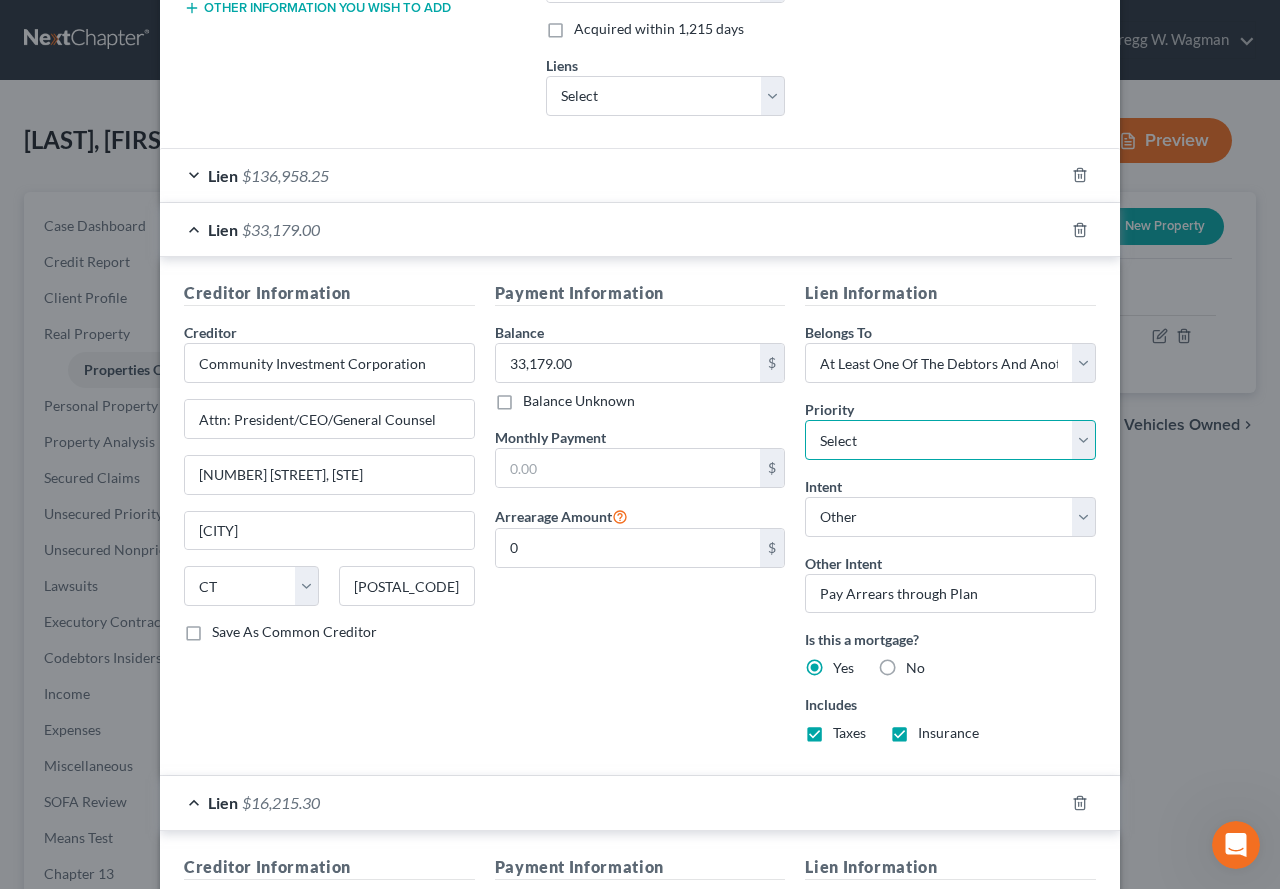 click on "Select 1st 2nd 3rd 4th 5th 6th 7th 8th 9th 10th 11th 12th 13th 14th 15th 16th 17th 18th 19th 20th 21th 22th 23th 24th 25th 26th 27th 28th 29th 30th" at bounding box center [950, 440] 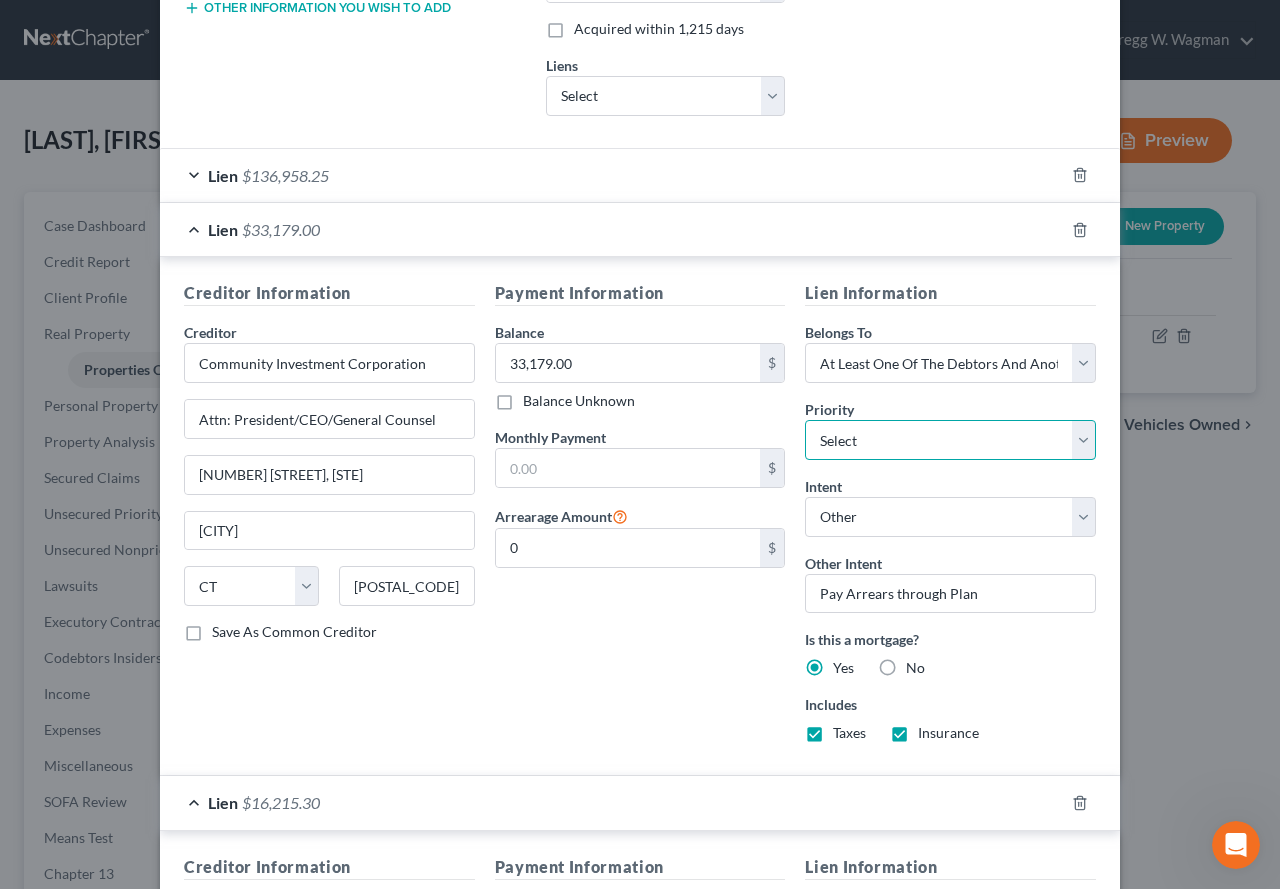 select on "2" 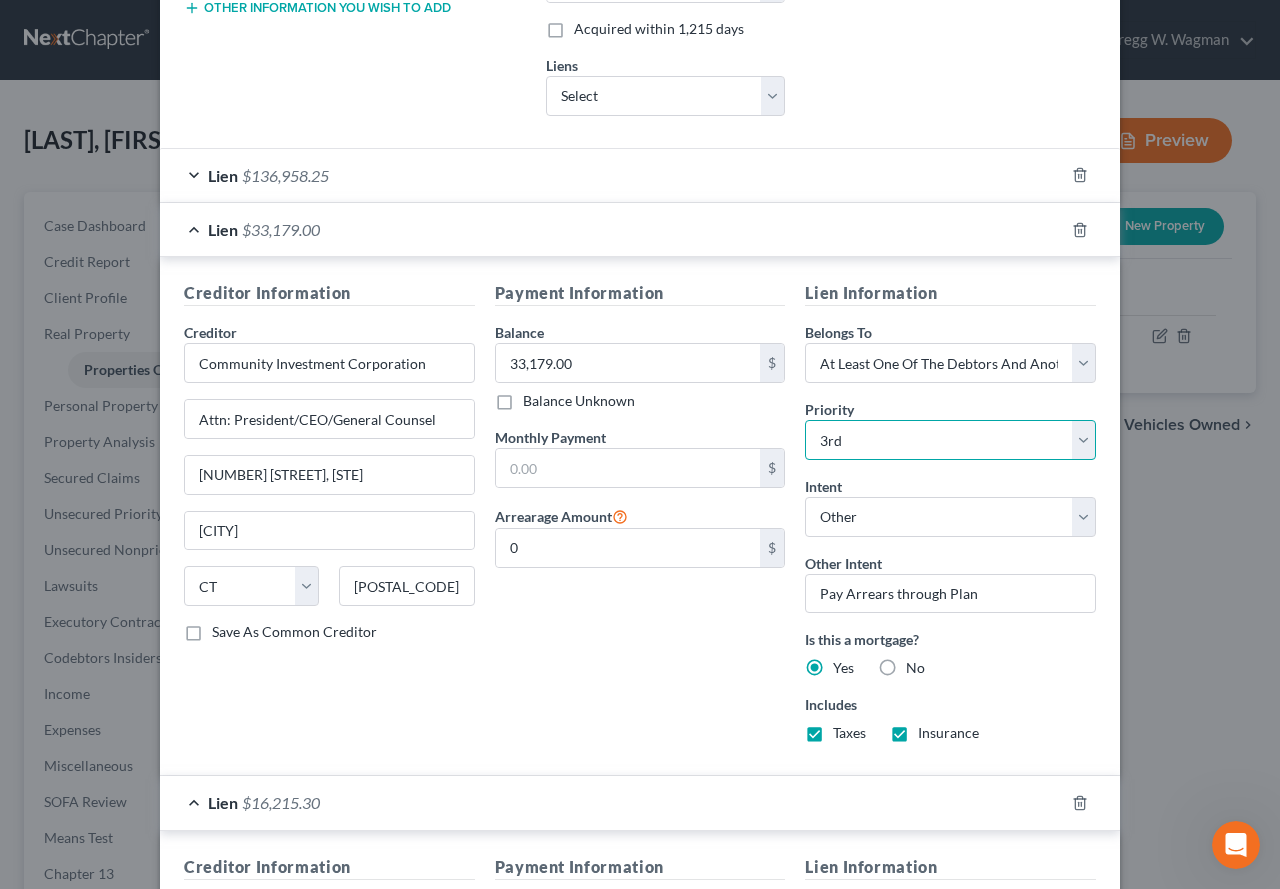 click on "Select 1st 2nd 3rd 4th 5th 6th 7th 8th 9th 10th 11th 12th 13th 14th 15th 16th 17th 18th 19th 20th 21th 22th 23th 24th 25th 26th 27th 28th 29th 30th" at bounding box center [950, 440] 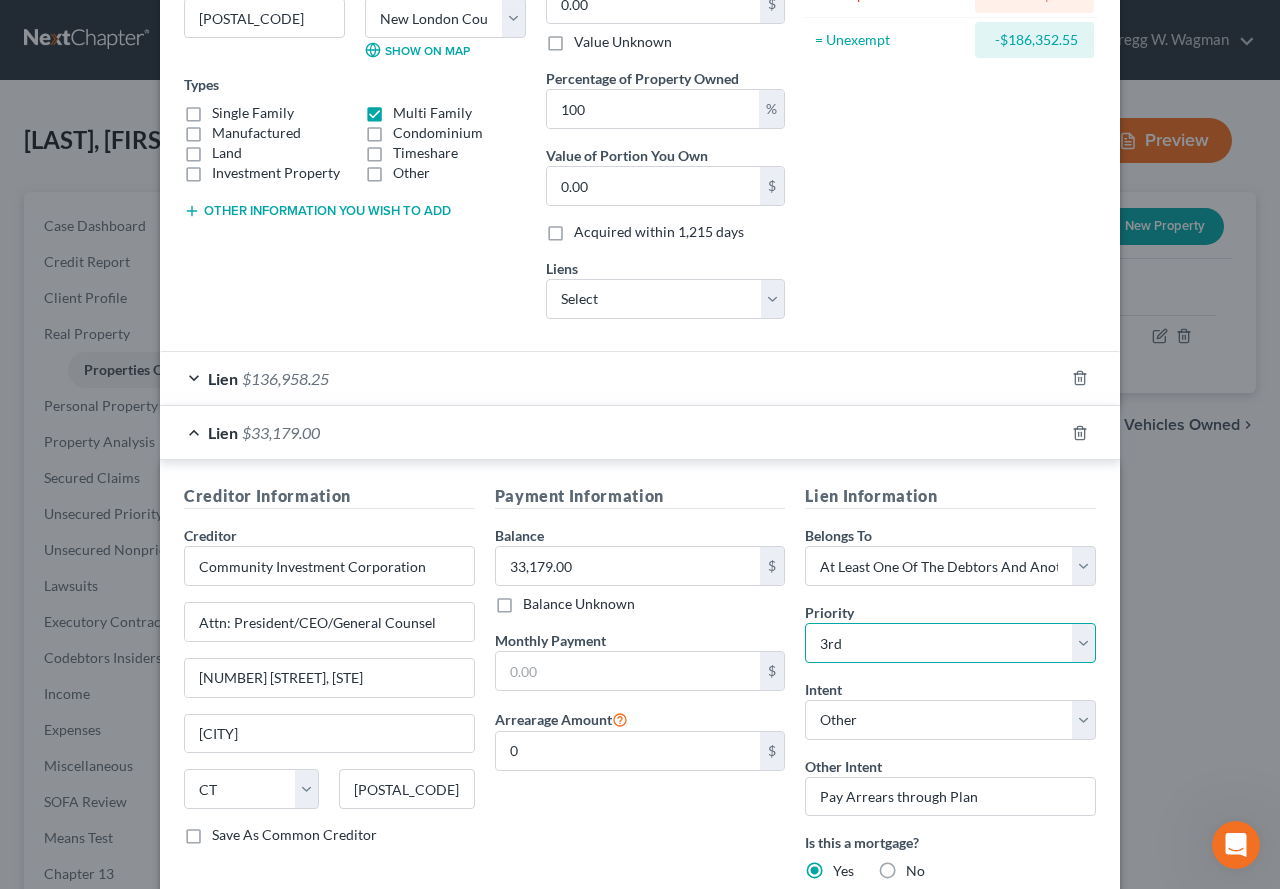 scroll, scrollTop: 185, scrollLeft: 0, axis: vertical 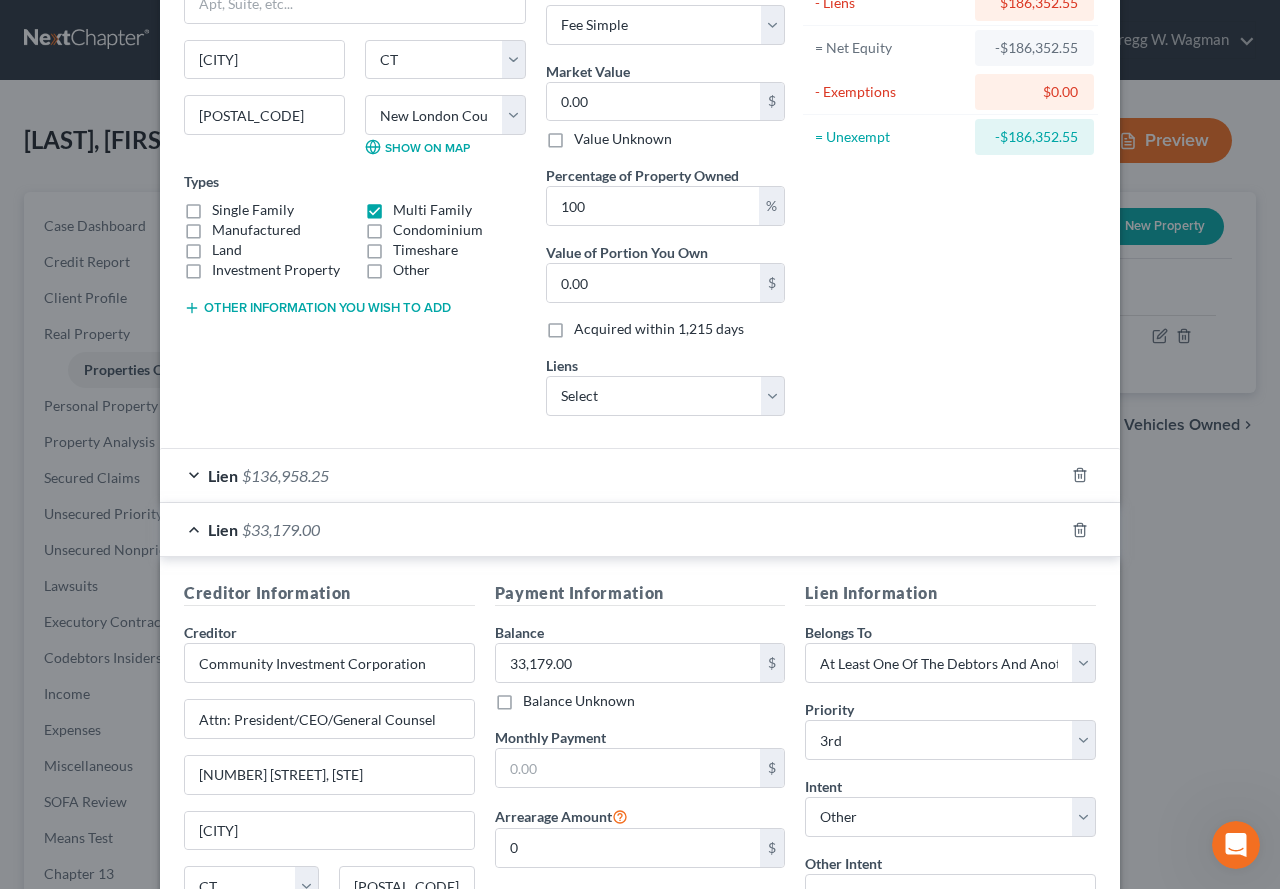 click on "Lien $136,958.25" at bounding box center (612, 475) 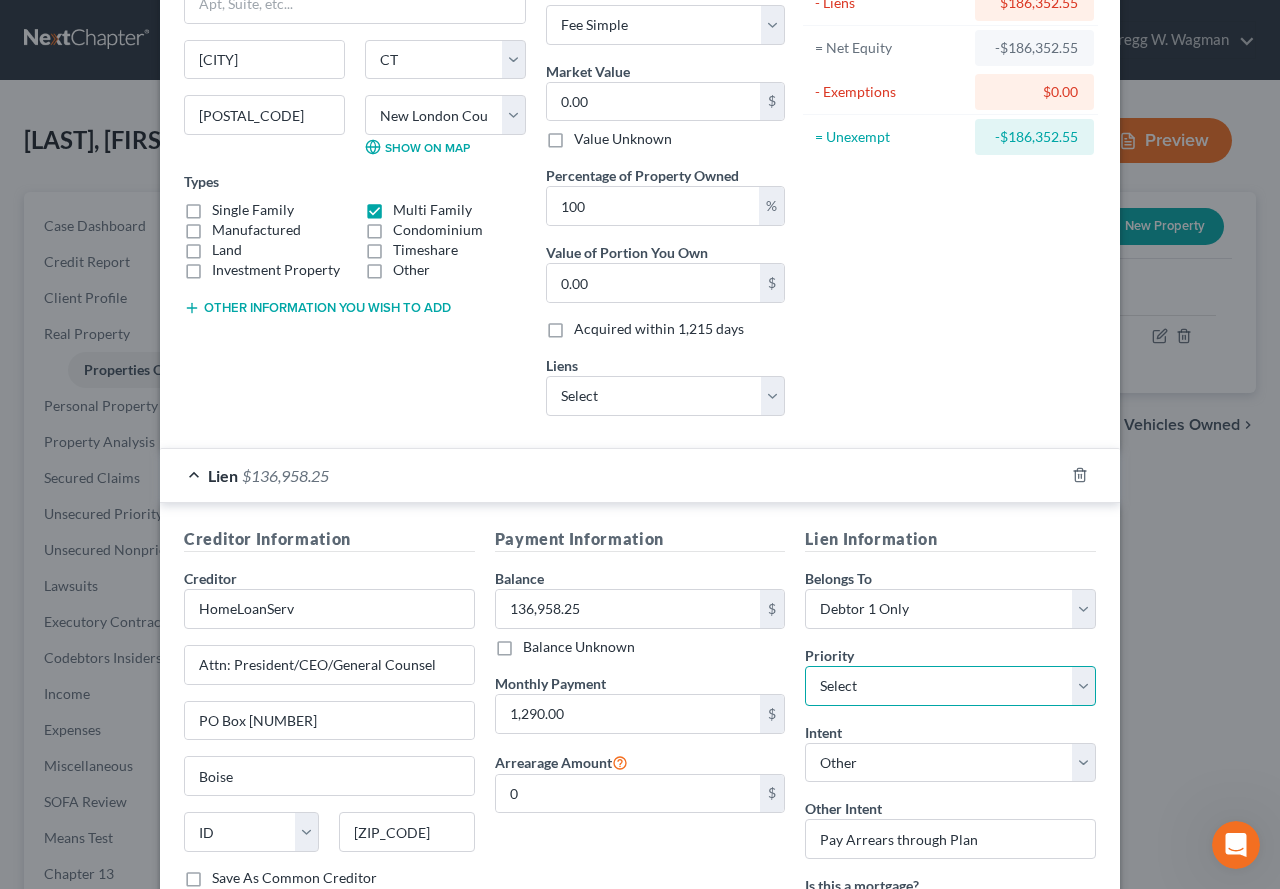 click on "Select 1st 2nd 4th 5th 6th 7th 8th 9th 10th 11th 12th 13th 14th 15th 16th 17th 18th 19th 20th 21th 22th 23th 24th 25th 26th 27th 28th 29th 30th" at bounding box center (950, 686) 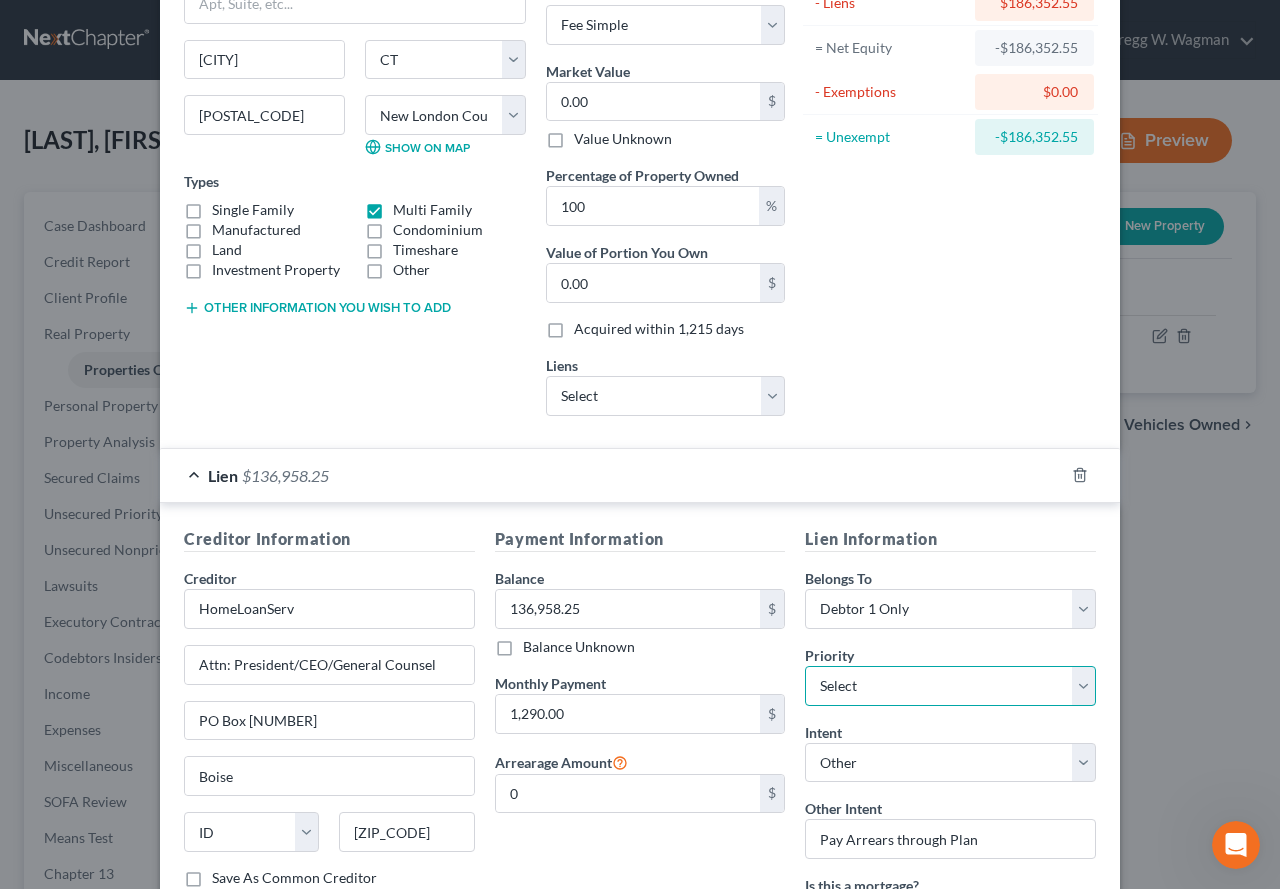 select on "0" 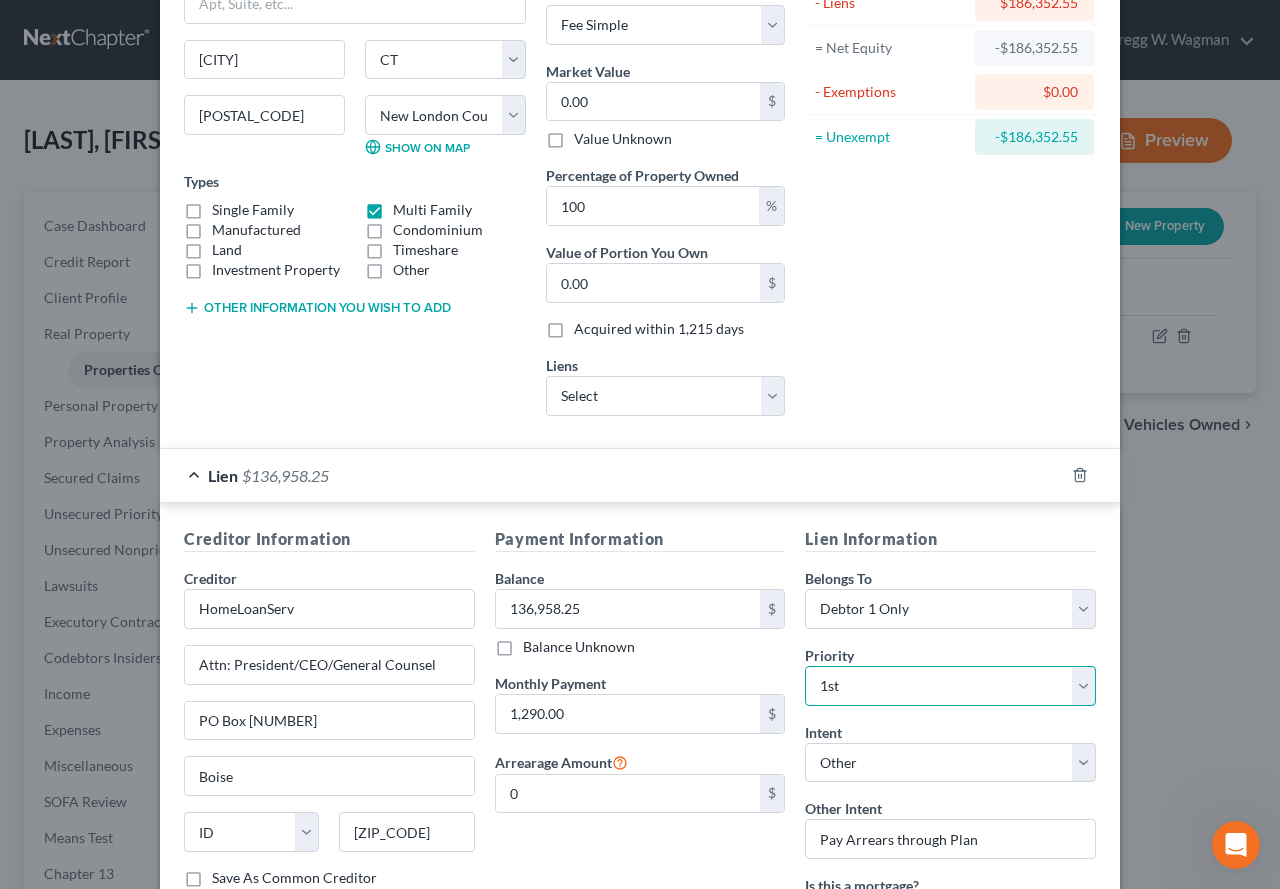 click on "Select 1st 2nd 4th 5th 6th 7th 8th 9th 10th 11th 12th 13th 14th 15th 16th 17th 18th 19th 20th 21th 22th 23th 24th 25th 26th 27th 28th 29th 30th" at bounding box center [950, 686] 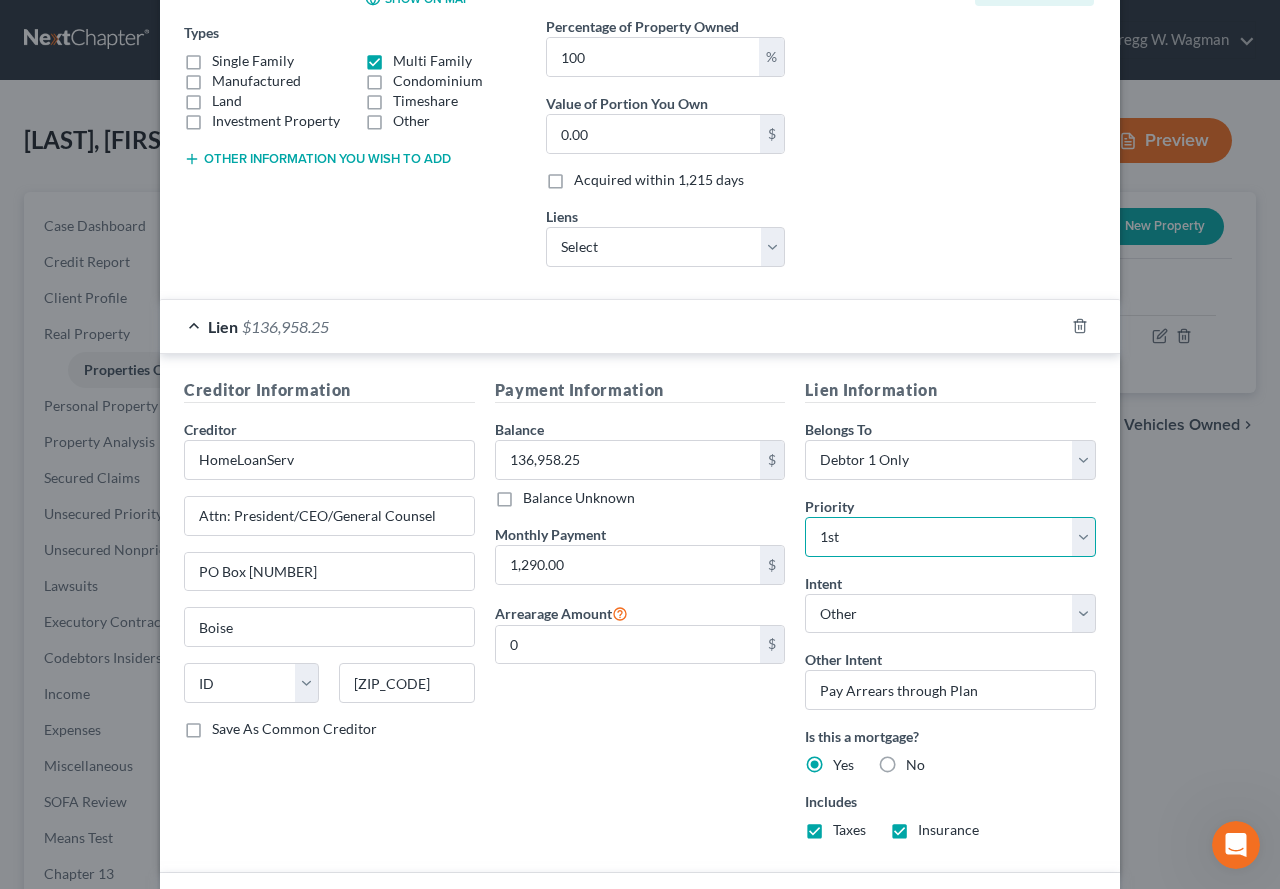 scroll, scrollTop: 385, scrollLeft: 0, axis: vertical 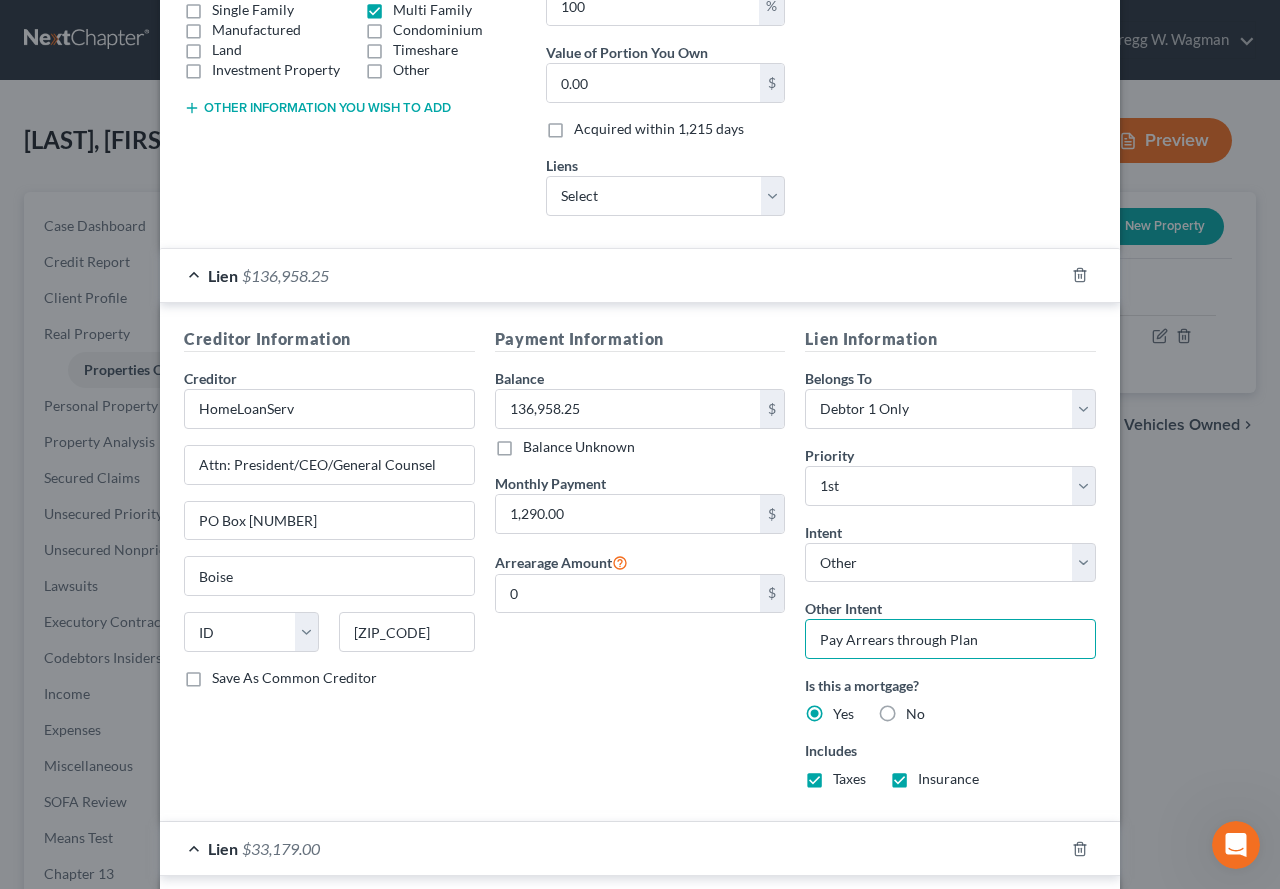 click on "Pay Arrears through Plan" at bounding box center [950, 639] 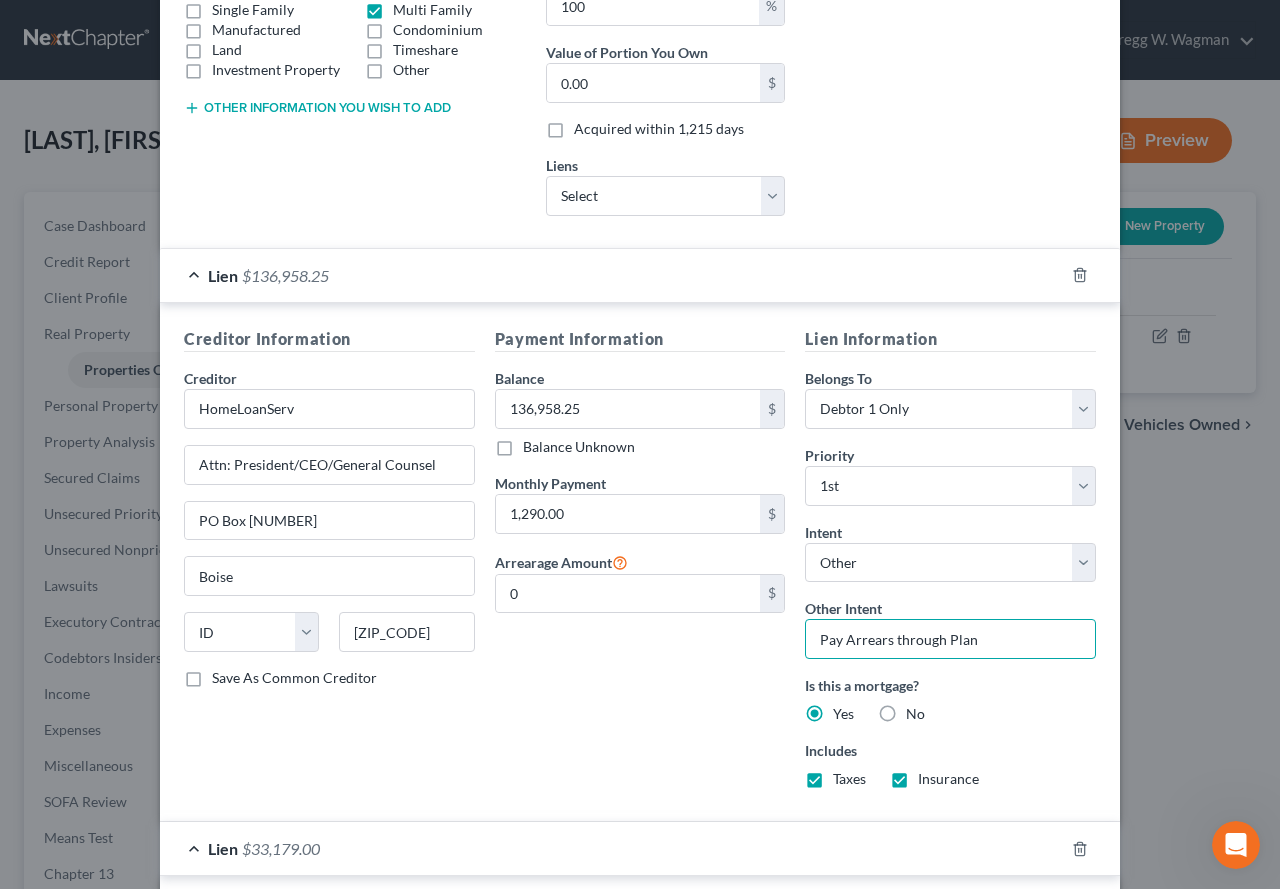 drag, startPoint x: 1030, startPoint y: 651, endPoint x: 787, endPoint y: 645, distance: 243.07407 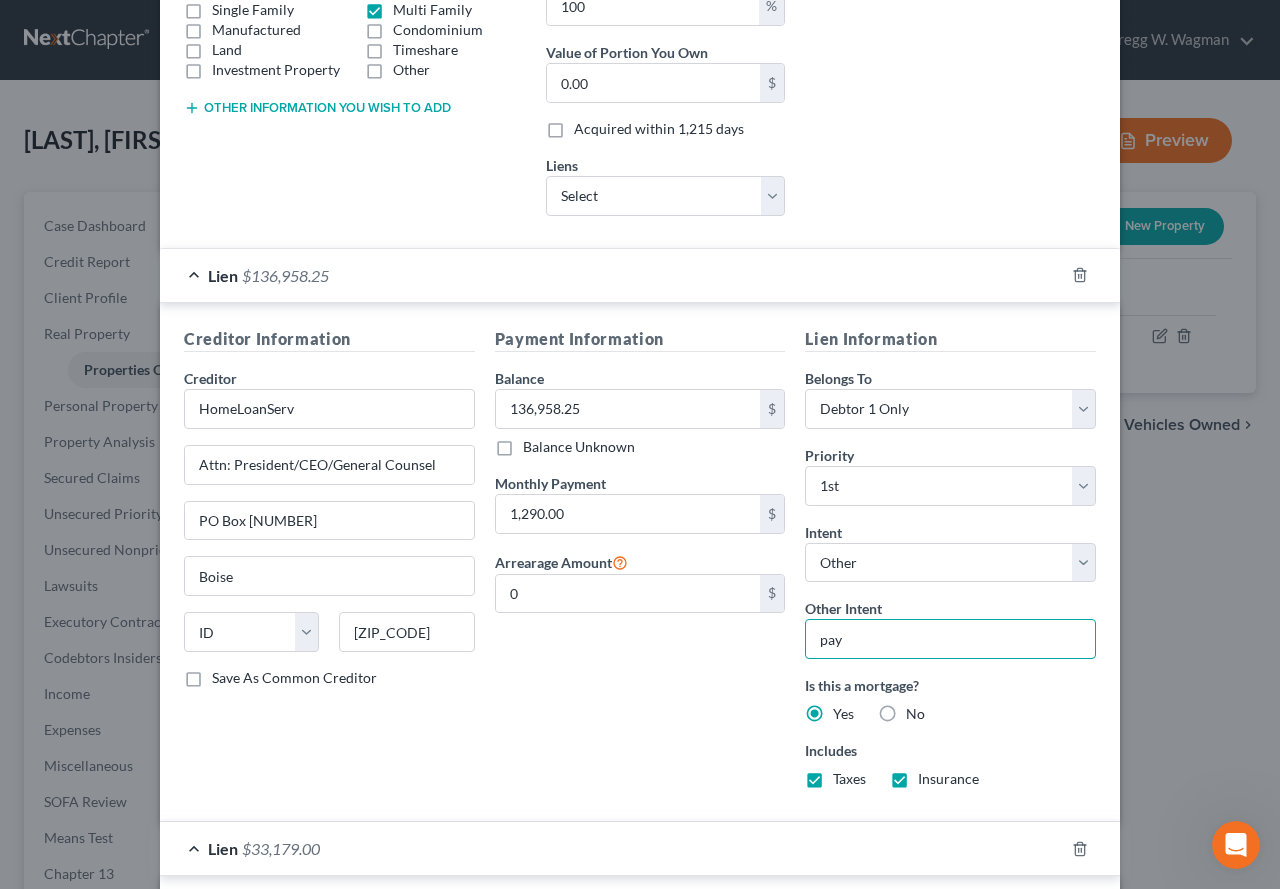 drag, startPoint x: 864, startPoint y: 629, endPoint x: 807, endPoint y: 630, distance: 57.00877 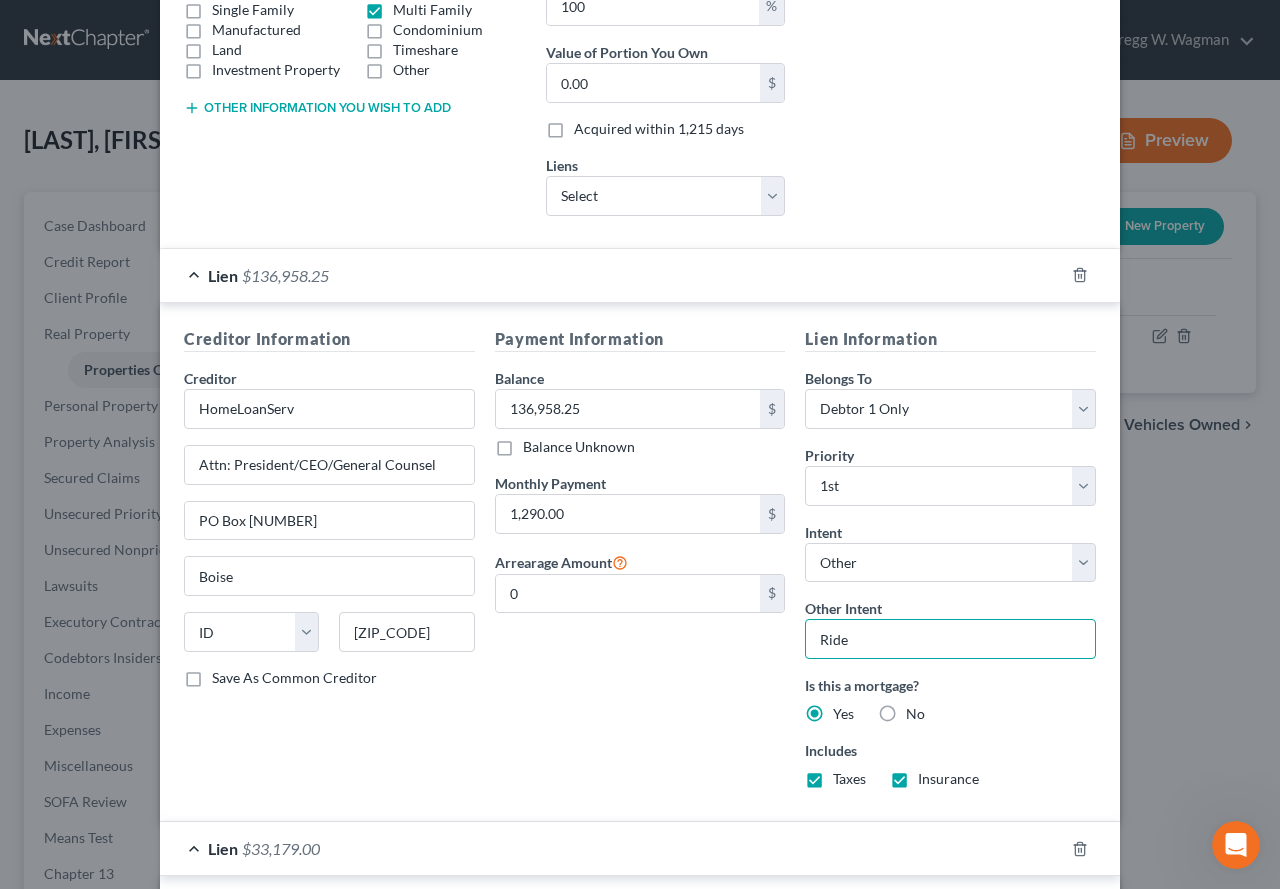 type on "Ride-Through" 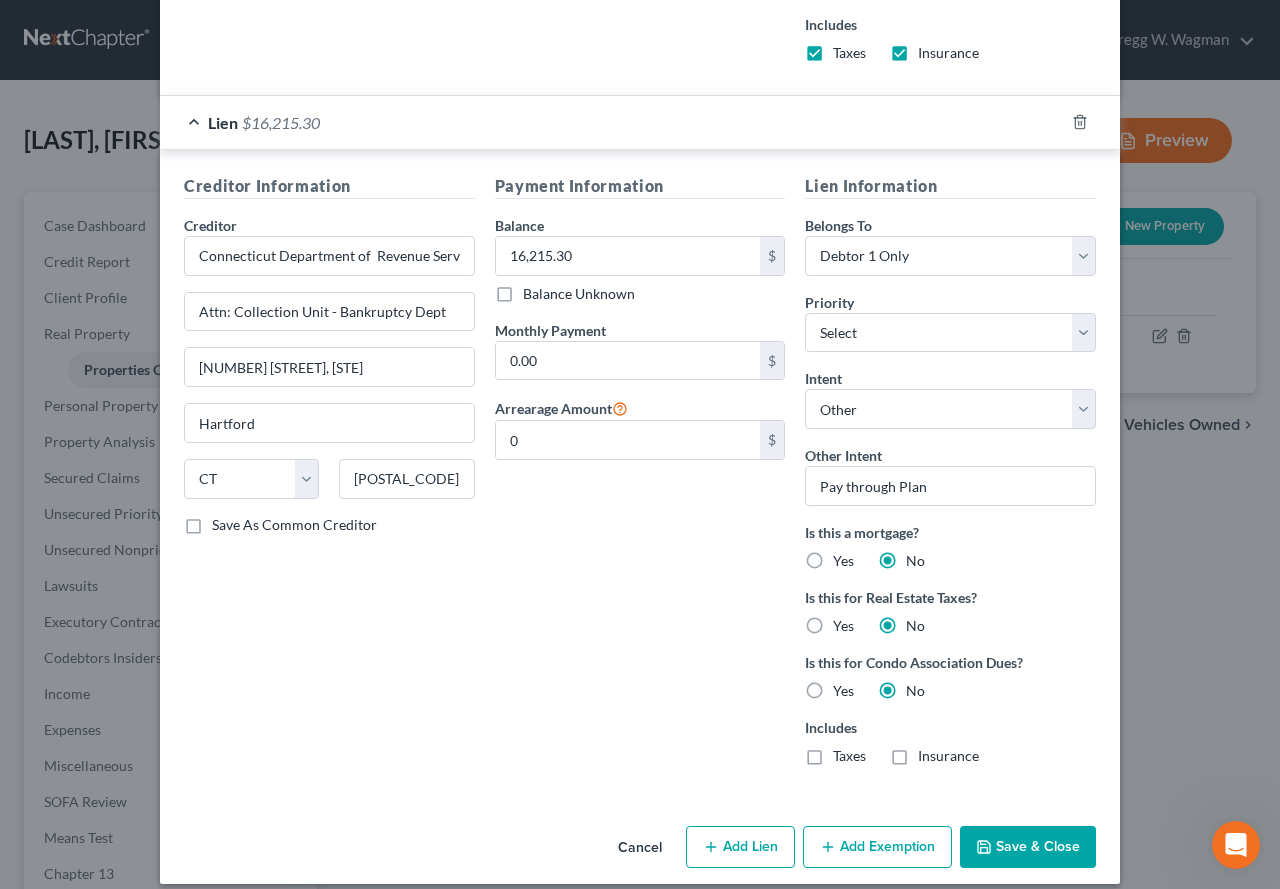 scroll, scrollTop: 1704, scrollLeft: 0, axis: vertical 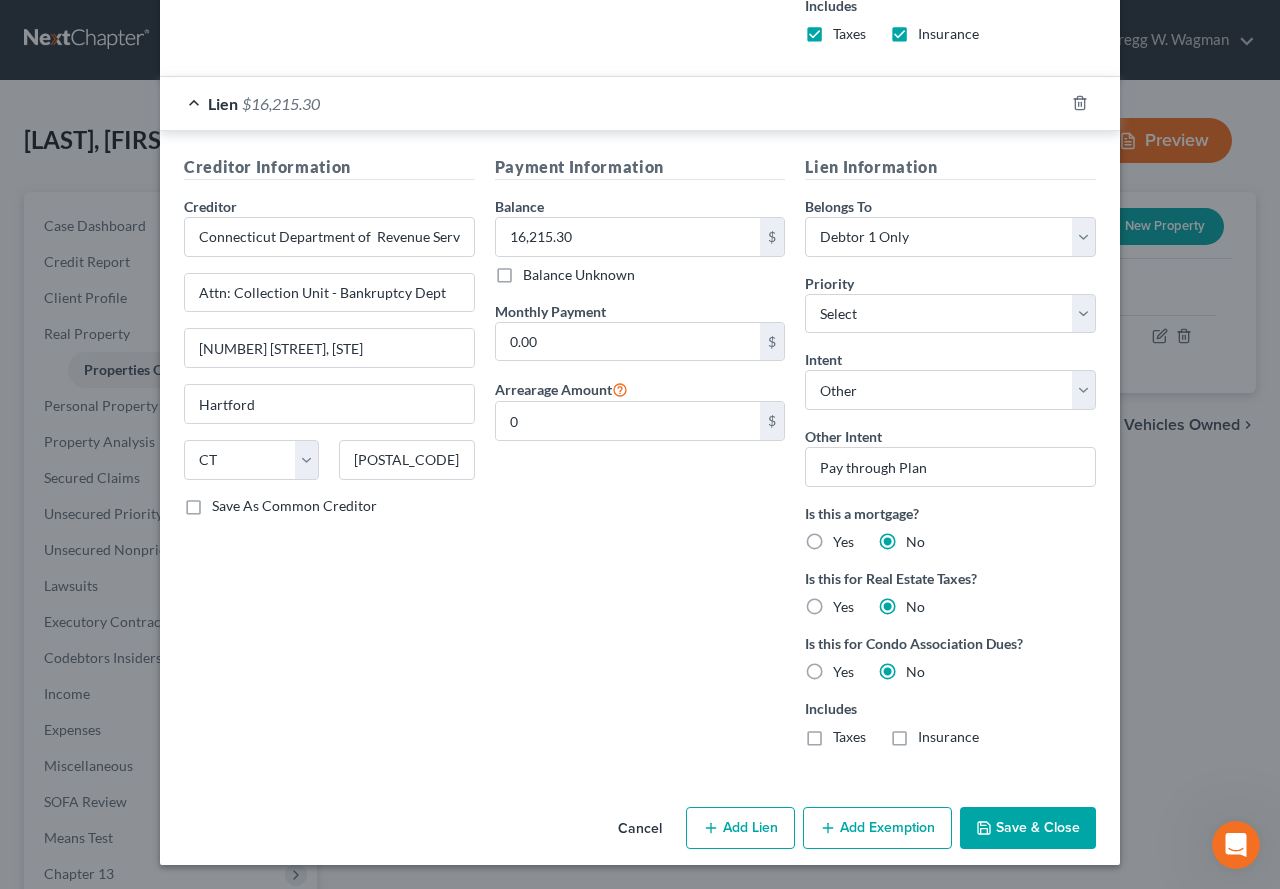 click on "Add Lien" at bounding box center [740, 828] 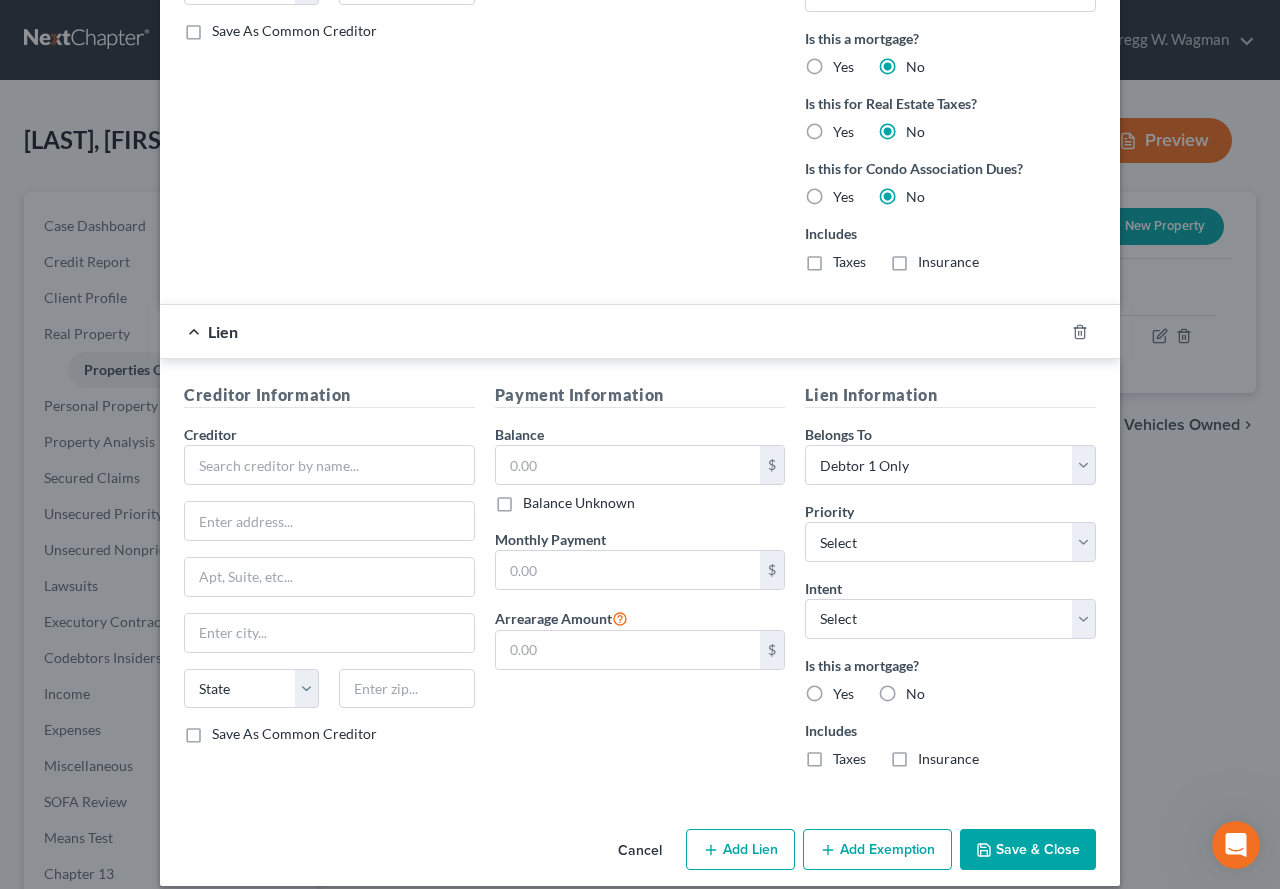 scroll, scrollTop: 2200, scrollLeft: 0, axis: vertical 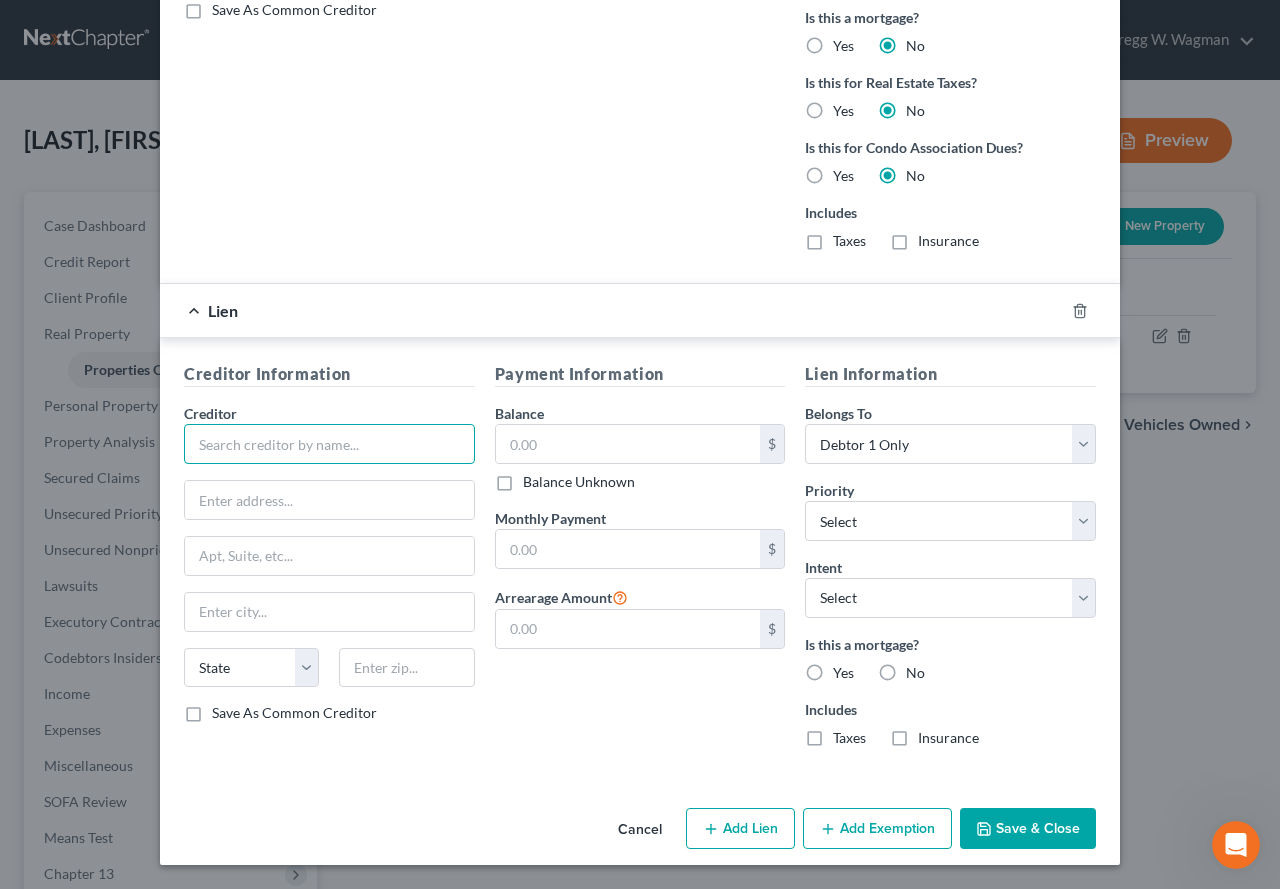 click at bounding box center [329, 444] 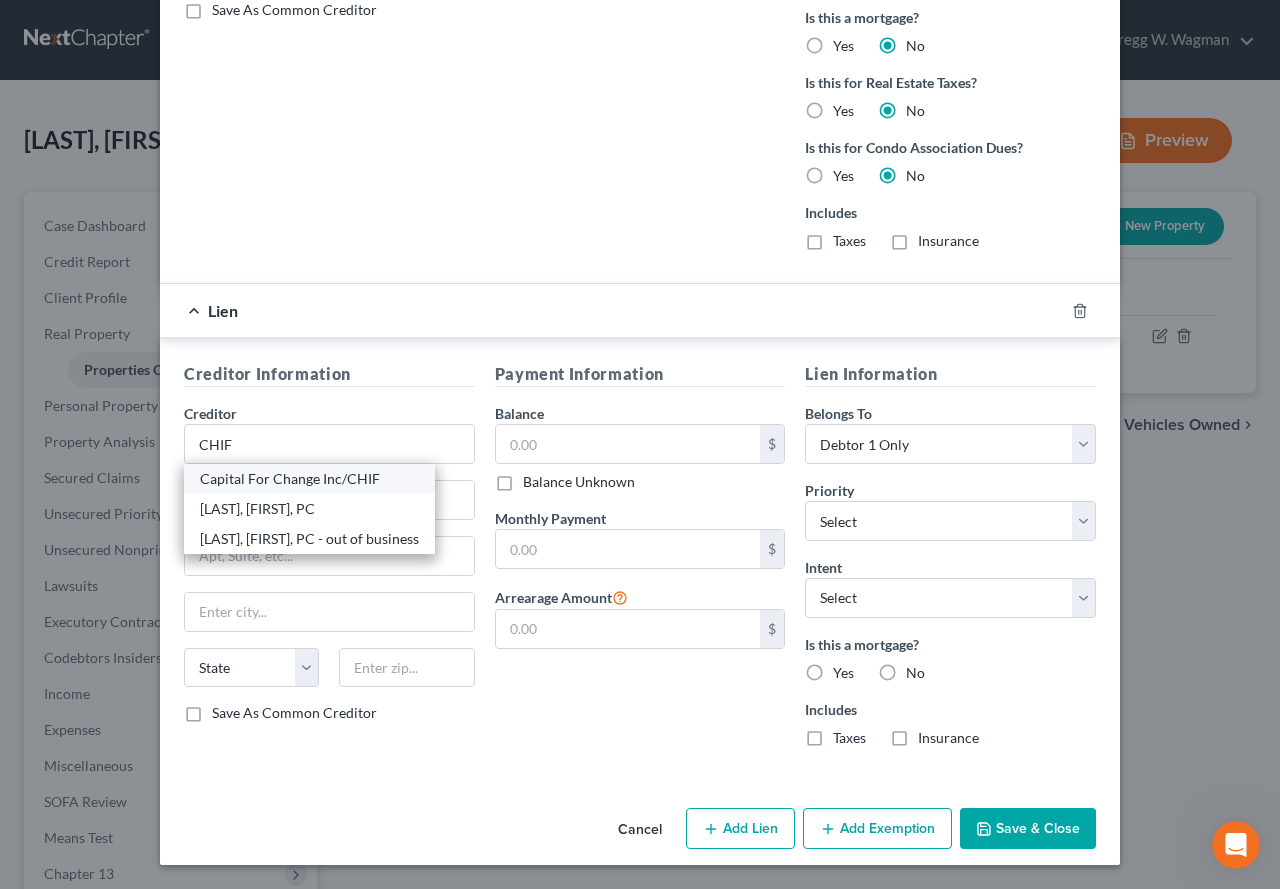 click on "Capital For Change Inc/CHIF" at bounding box center (309, 479) 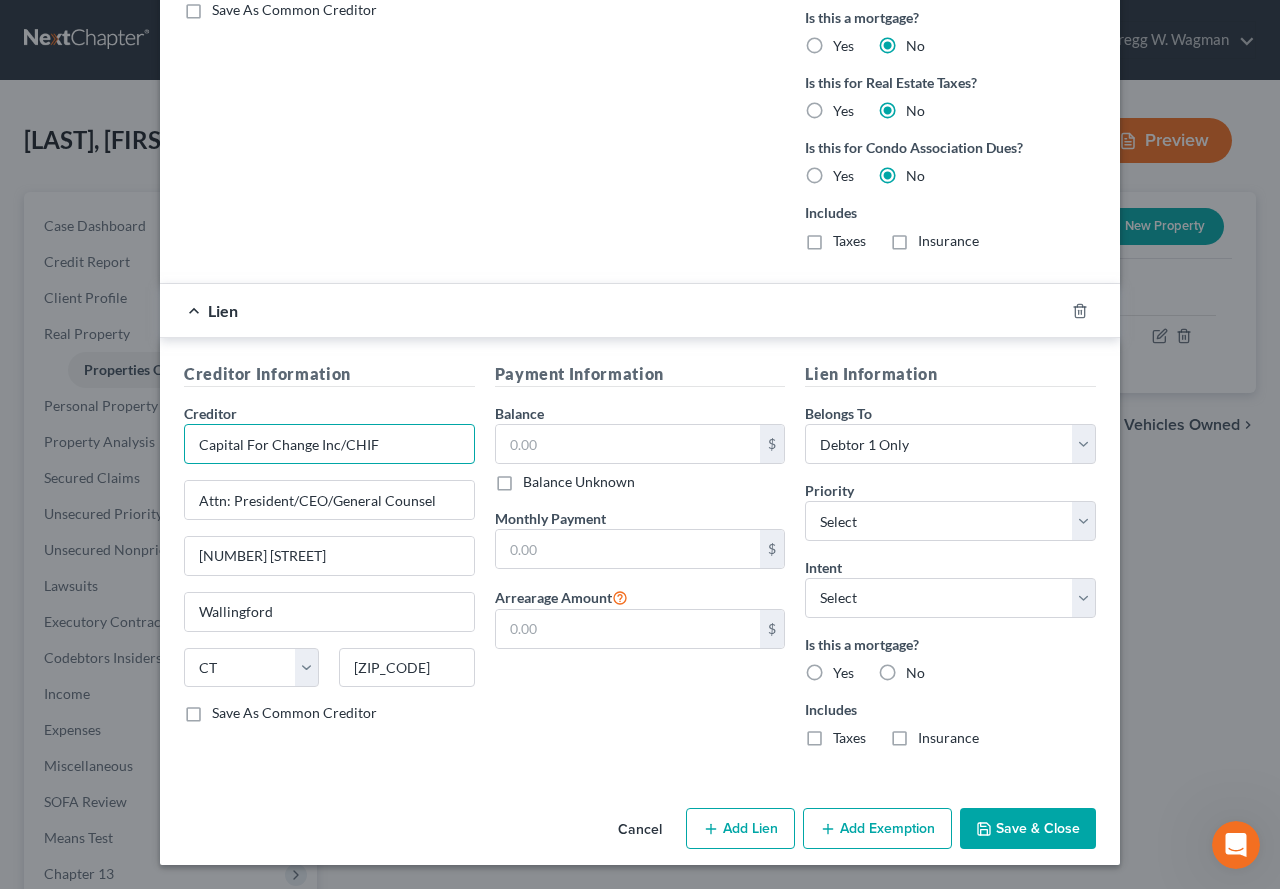 drag, startPoint x: 382, startPoint y: 454, endPoint x: 160, endPoint y: 441, distance: 222.38031 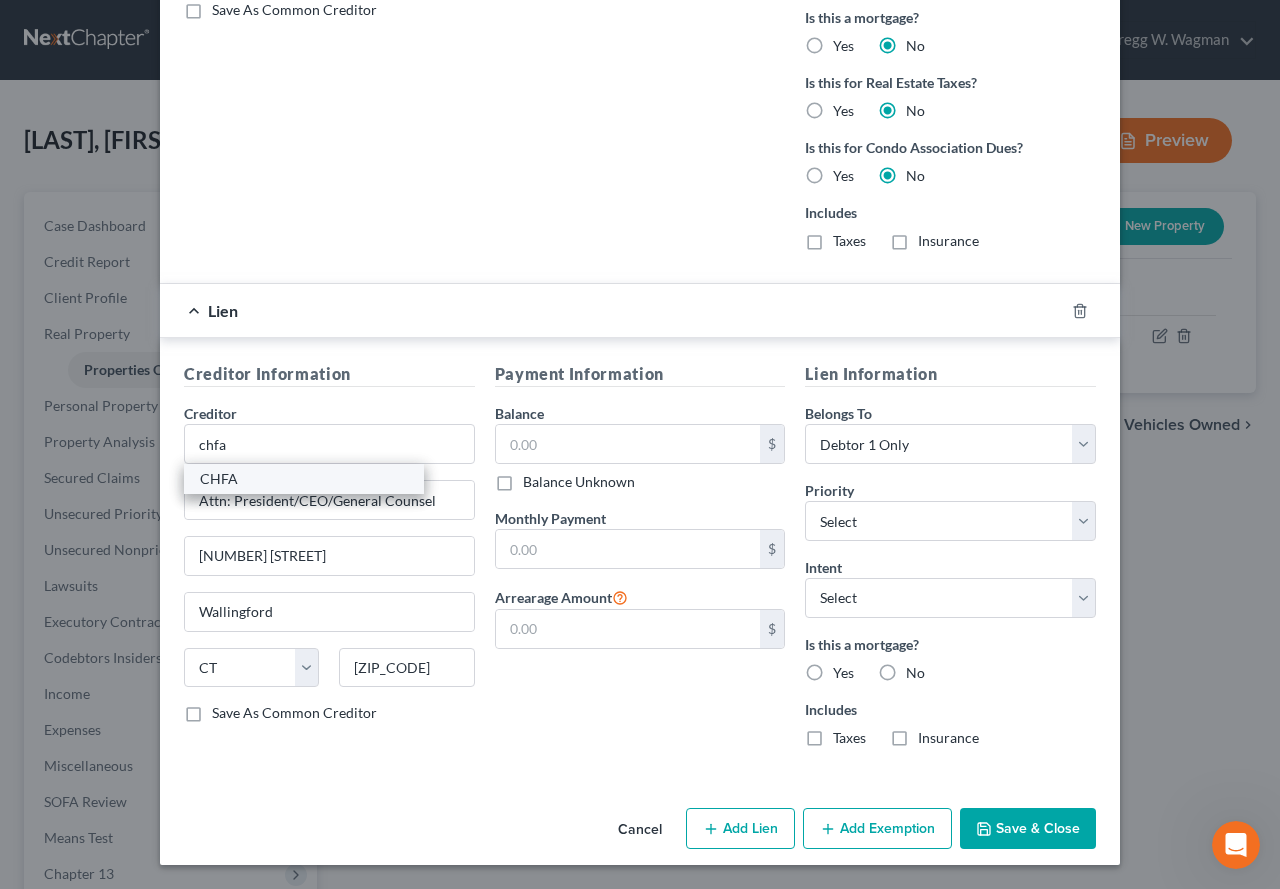 click on "CHFA" at bounding box center (304, 479) 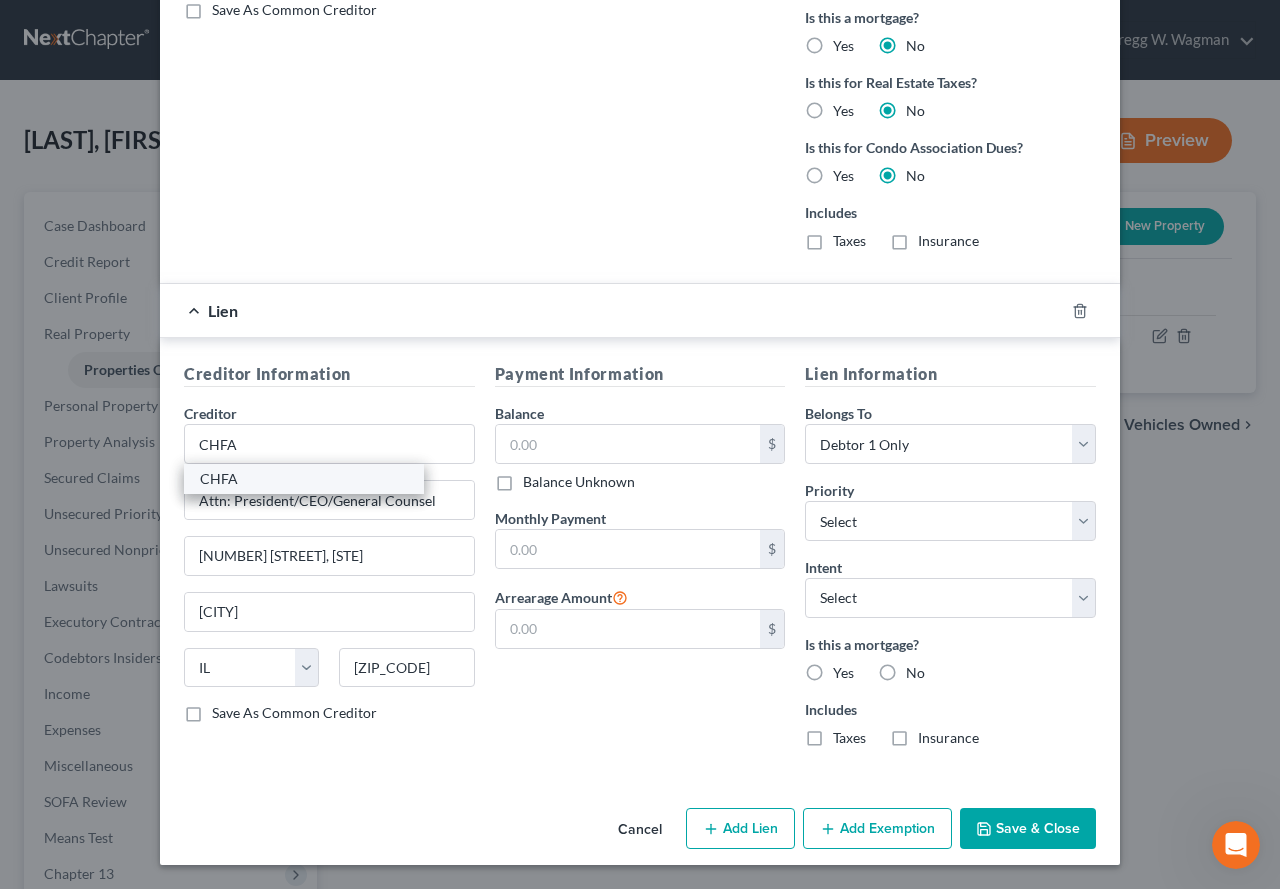 type on "60047-8945" 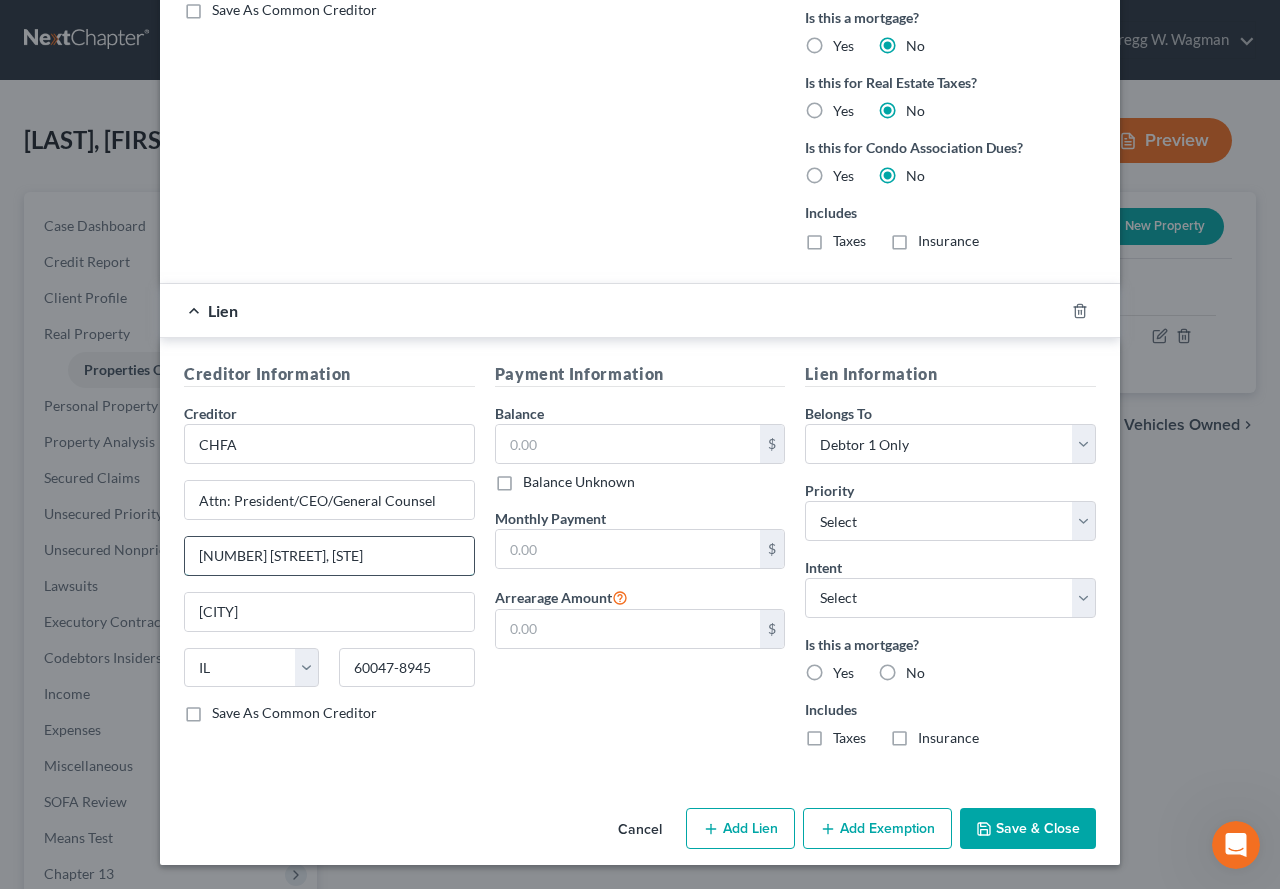 drag, startPoint x: 358, startPoint y: 570, endPoint x: 181, endPoint y: 557, distance: 177.47676 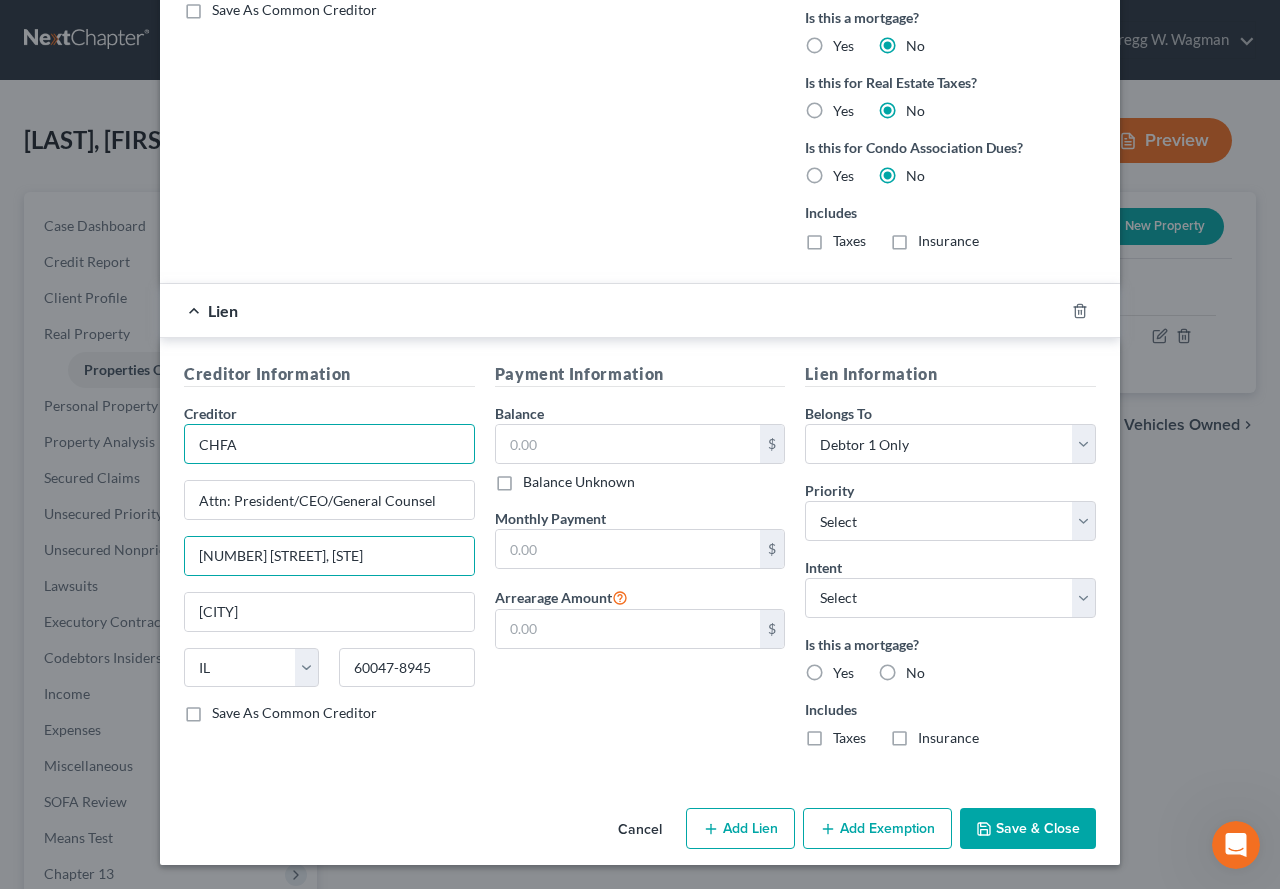 click on "CHFA" at bounding box center (329, 444) 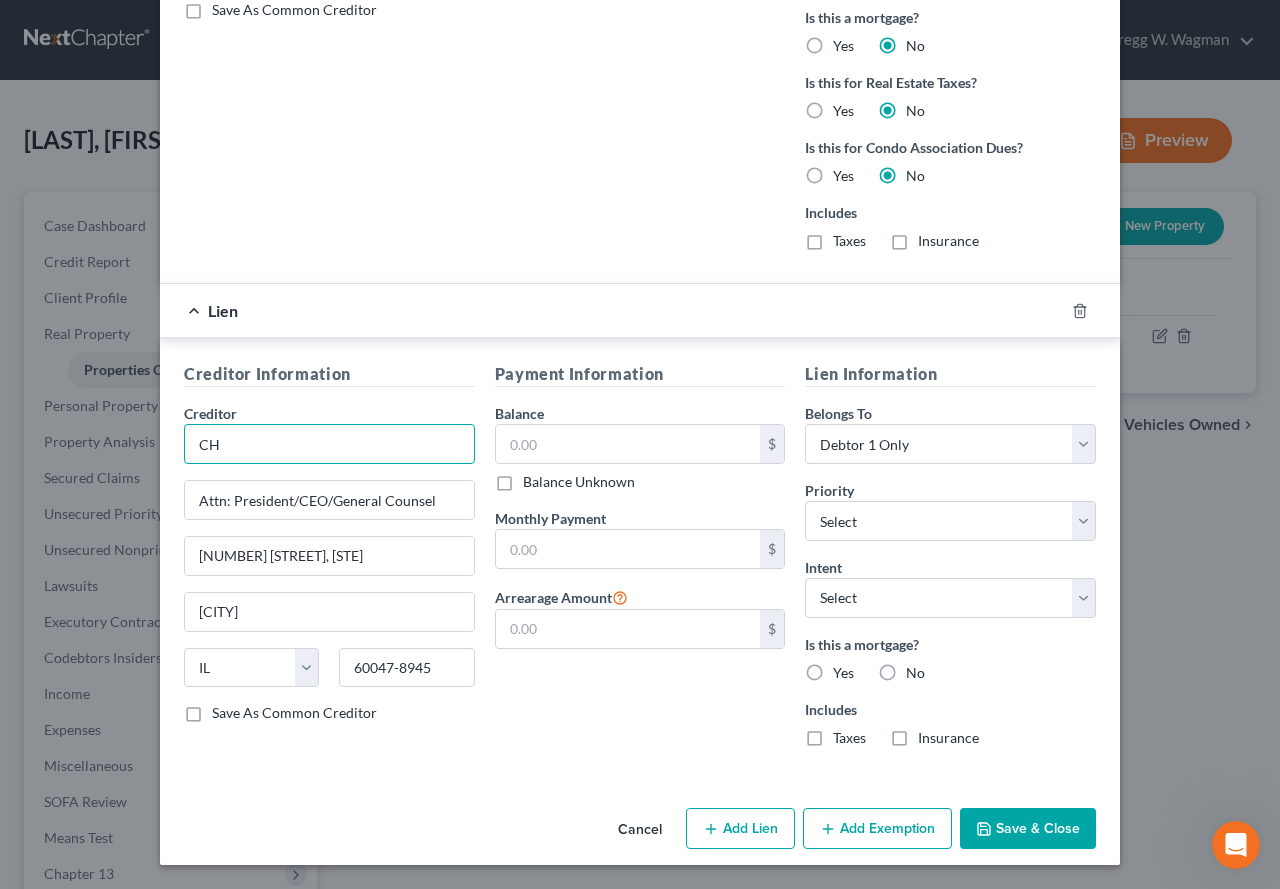type on "C" 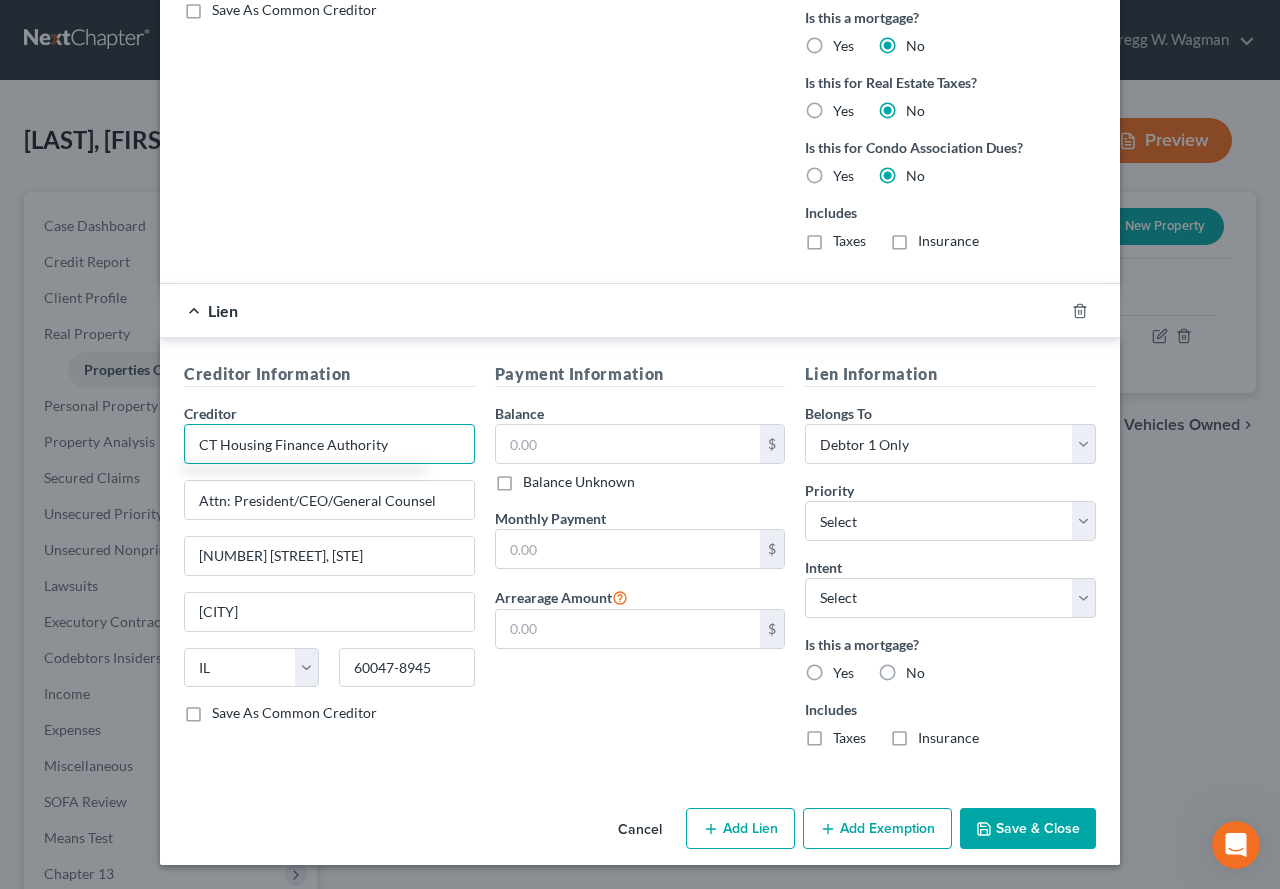 type on "CT Housing Finance Authority" 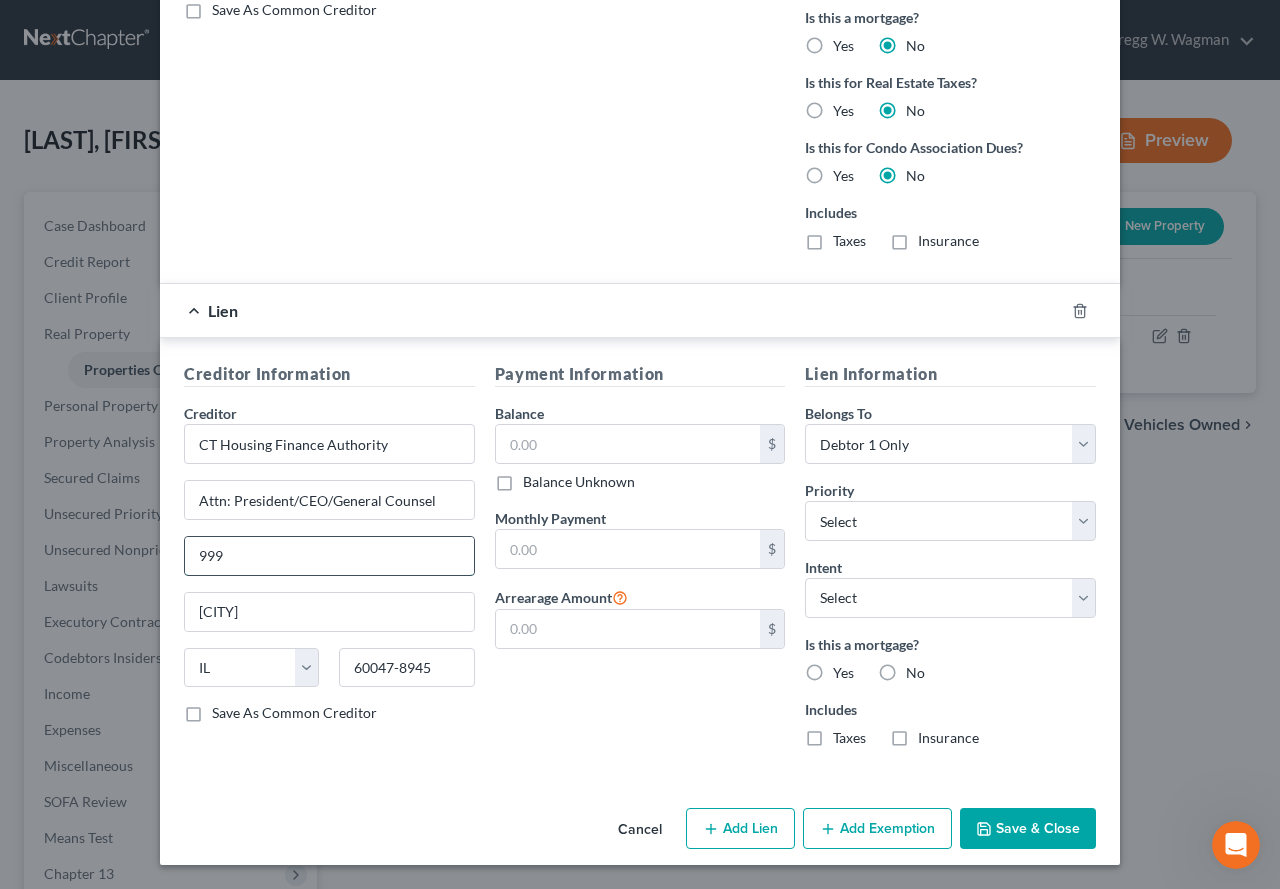 type on "[NUMBER] [STREET]" 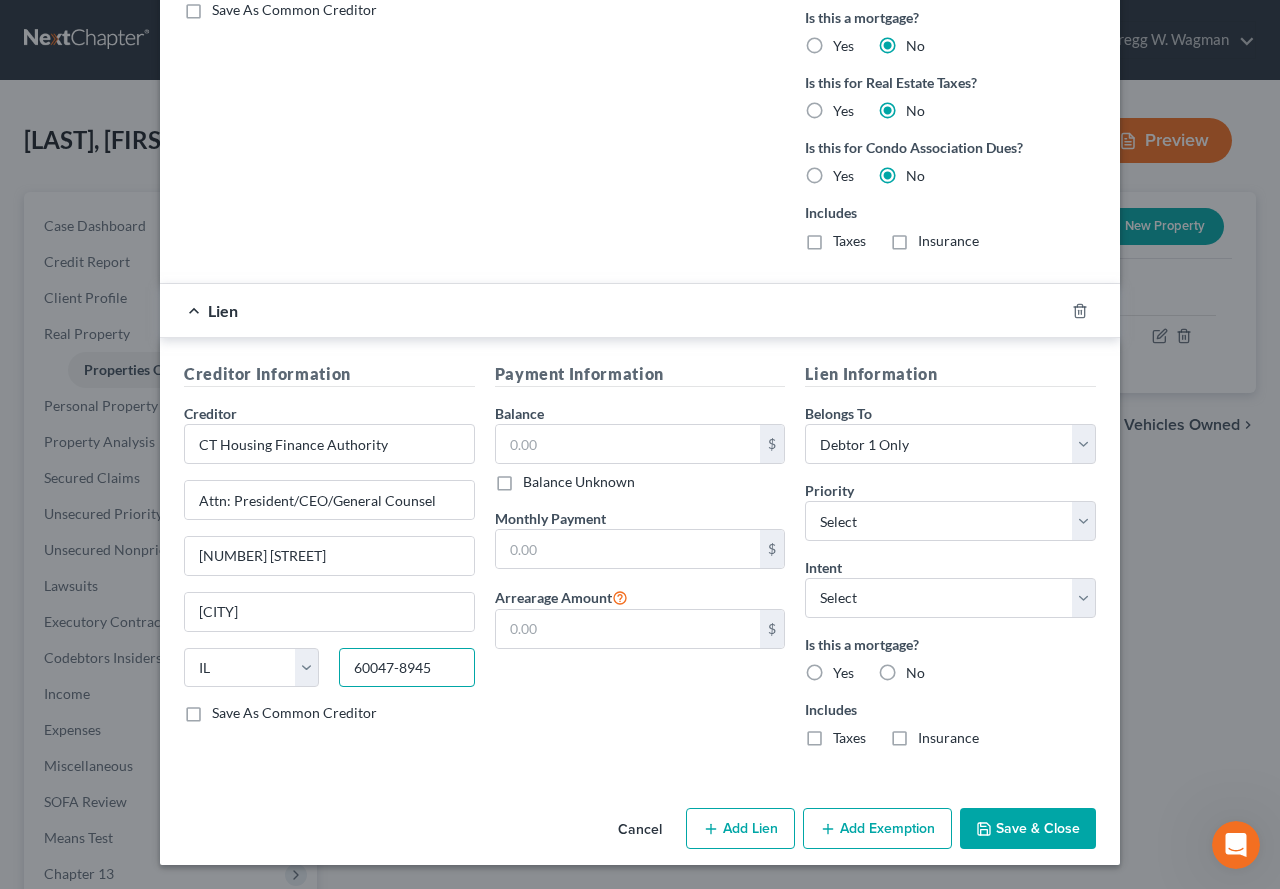 drag, startPoint x: 436, startPoint y: 673, endPoint x: 333, endPoint y: 662, distance: 103.58572 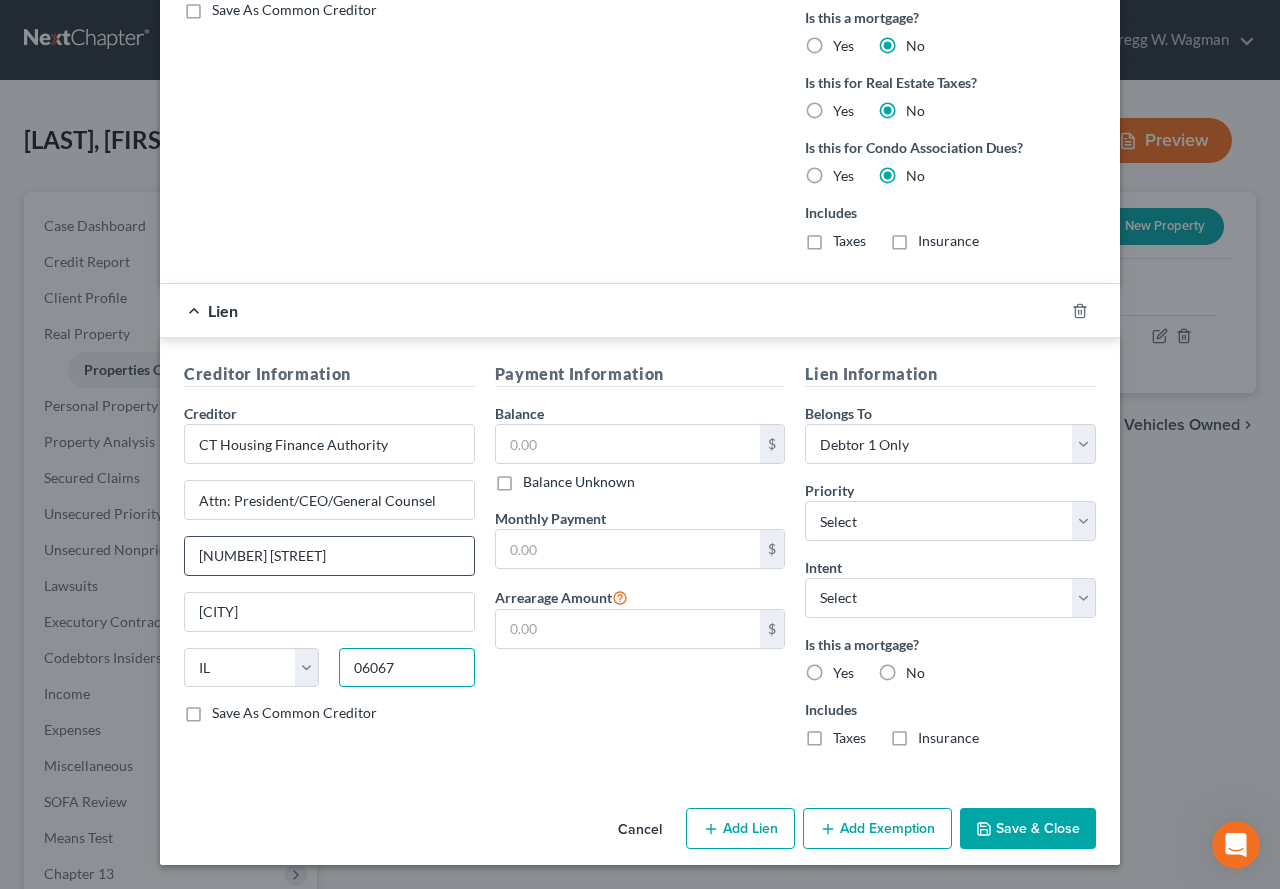 type on "06067" 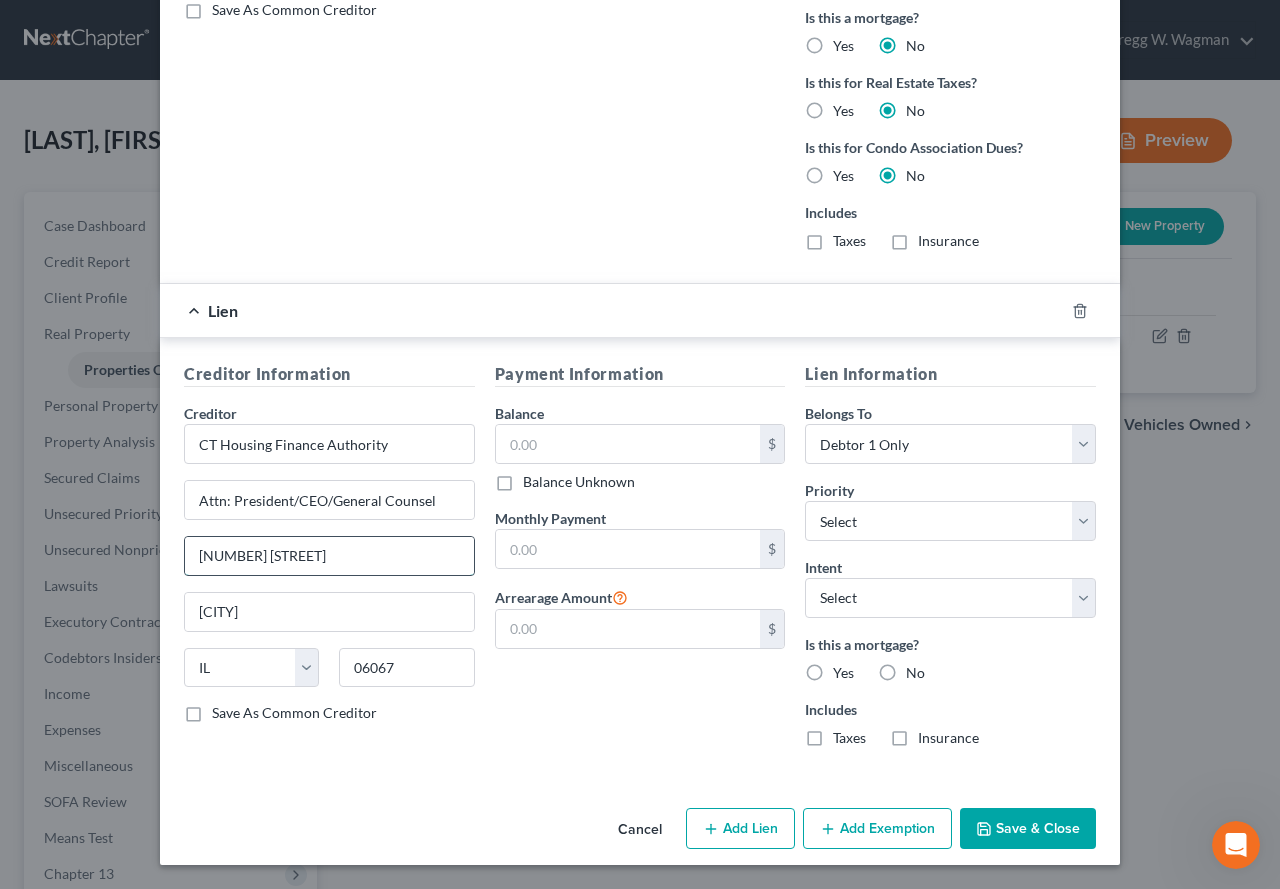 type on "Rocky Hill" 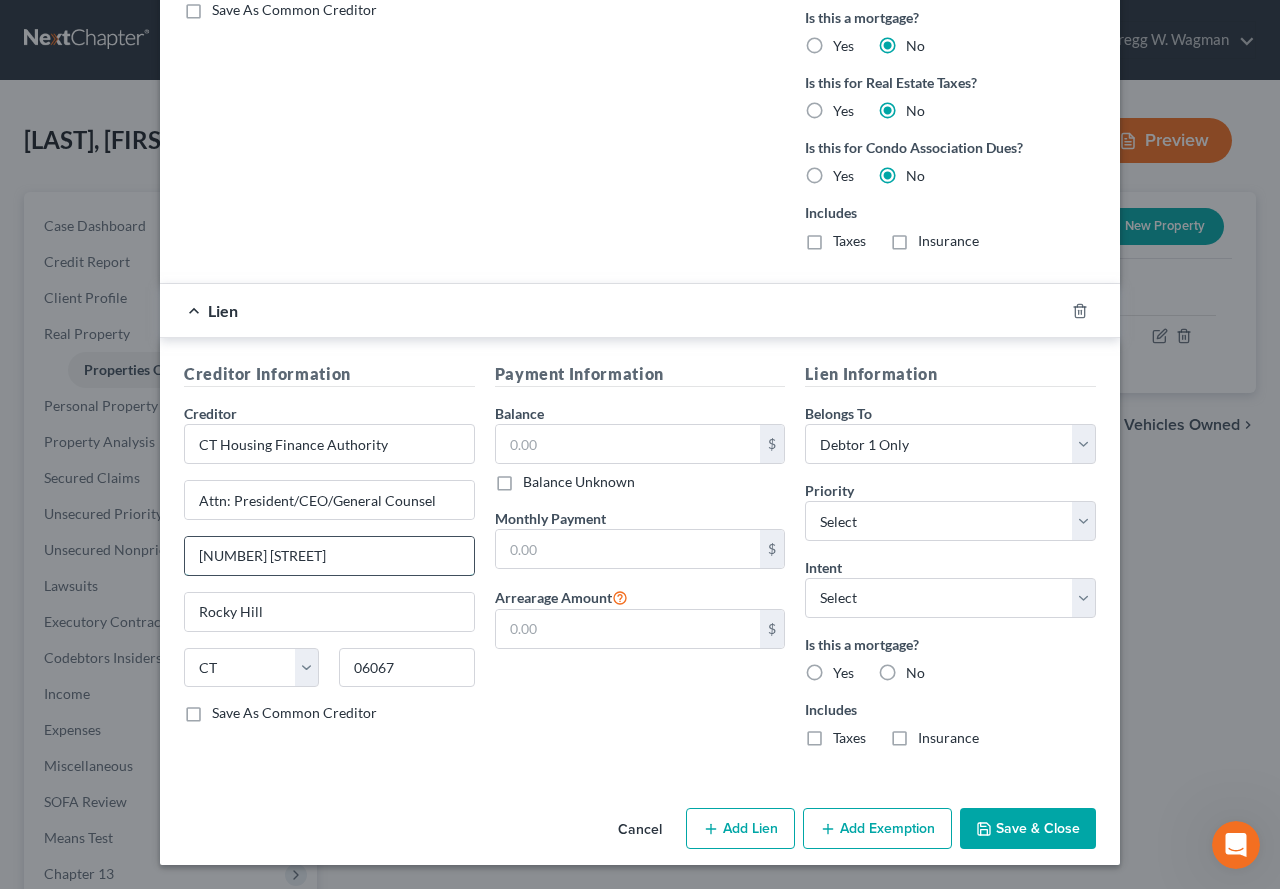 click on "[NUMBER] [STREET]" at bounding box center [329, 556] 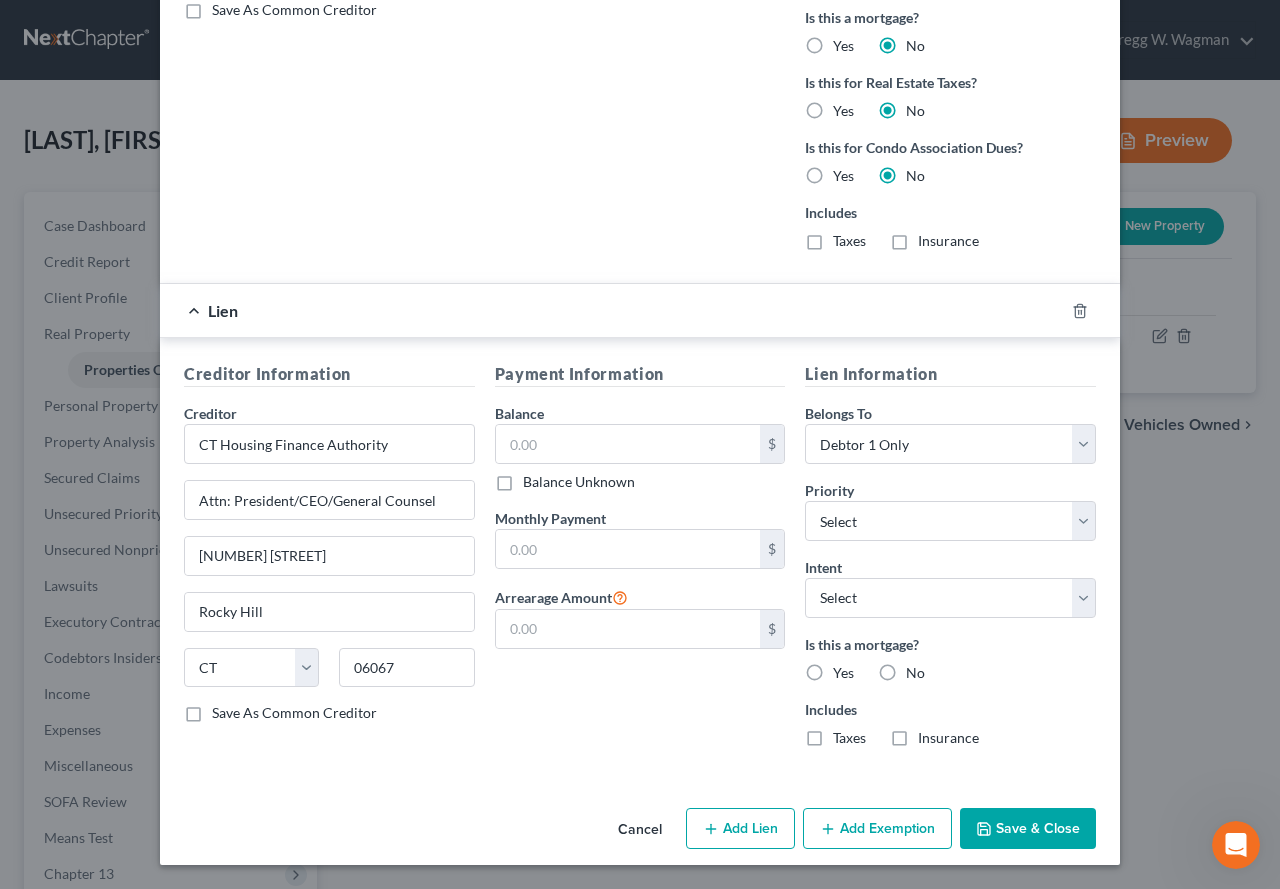 click on "Address
*
[NUMBER] [STREET] [CITY] State AL AK AR AZ CA CO CT DE DC FL GA GU HI ID IL IN IA KS KY LA ME MD MA MI MN MS MO MT NC ND NE NV NH NJ NM NY OH OK OR PA PR RI SC SD TN TX UT VI VA VT WA WV WI WY [POSTAL_CODE] County Fairfield County Hartford County Litchfield County Middlesex County New Haven County New London County Tolland County Windham County Show on Map Types Single Family Multi Family Manufactured Condominium Land Timeshare Investment Property Other Other information you wish to add Other information
Belongs To
*
Select Debtor 1 Only Debtor 2 Only Debtor 1 And Debtor 2 Only At Least One Of The Debtors And Another Community Property Nature of Interest Select Fee Simple Joint Tenant Life Estate Equitable Interest Future Interest Tenancy By The Entireties Tenants In Common Other Market Value 0.00 $ Value Unknown Percentage of Property Owned 100 % Value of Portion You Own 0.00 $ Acquired within 1,215 days
Liens
Select Key Bank Na - $0.00
Asset Calculator Value $0.00 *" at bounding box center (640, -654) 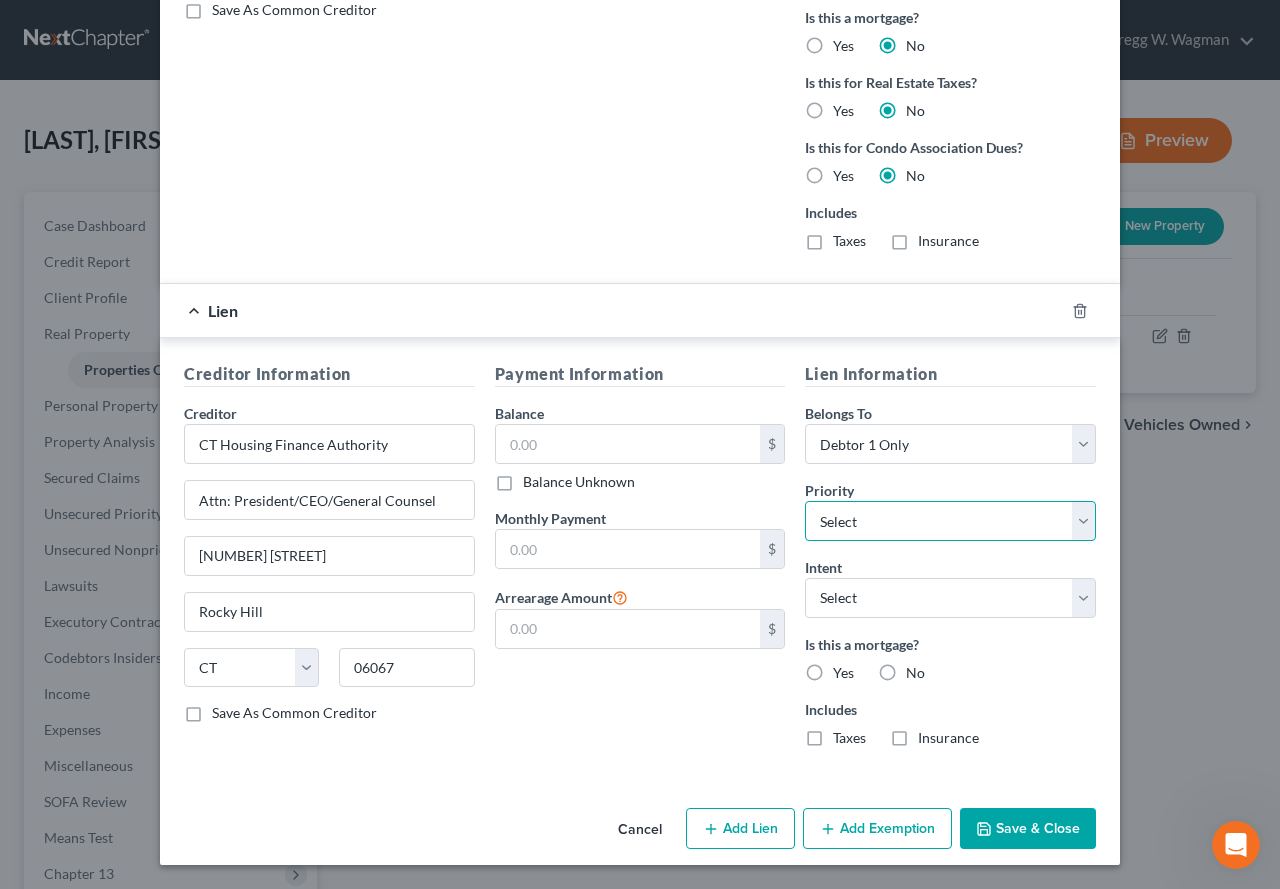click on "Select 1st 2nd 3rd 4th 5th 6th 7th 8th 9th 10th 11th 12th 13th 14th 15th 16th 17th 18th 19th 20th 21th 22th 23th 24th 25th 26th 27th 28th 29th 30th" at bounding box center [950, 521] 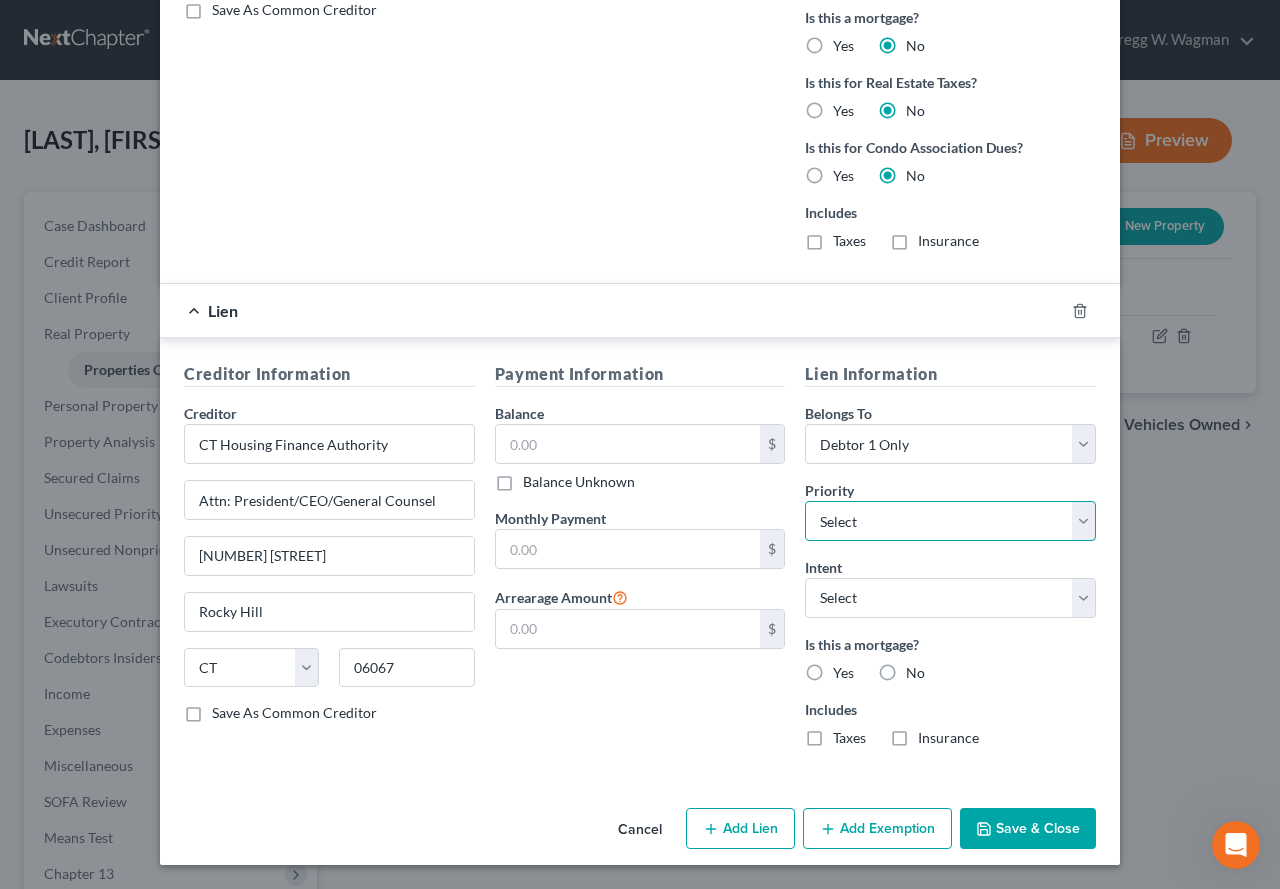 select on "2" 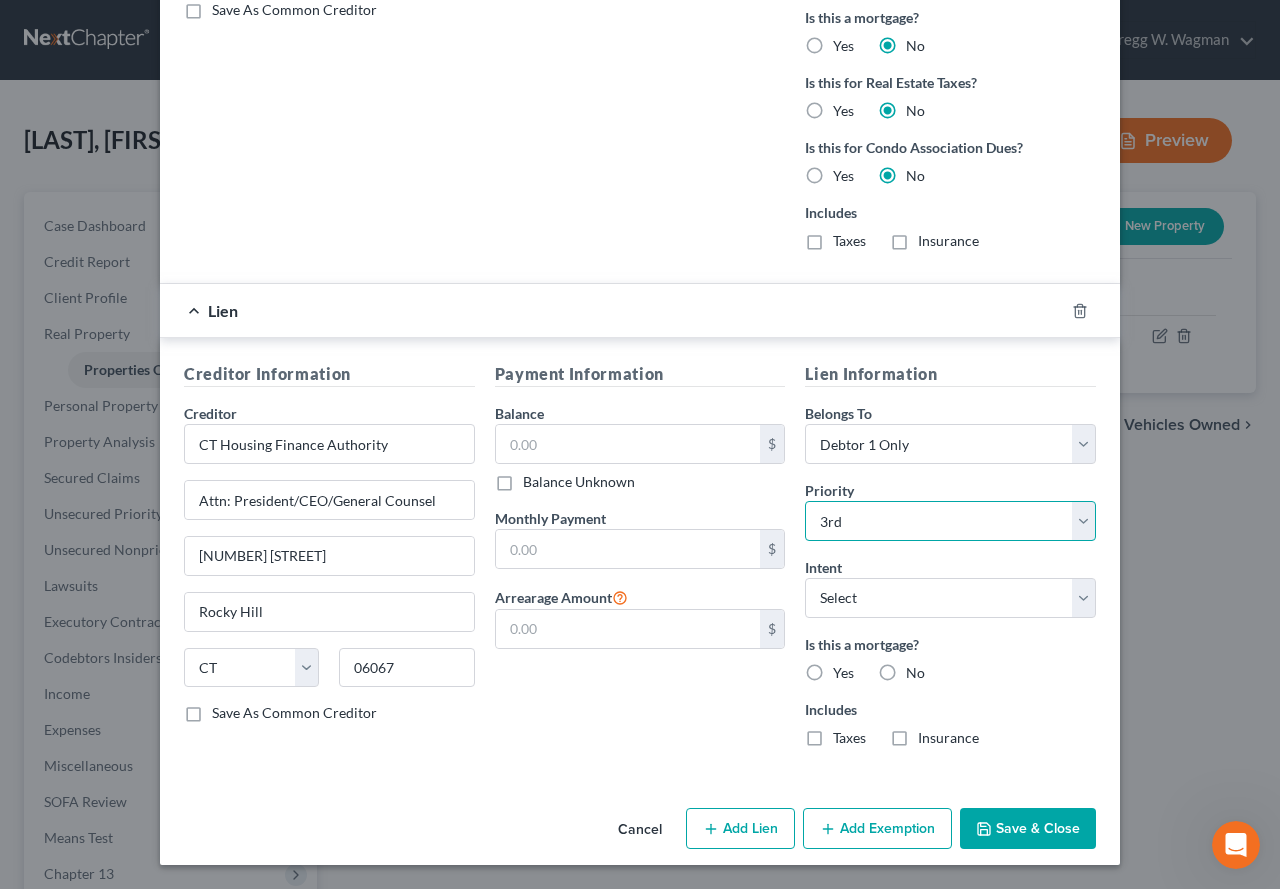 click on "Select 1st 2nd 3rd 4th 5th 6th 7th 8th 9th 10th 11th 12th 13th 14th 15th 16th 17th 18th 19th 20th 21th 22th 23th 24th 25th 26th 27th 28th 29th 30th" at bounding box center [950, 521] 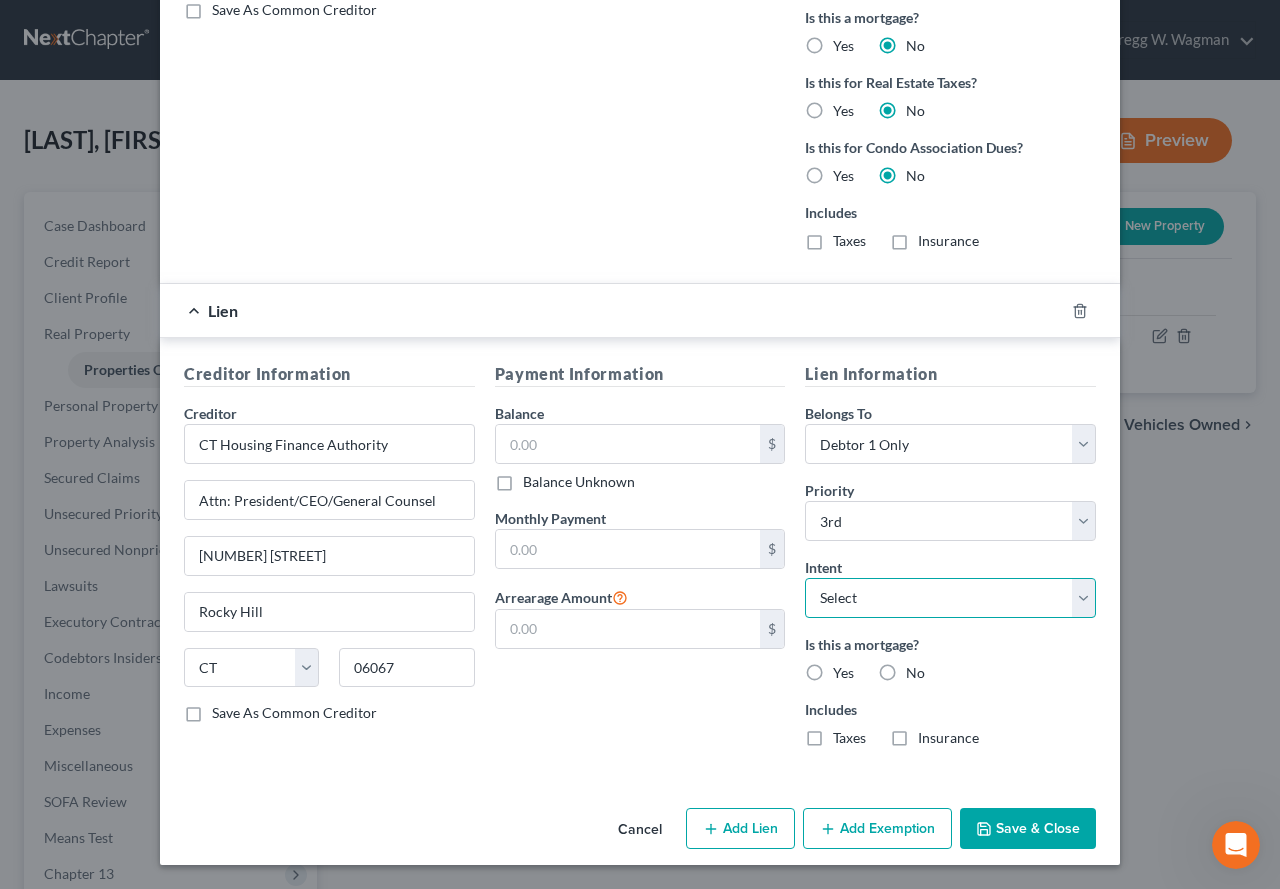 click on "Select Surrender Redeem Reaffirm Avoid Other" at bounding box center [950, 598] 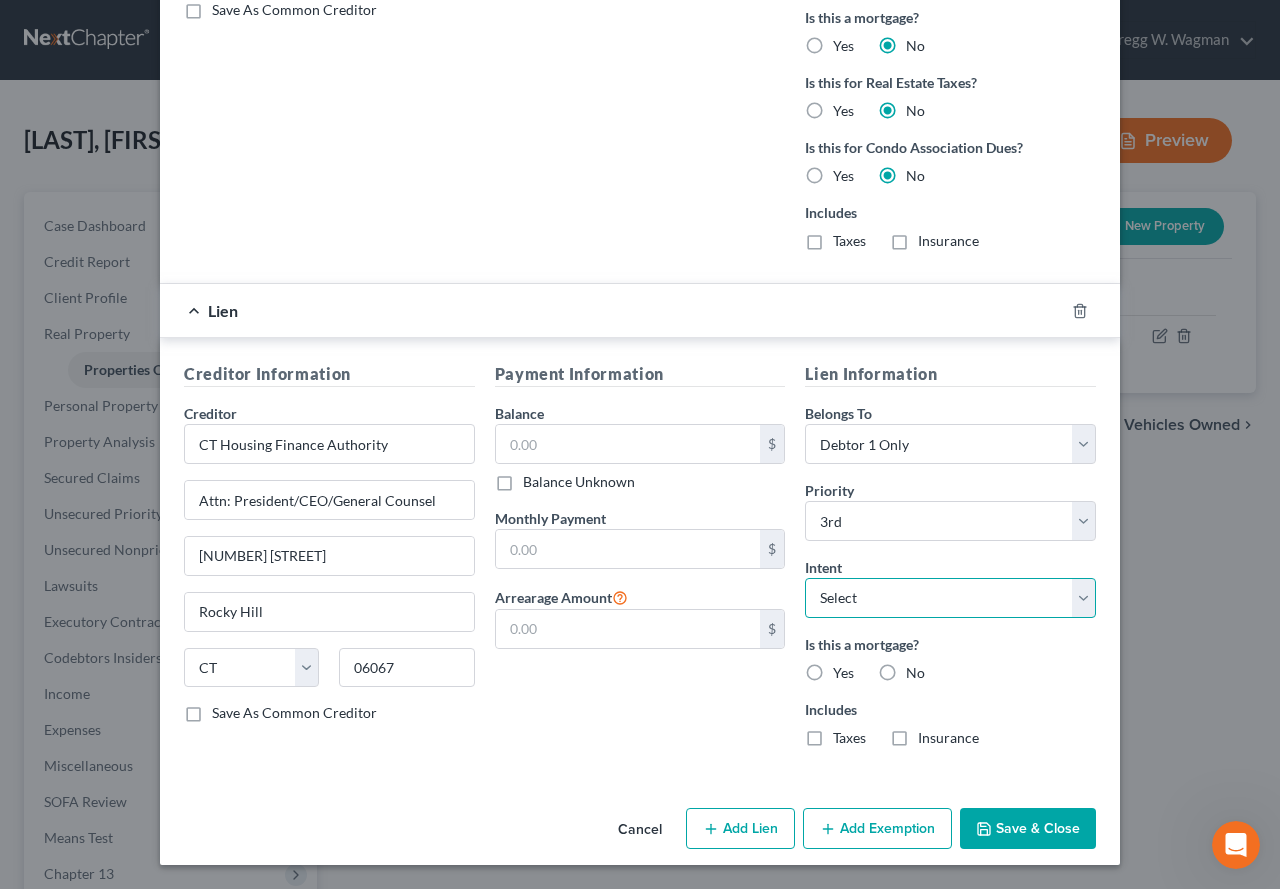 select on "4" 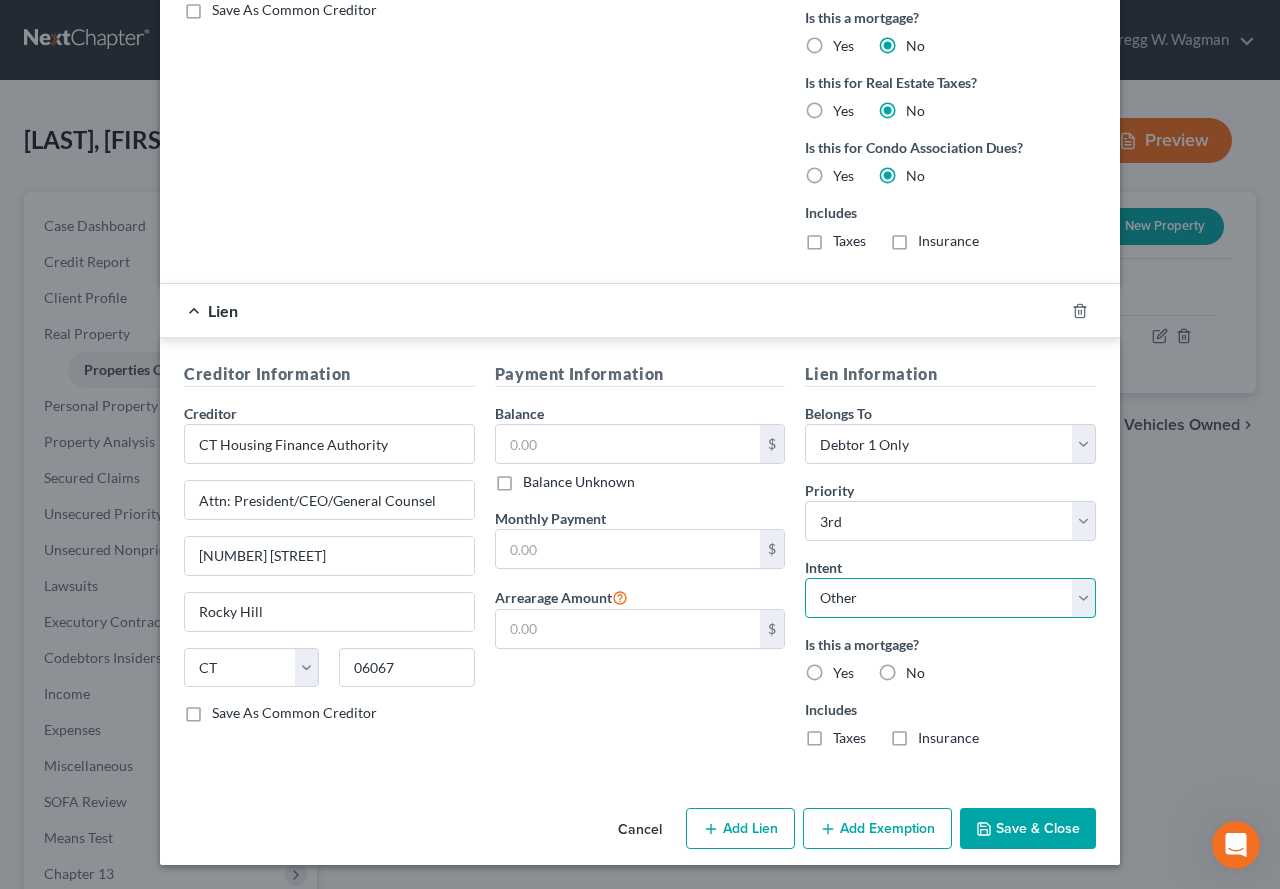 click on "Select Surrender Redeem Reaffirm Avoid Other" at bounding box center [950, 598] 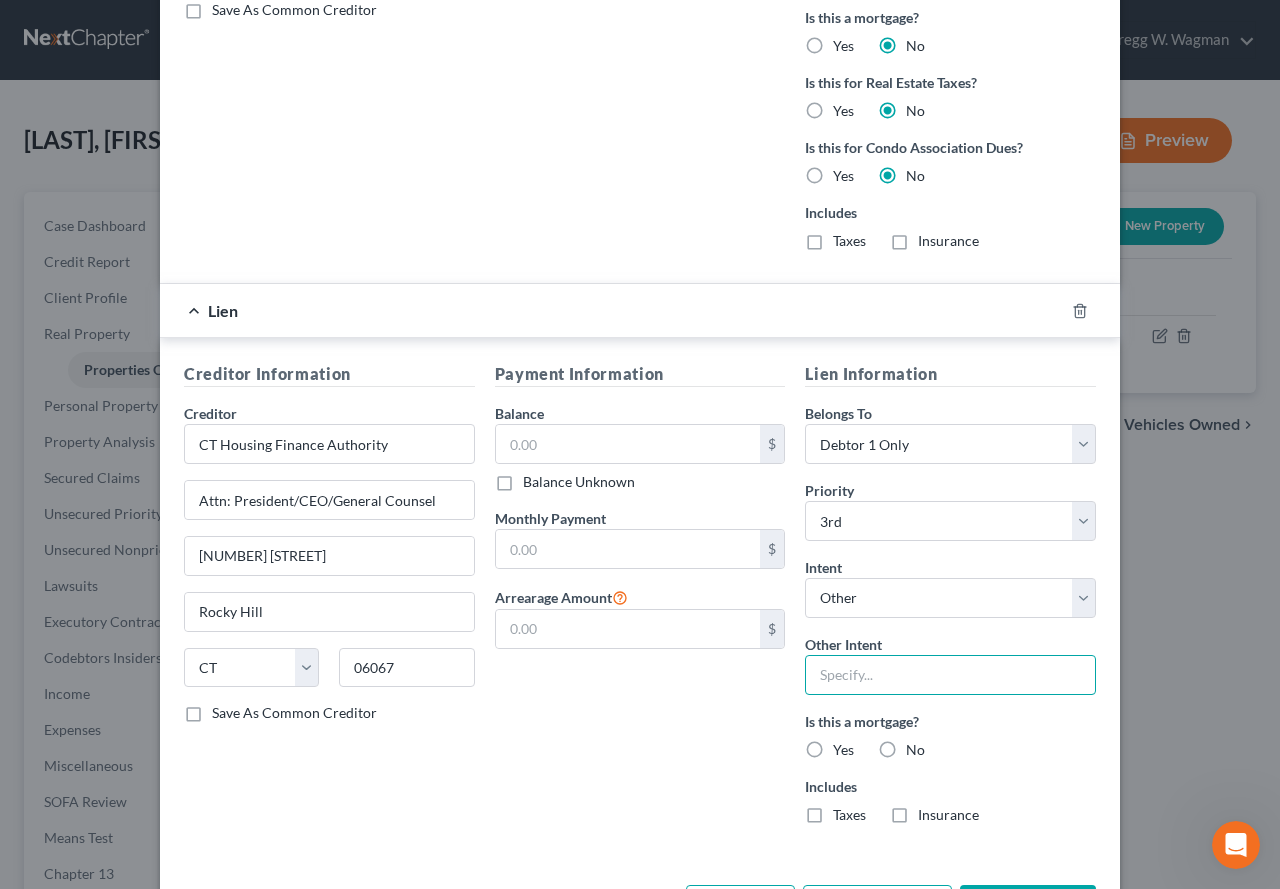 click at bounding box center [950, 675] 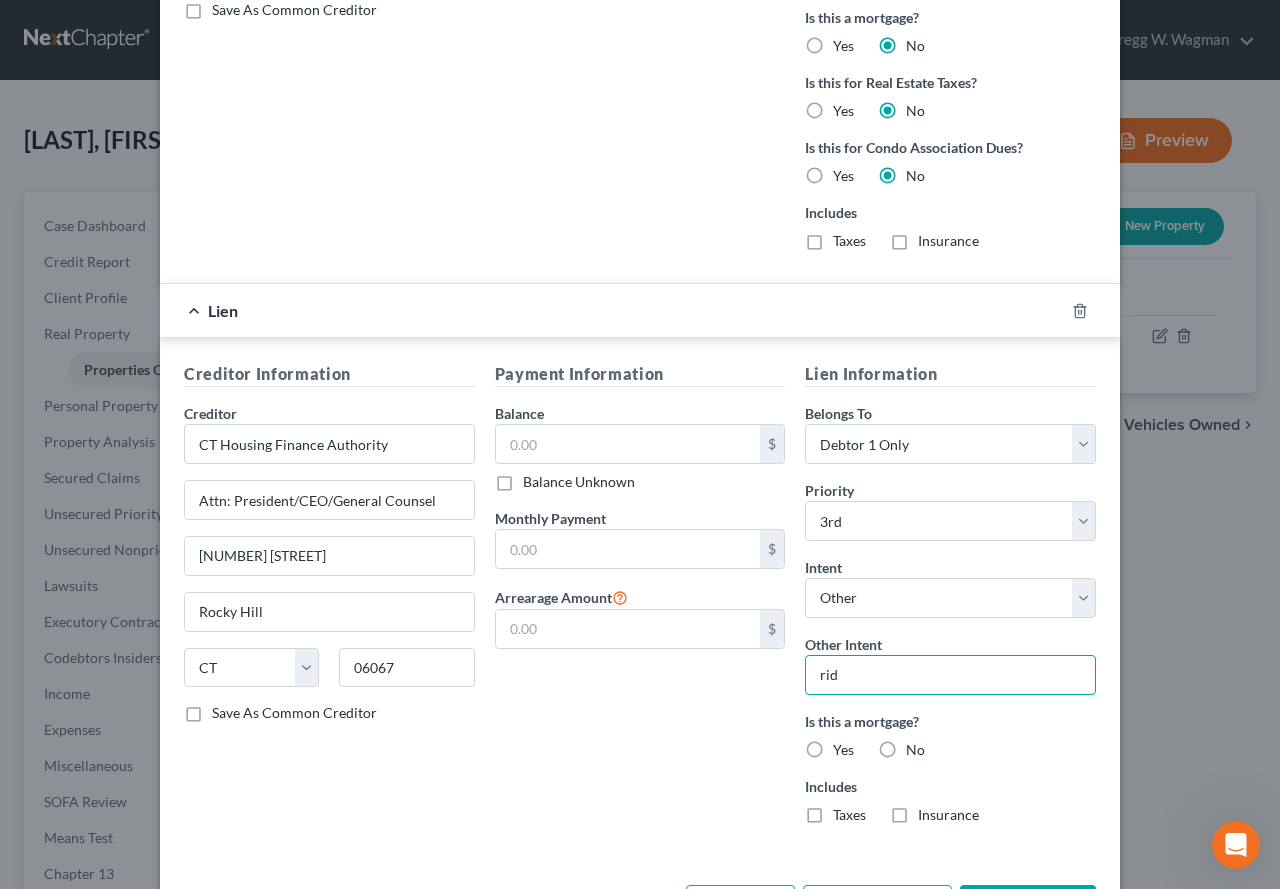 type on "Ride-Through" 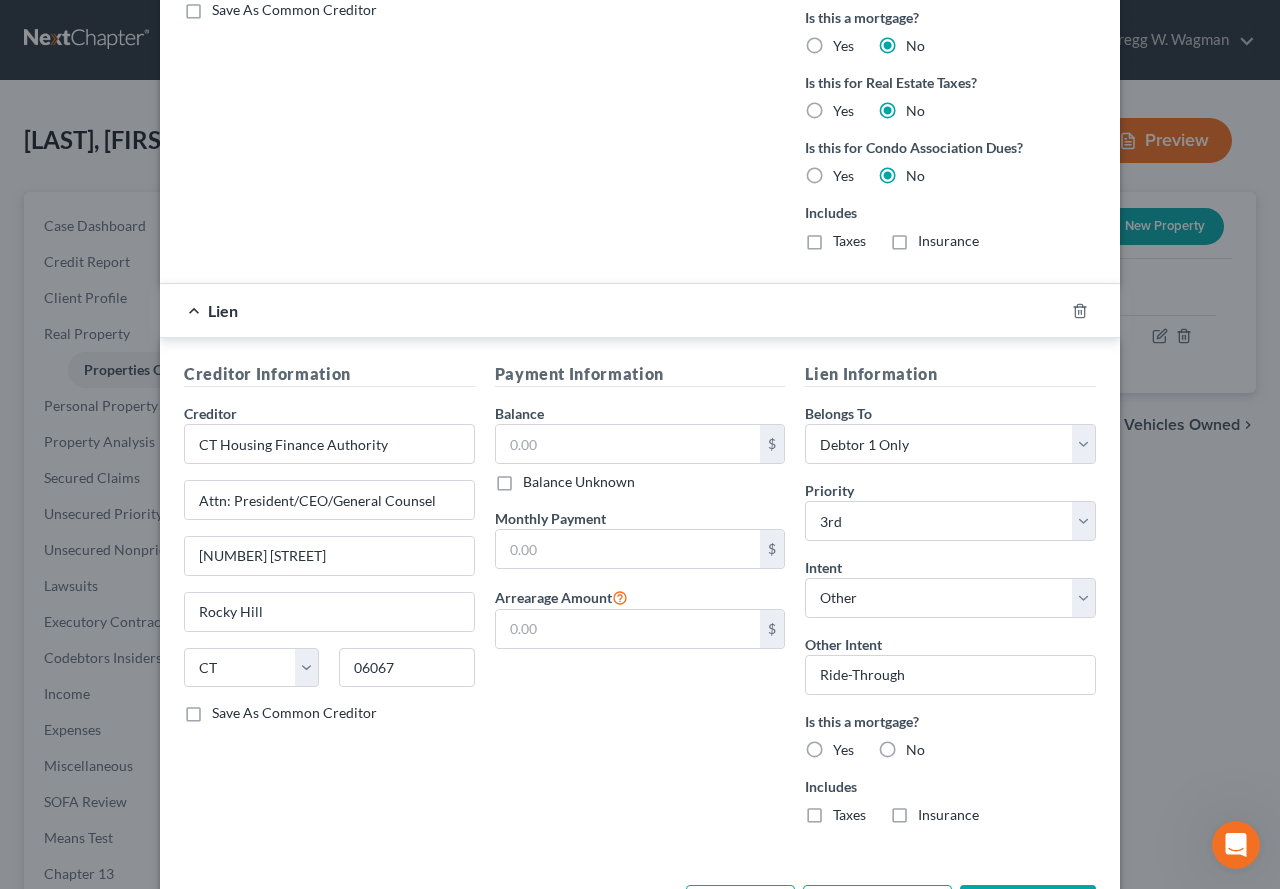 click on "Yes" at bounding box center (843, 750) 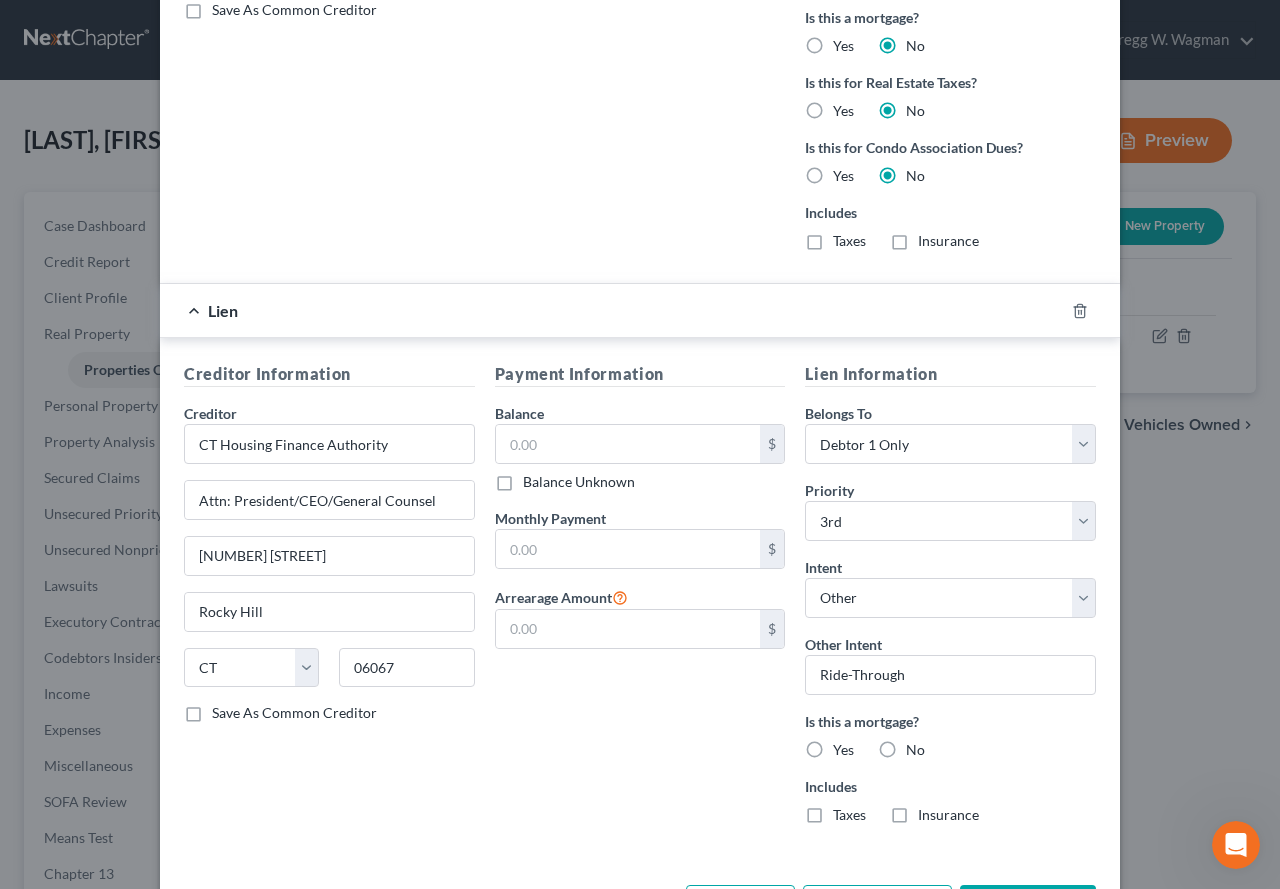 click on "Yes" at bounding box center (847, 746) 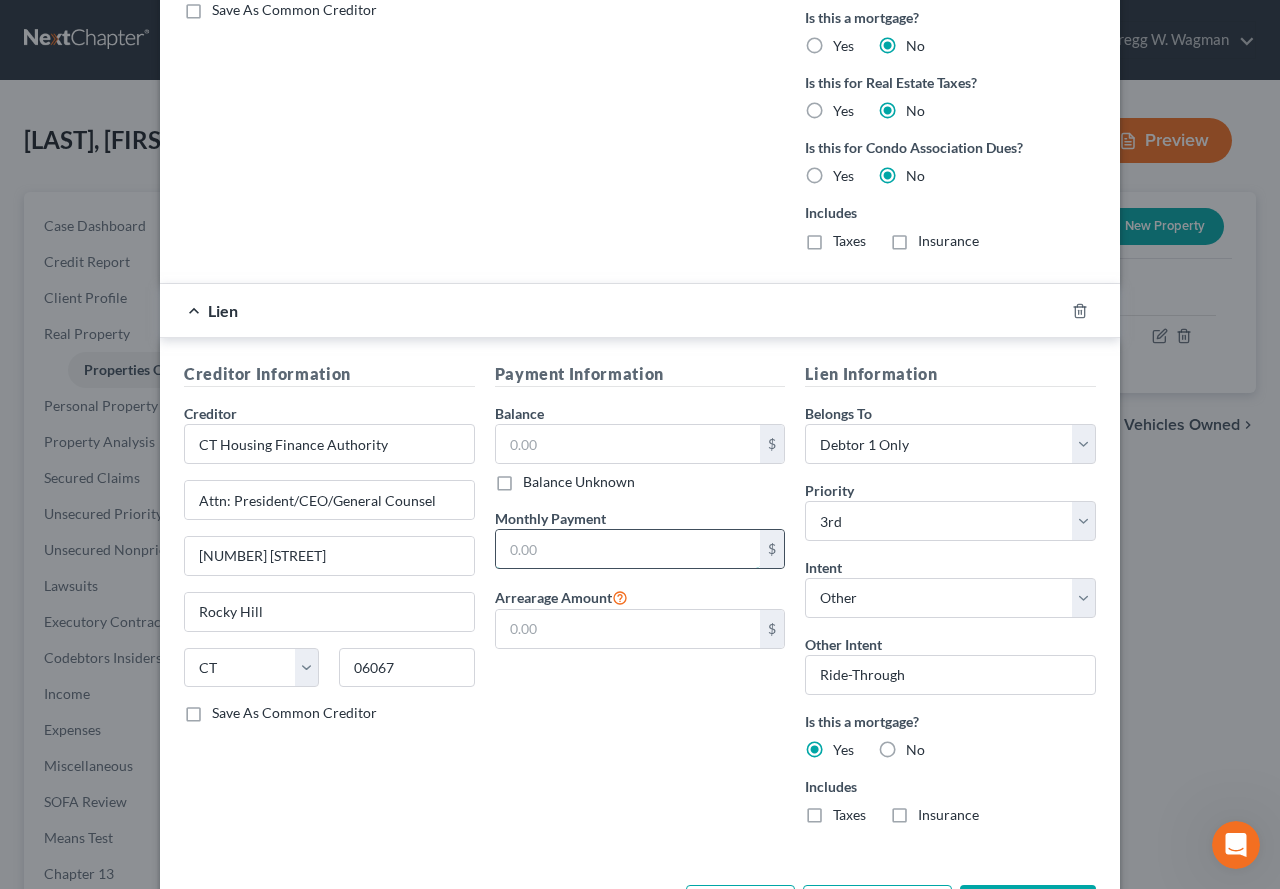 click at bounding box center [628, 549] 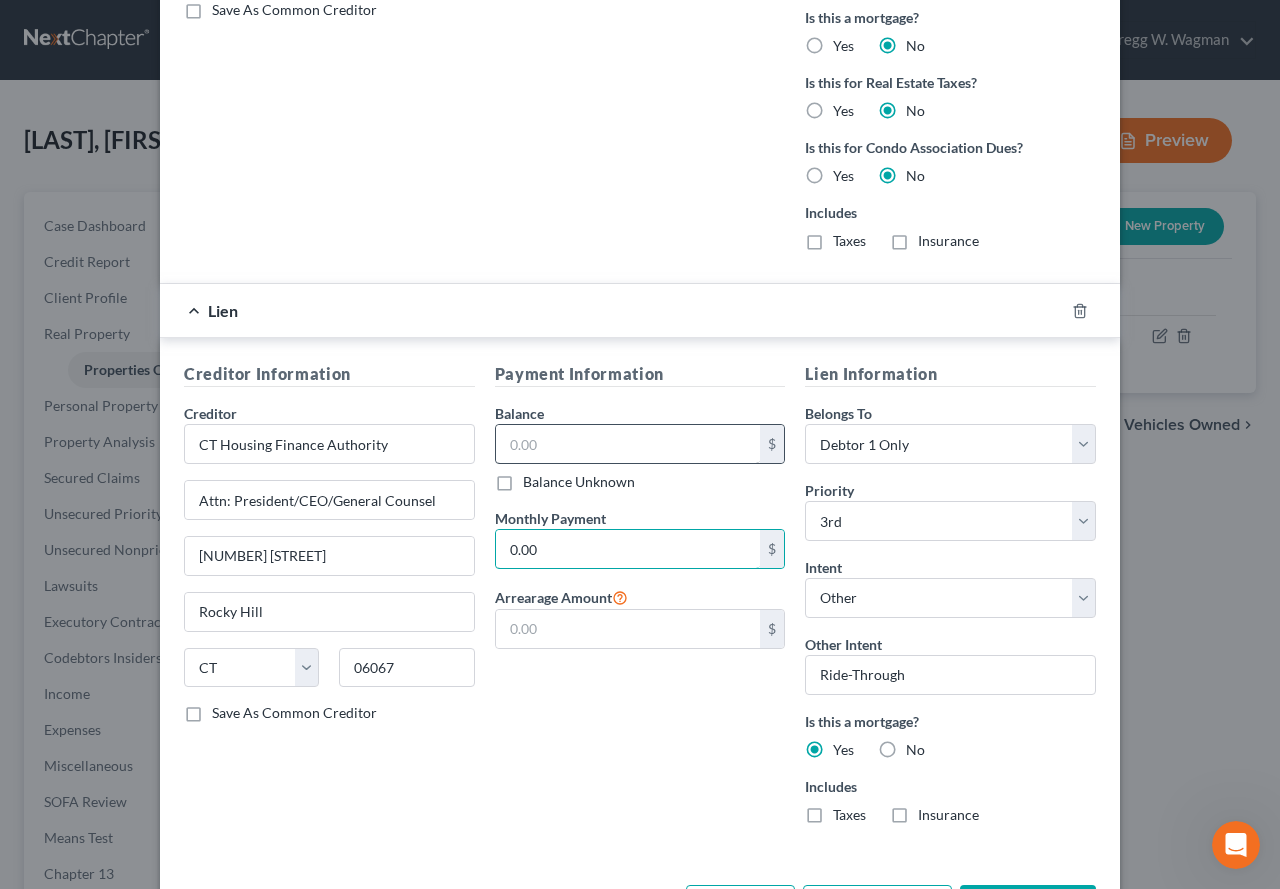 type on "0.00" 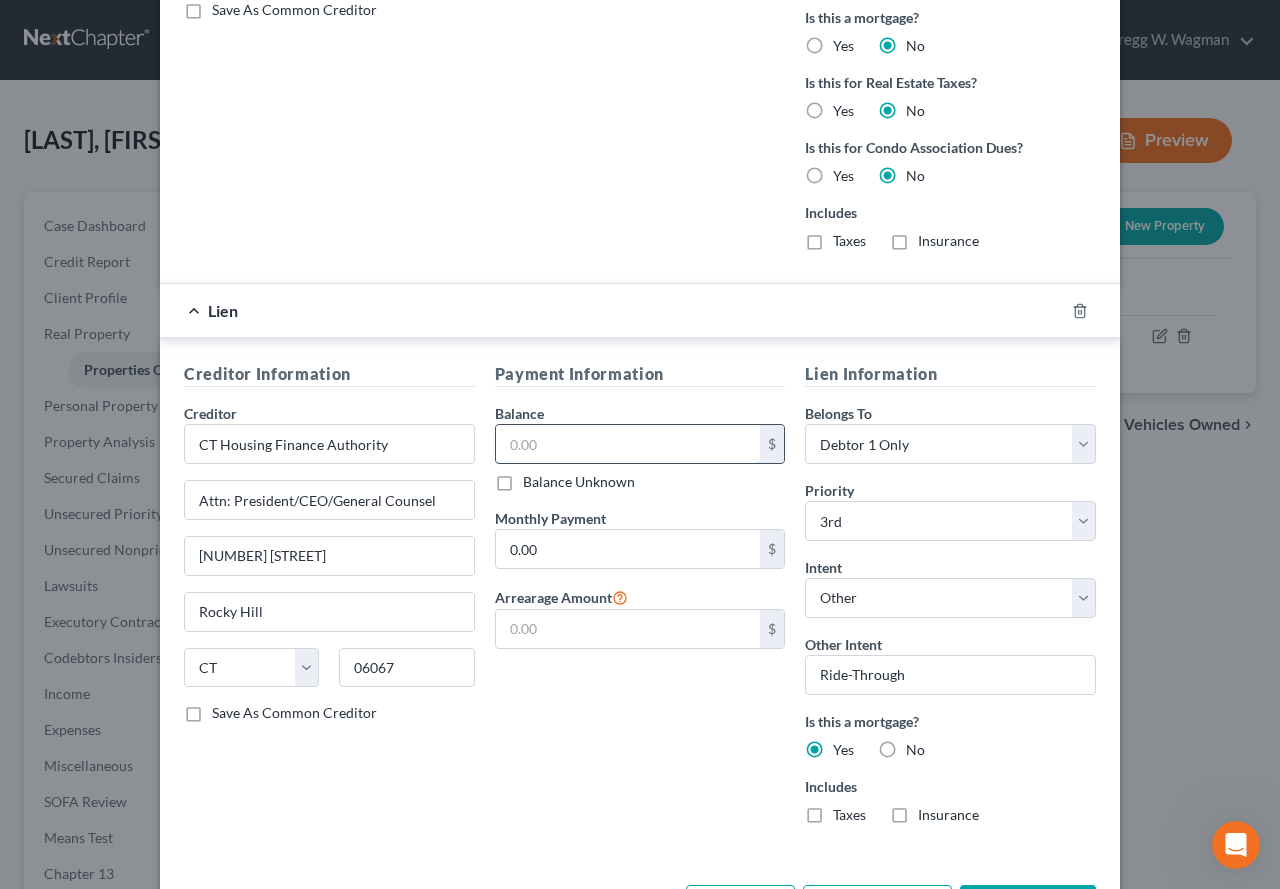 click at bounding box center (628, 444) 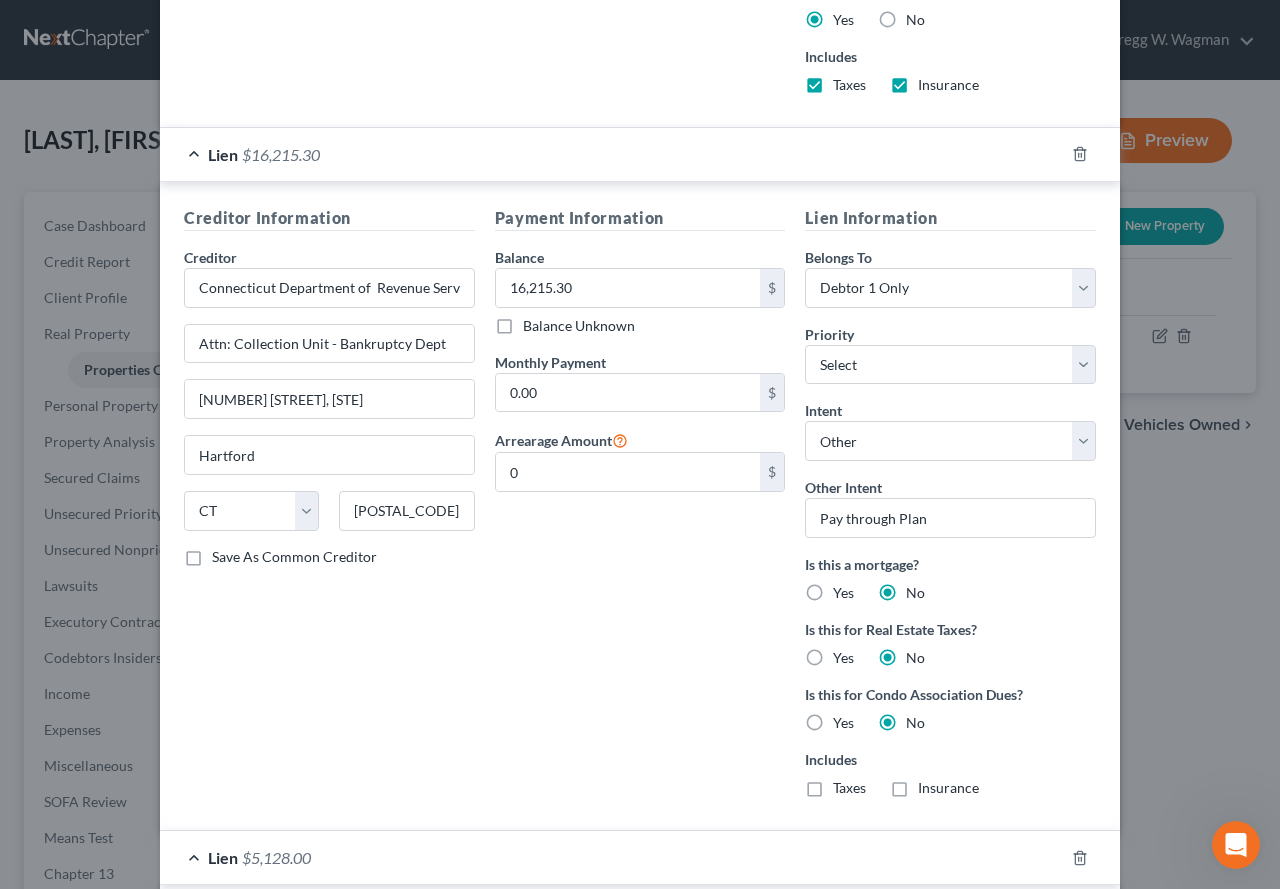 scroll, scrollTop: 1700, scrollLeft: 0, axis: vertical 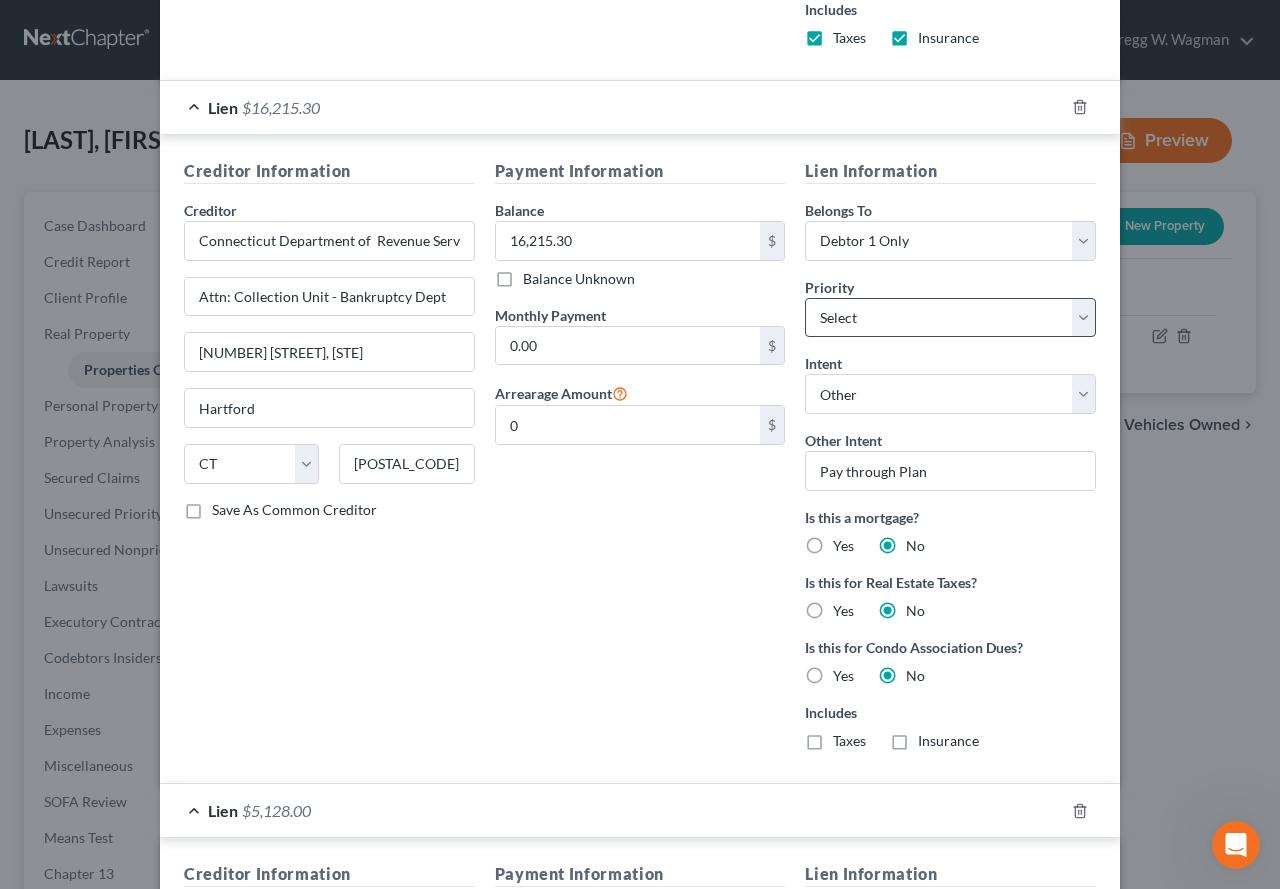 type on "5,128.00" 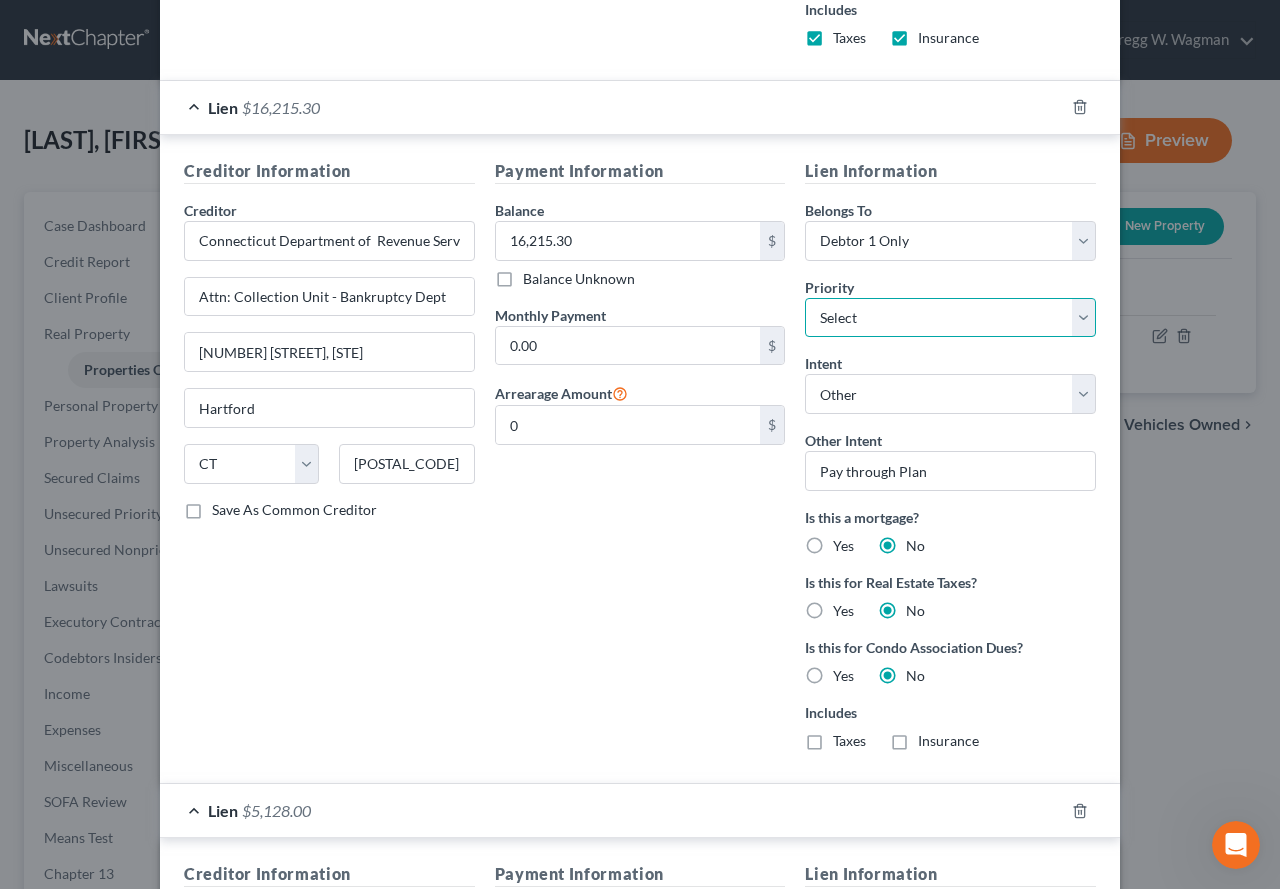 click on "Select 2nd 4th 5th 6th 7th 8th 9th 10th 11th 12th 13th 14th 15th 16th 17th 18th 19th 20th 21th 22th 23th 24th 25th 26th 27th 28th 29th 30th" at bounding box center [950, 318] 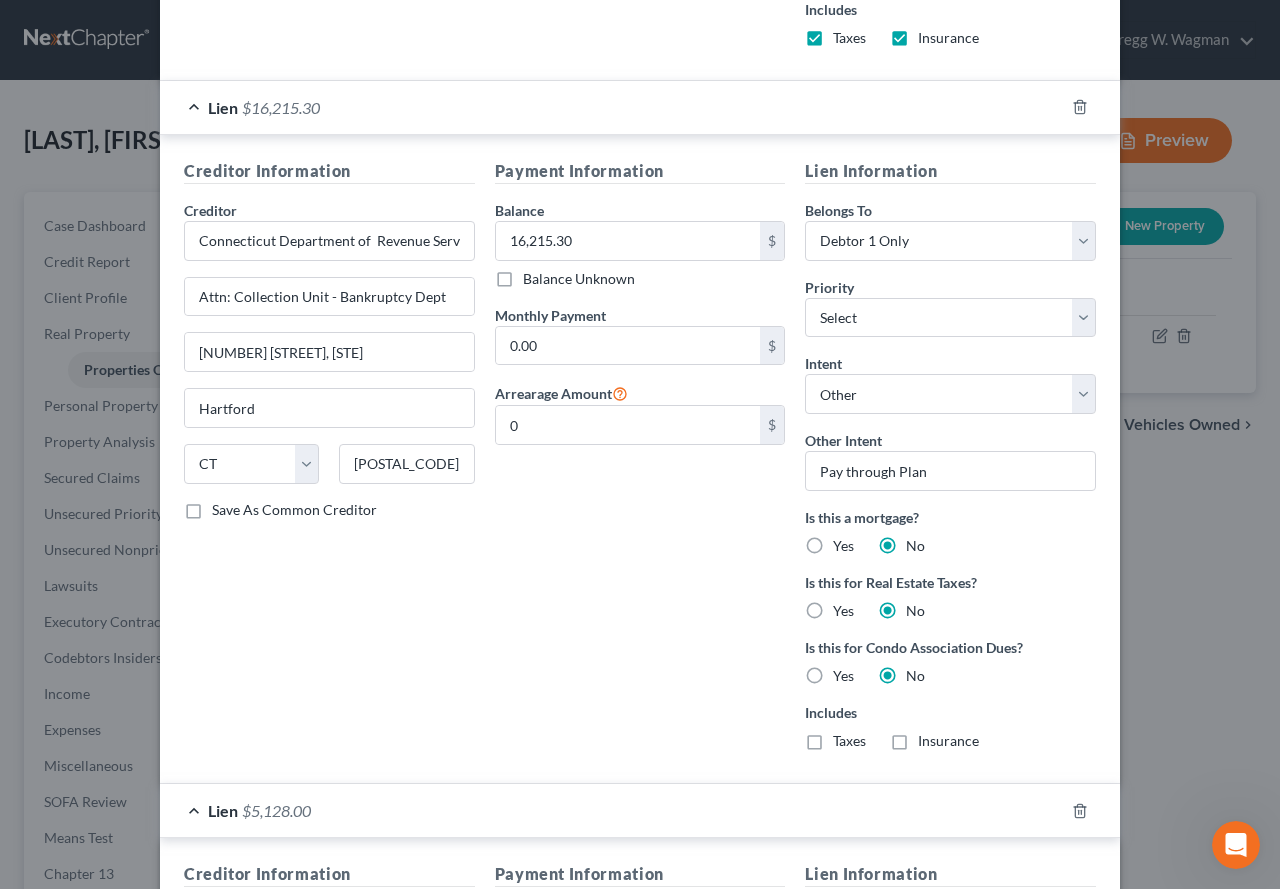 click on "Payment Information Balance
16,215.30 $
Balance Unknown
Balance Undetermined
16,215.30 $
Balance Unknown
Monthly Payment 0.00 $ Arrearage Amount  0 $" at bounding box center (640, 463) 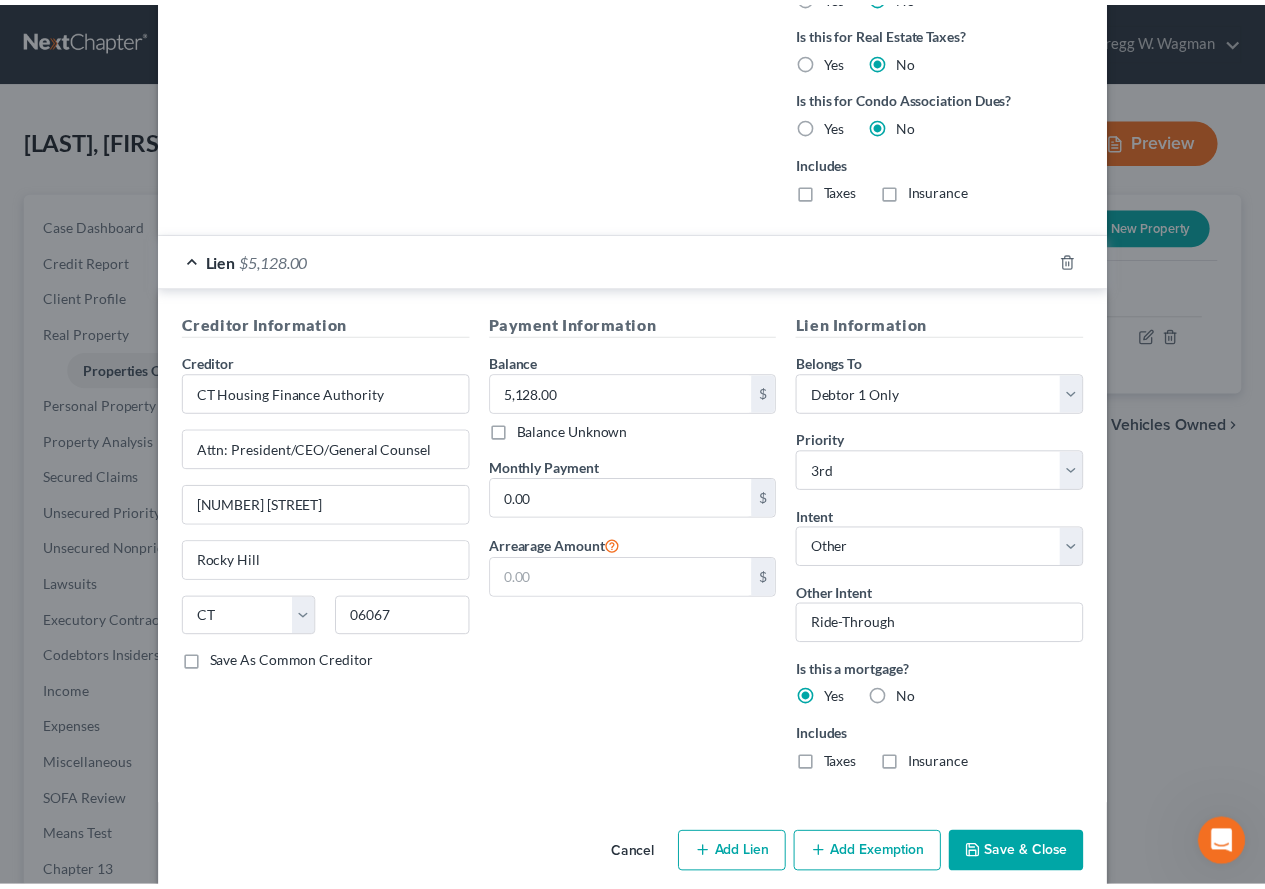 scroll, scrollTop: 2277, scrollLeft: 0, axis: vertical 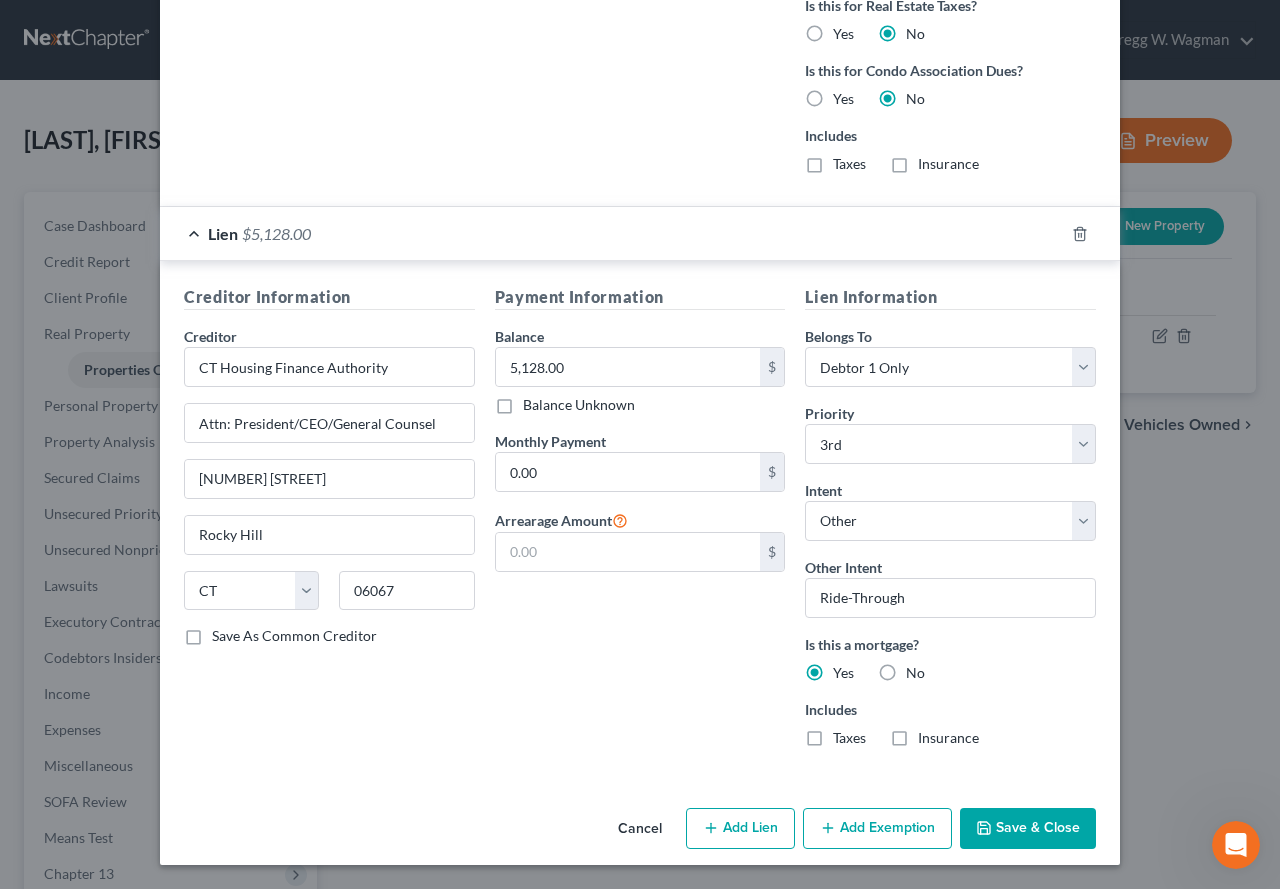 click on "Save & Close" at bounding box center (1028, 829) 